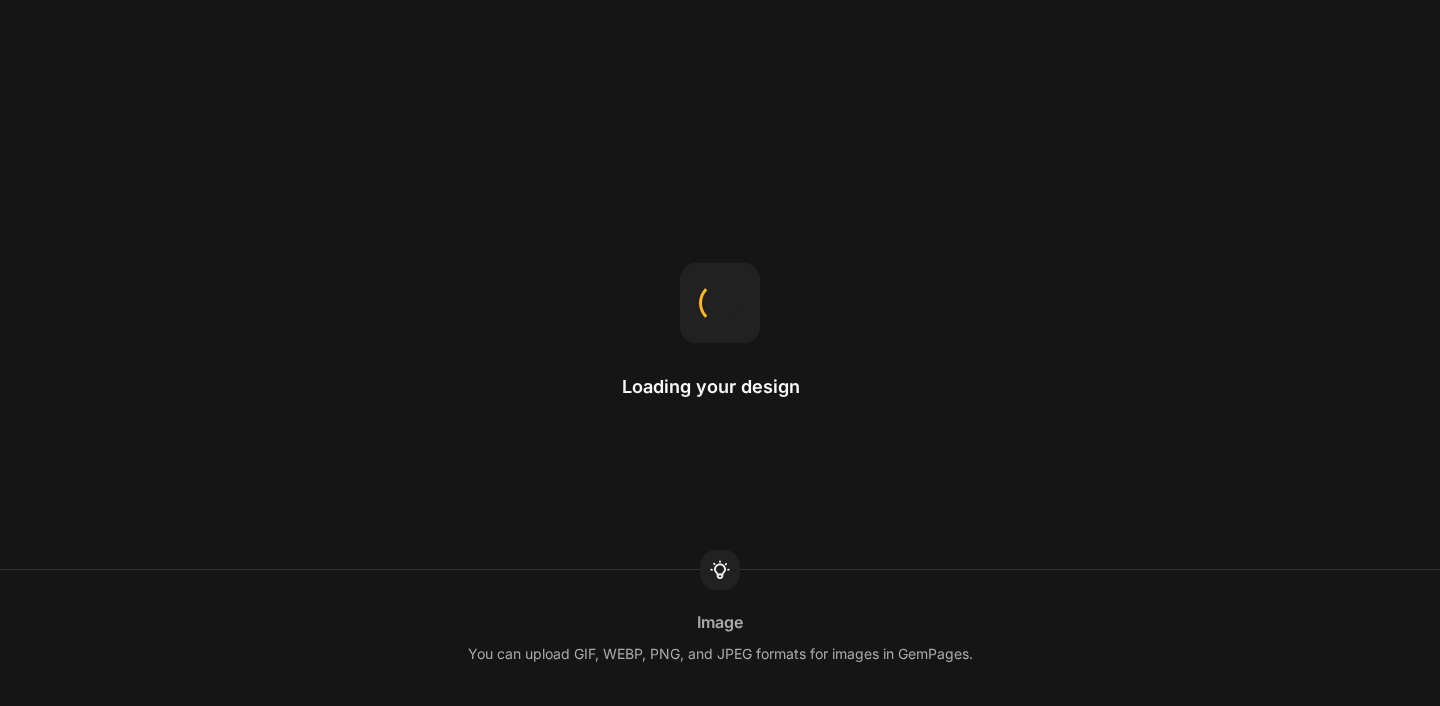scroll, scrollTop: 0, scrollLeft: 0, axis: both 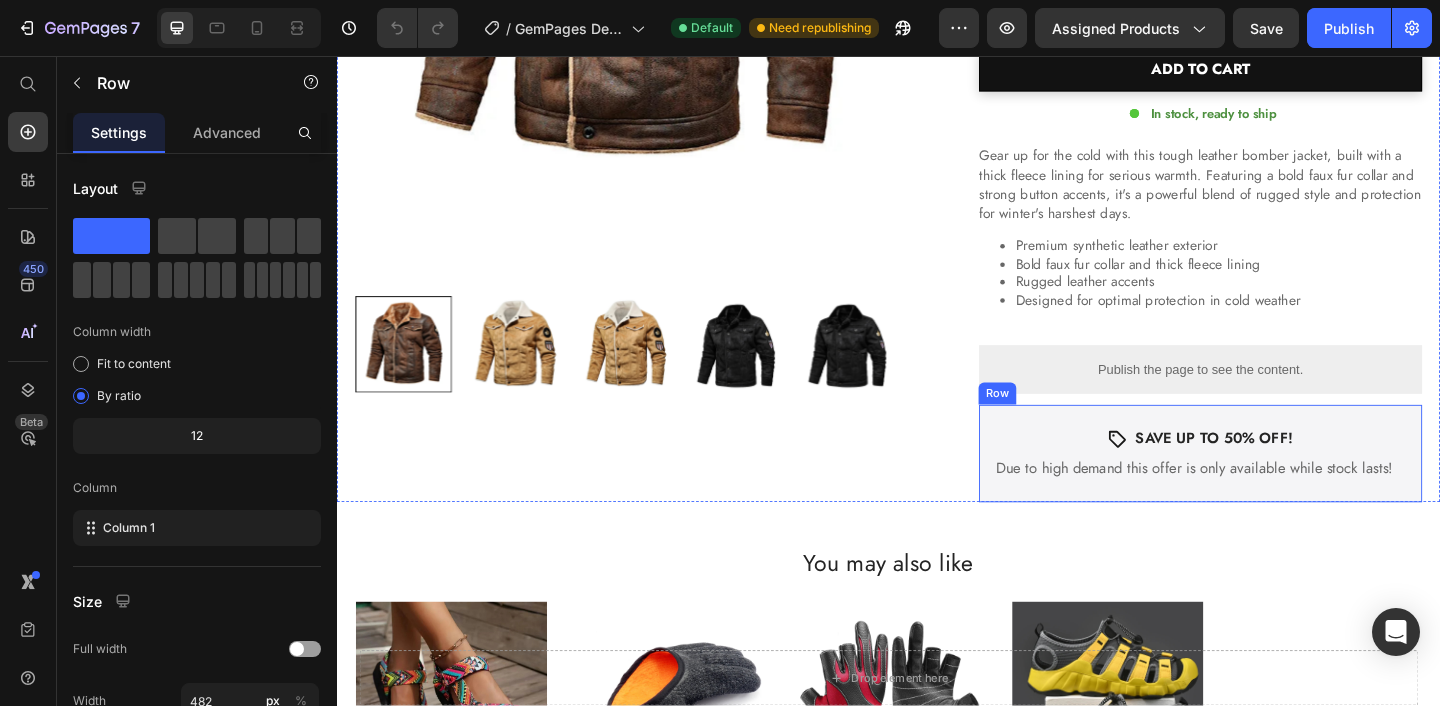 click on "Icon SAVE UP TO 50% OFF! Text Block Row Due to high demand this offer is only available while stock lasts! Text Block Row" at bounding box center (1276, 489) 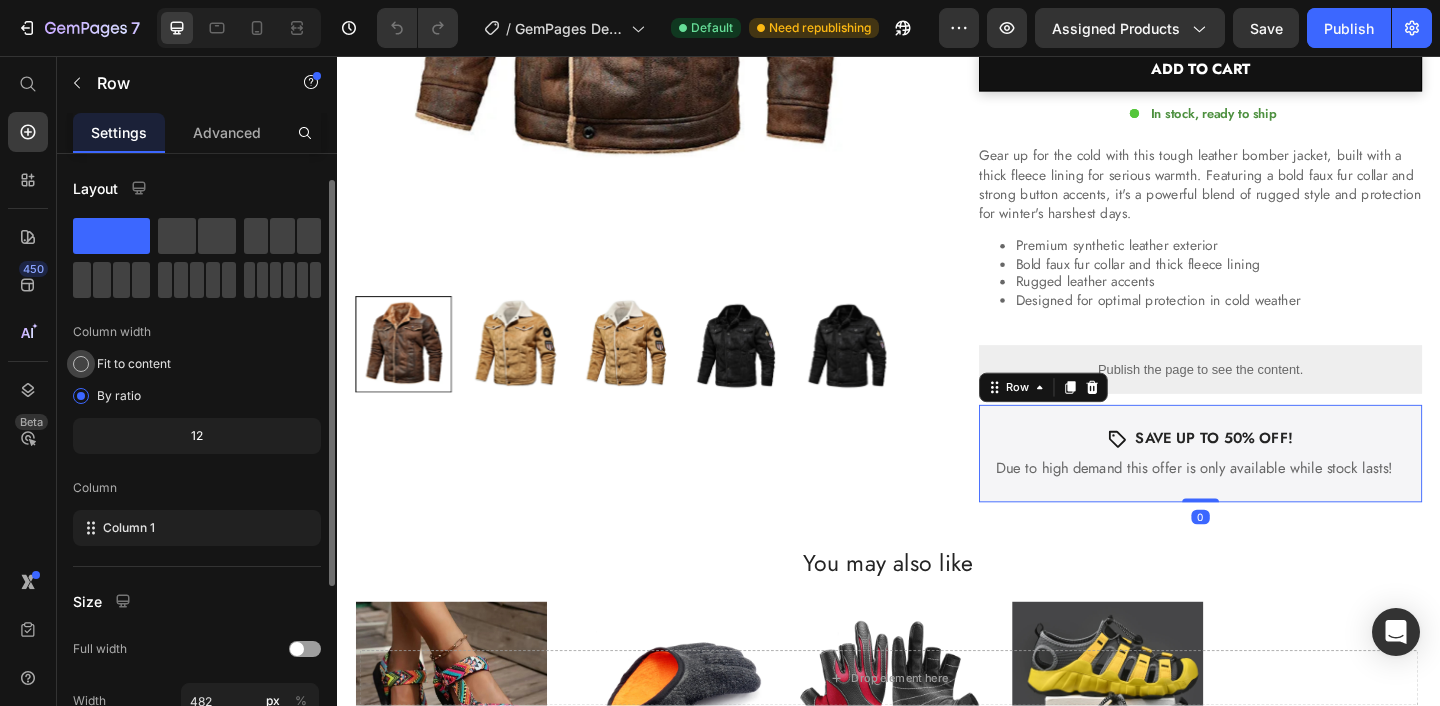 scroll, scrollTop: 303, scrollLeft: 0, axis: vertical 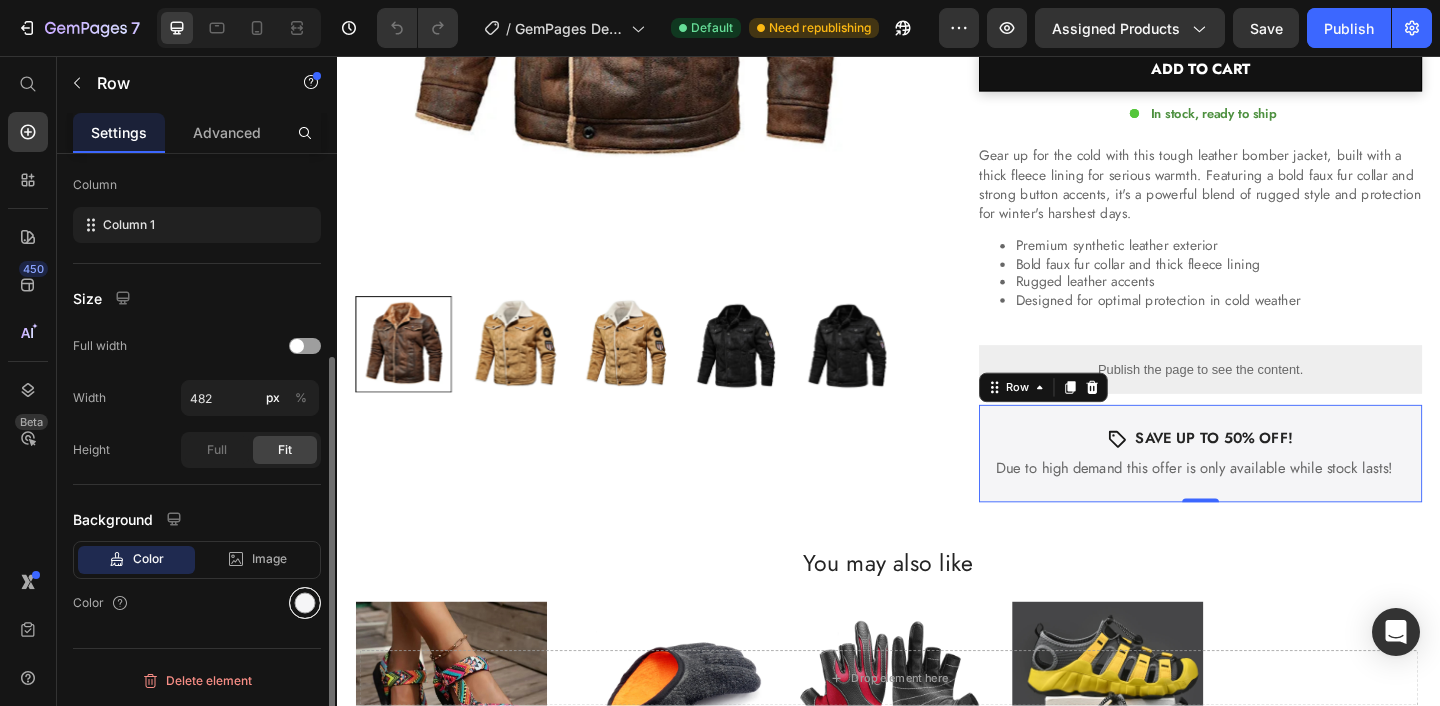 click at bounding box center (305, 603) 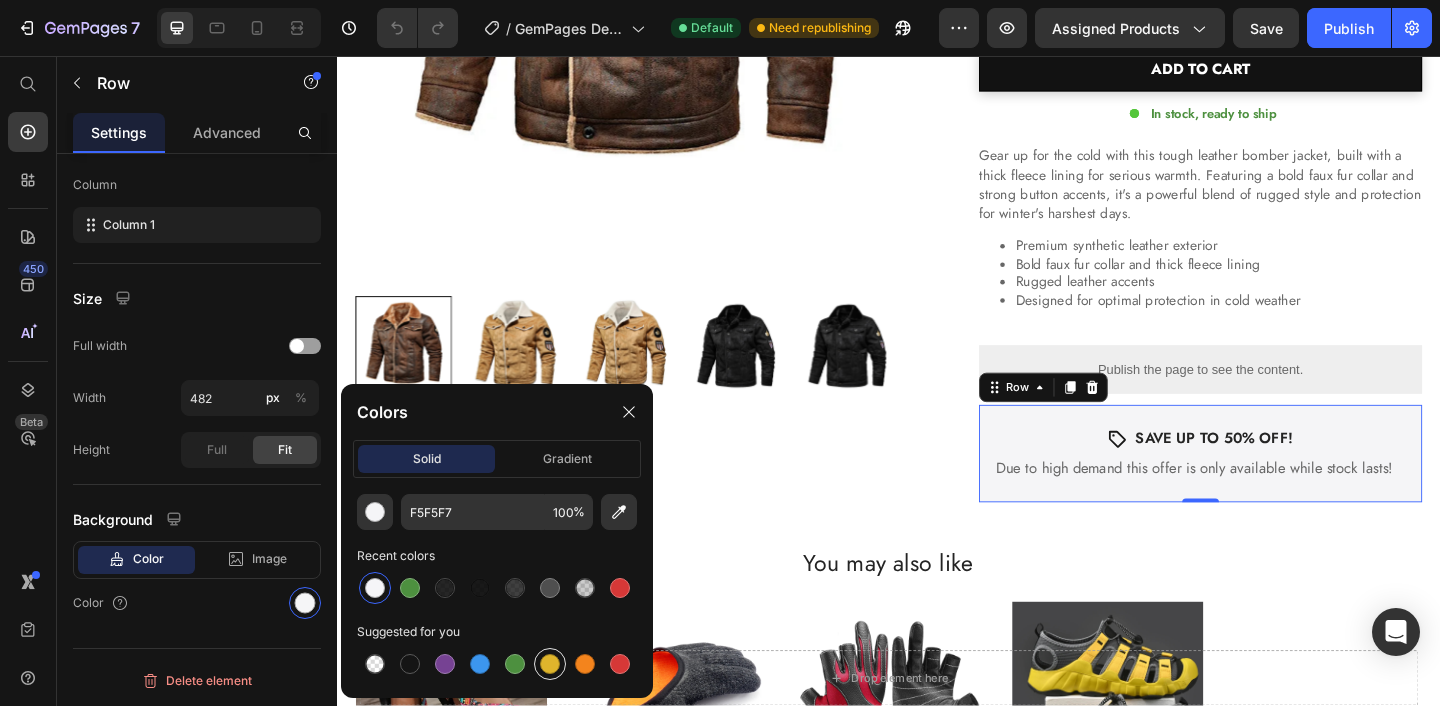 click at bounding box center (550, 664) 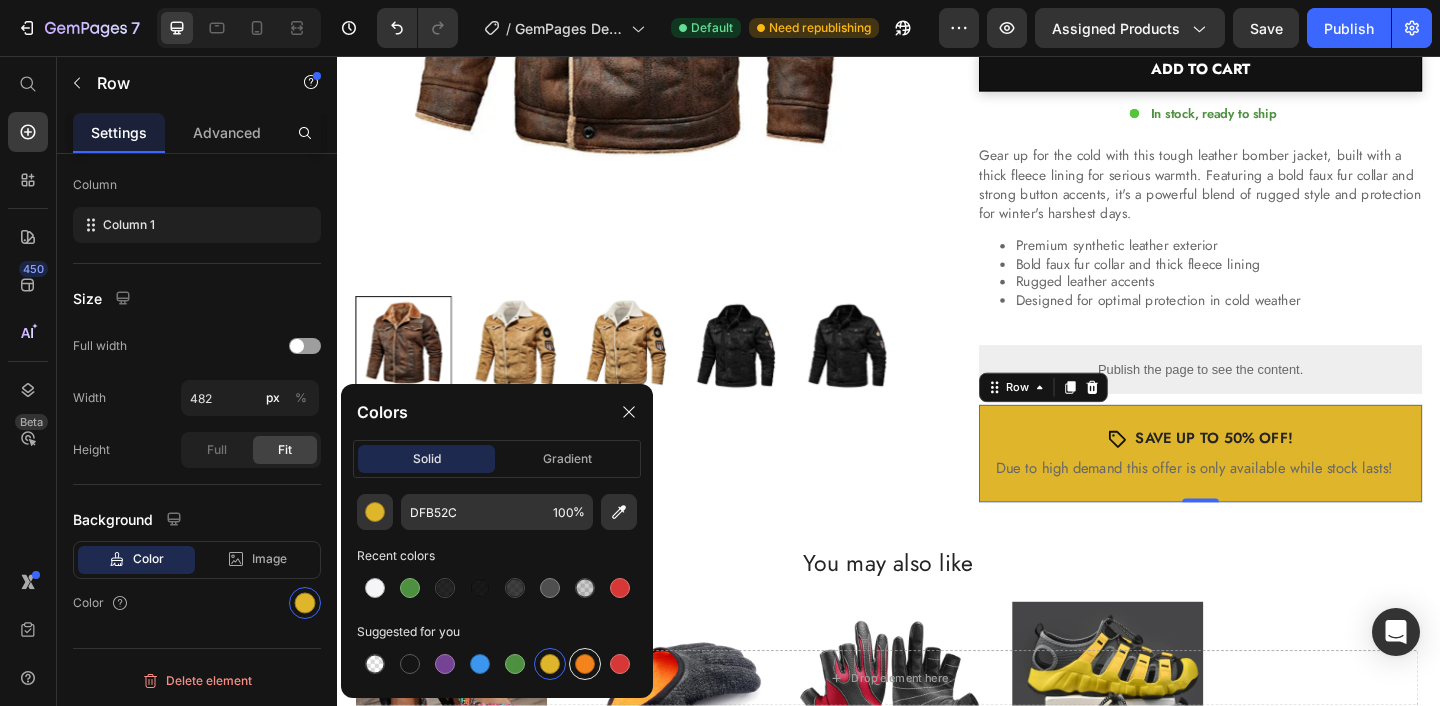 click at bounding box center [585, 664] 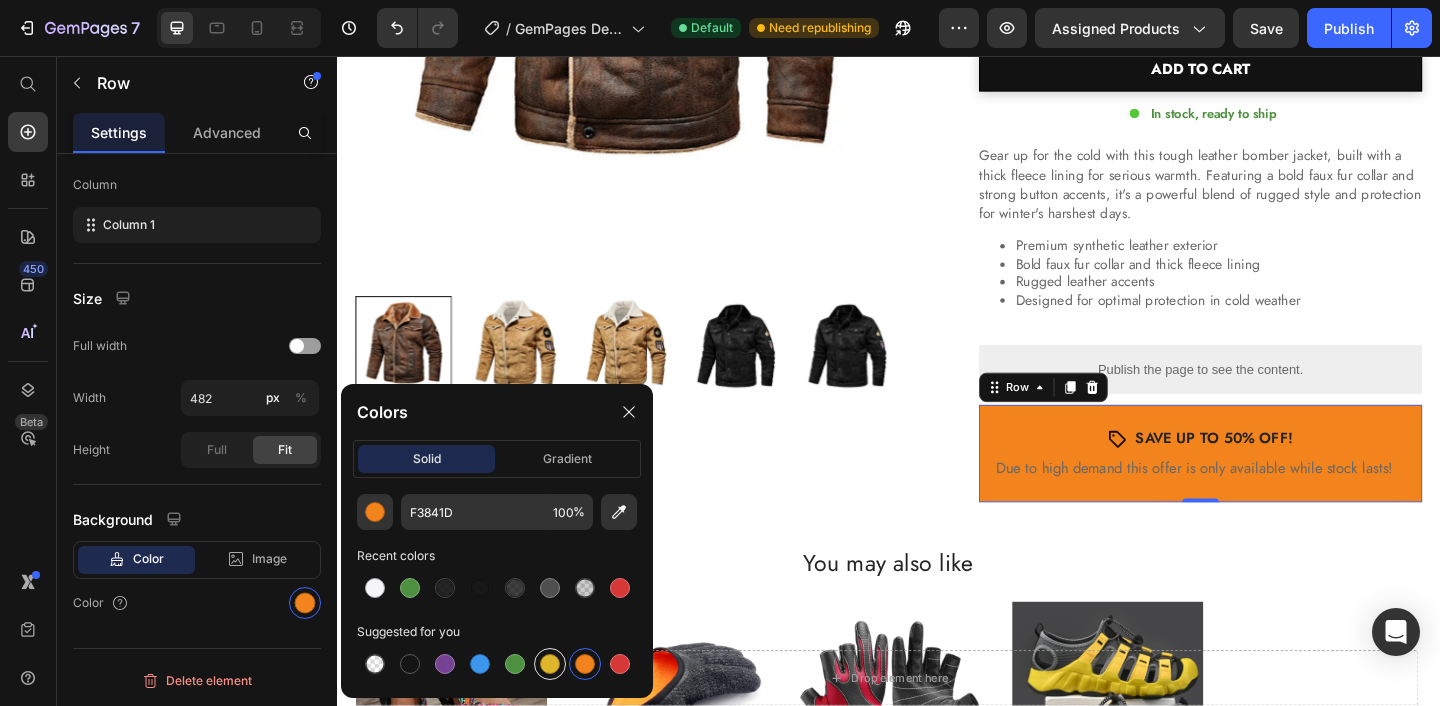 click at bounding box center [550, 664] 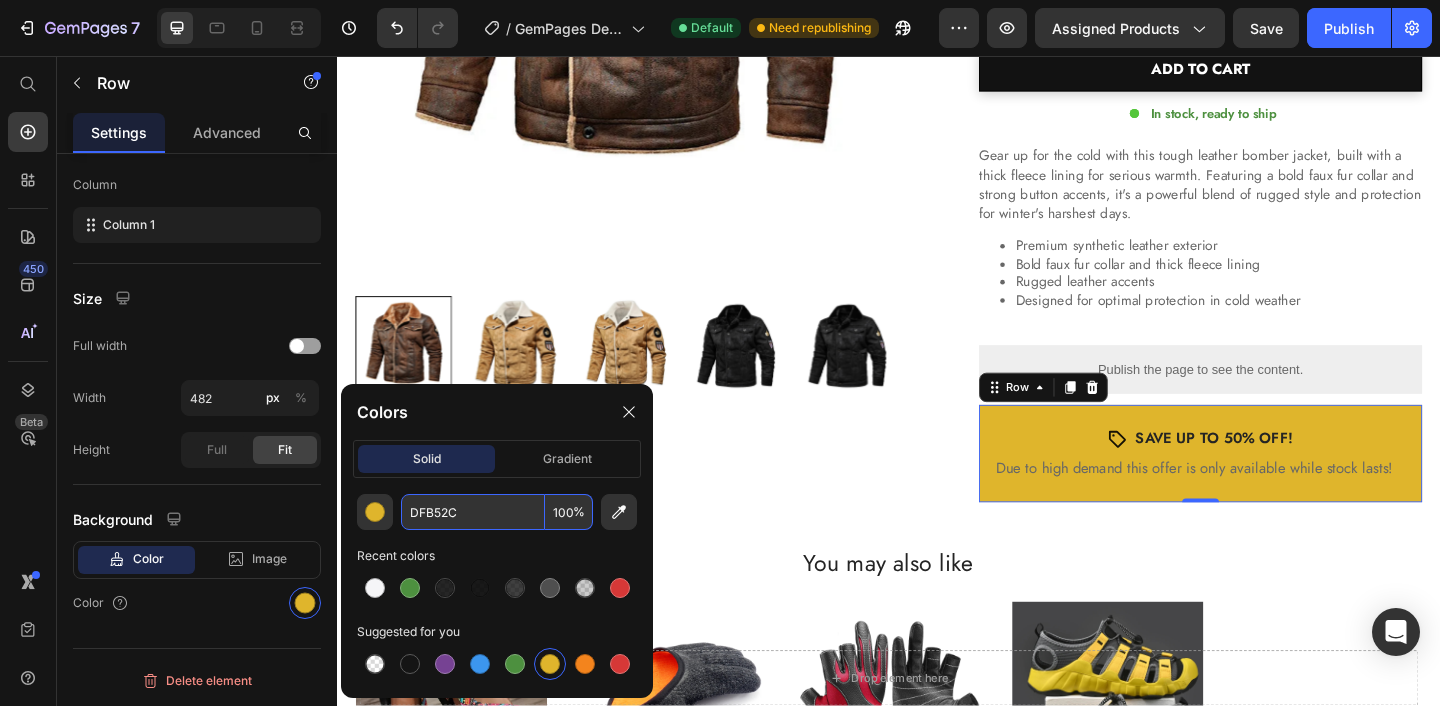 click on "100" at bounding box center (569, 512) 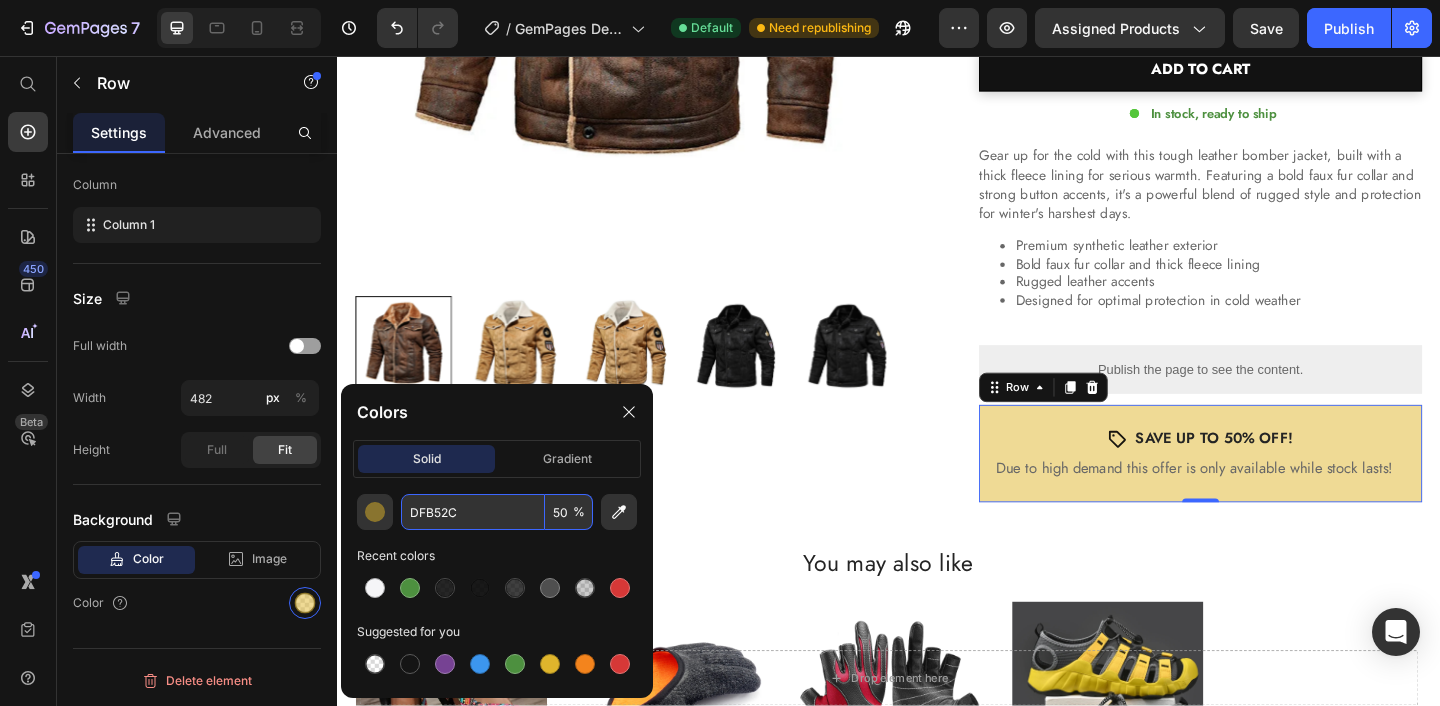 type on "50" 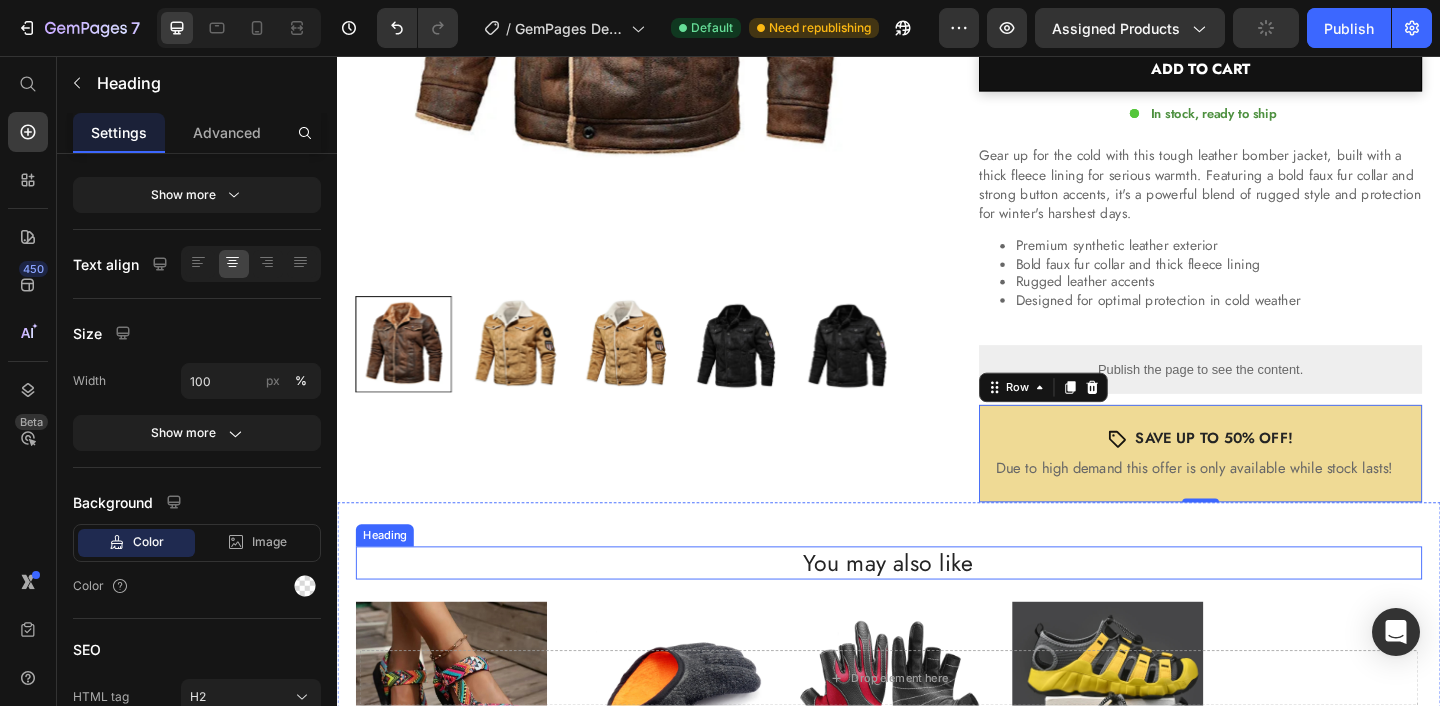 click on "You may also like" at bounding box center [937, 608] 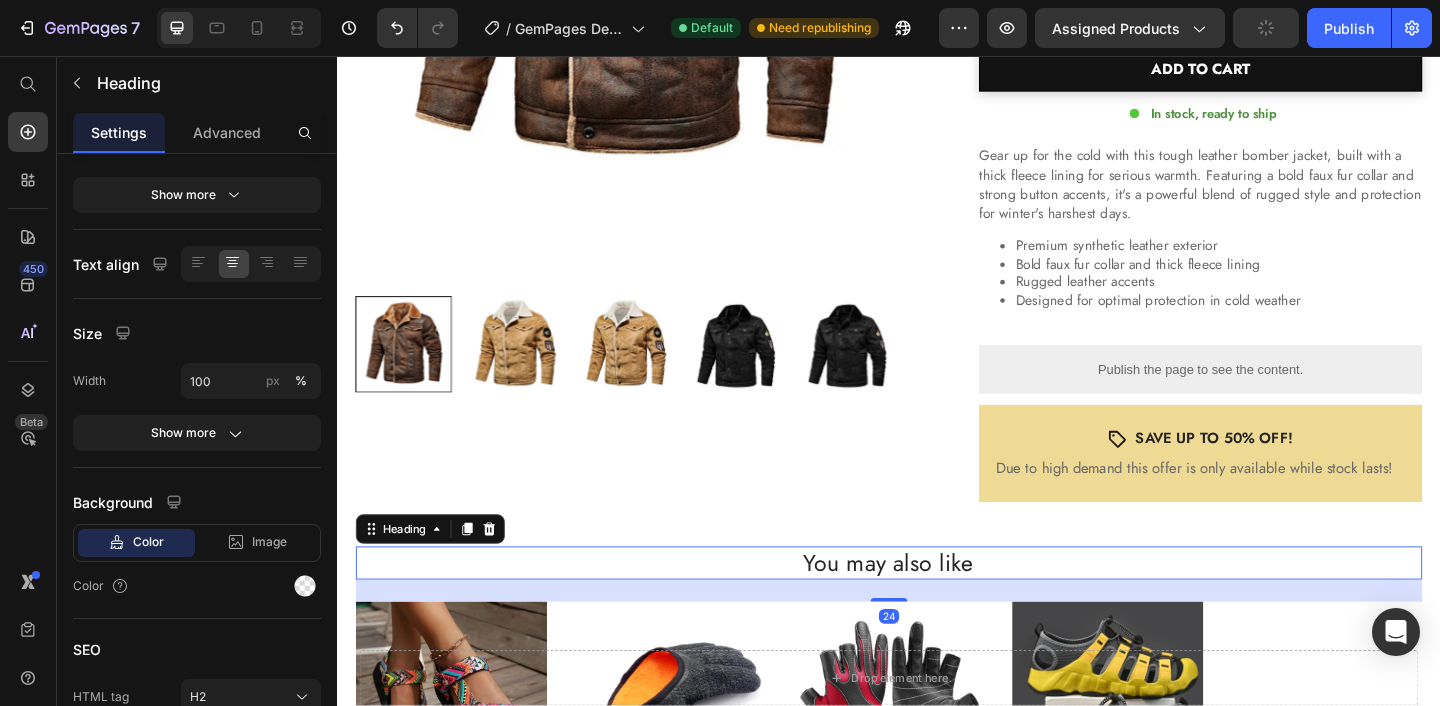 scroll, scrollTop: 0, scrollLeft: 0, axis: both 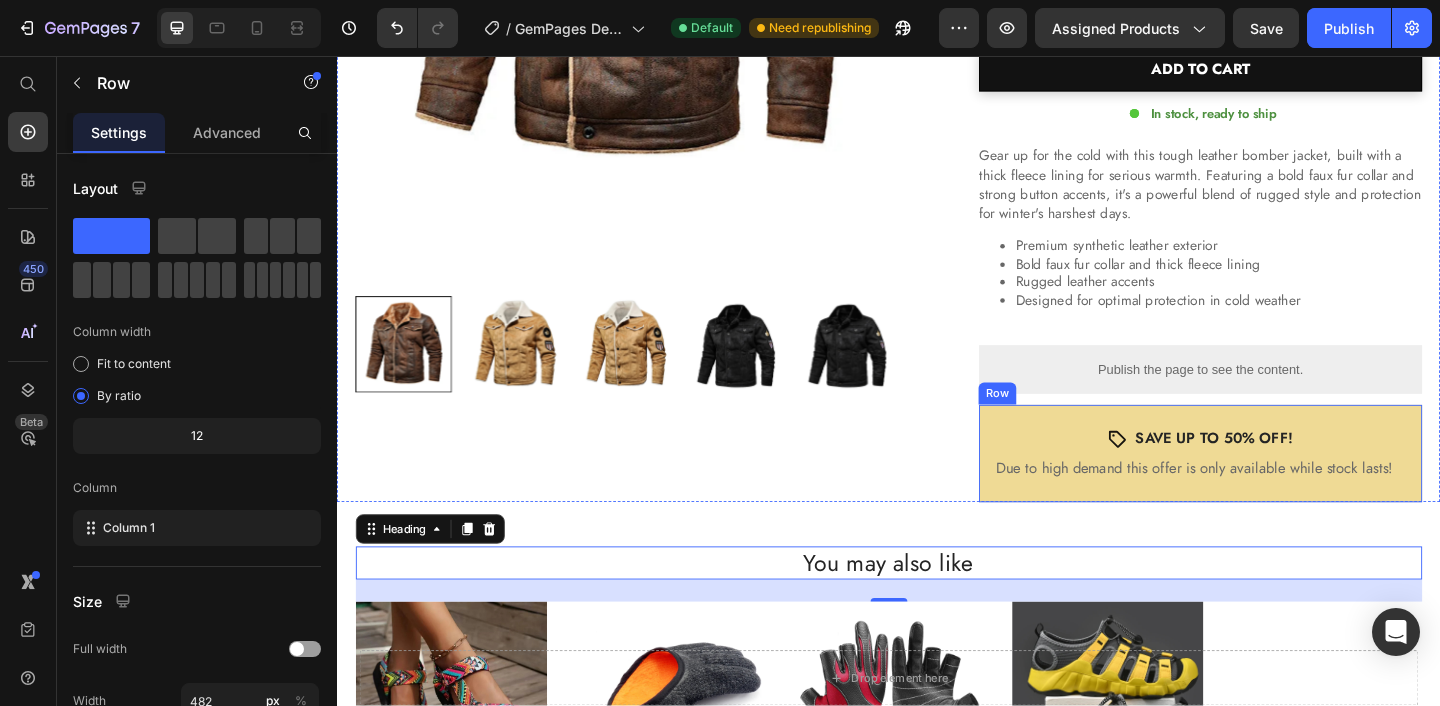click on "Icon SAVE UP TO 50% OFF! Text Block Row Due to high demand this offer is only available while stock lasts! Text Block Row" at bounding box center (1276, 489) 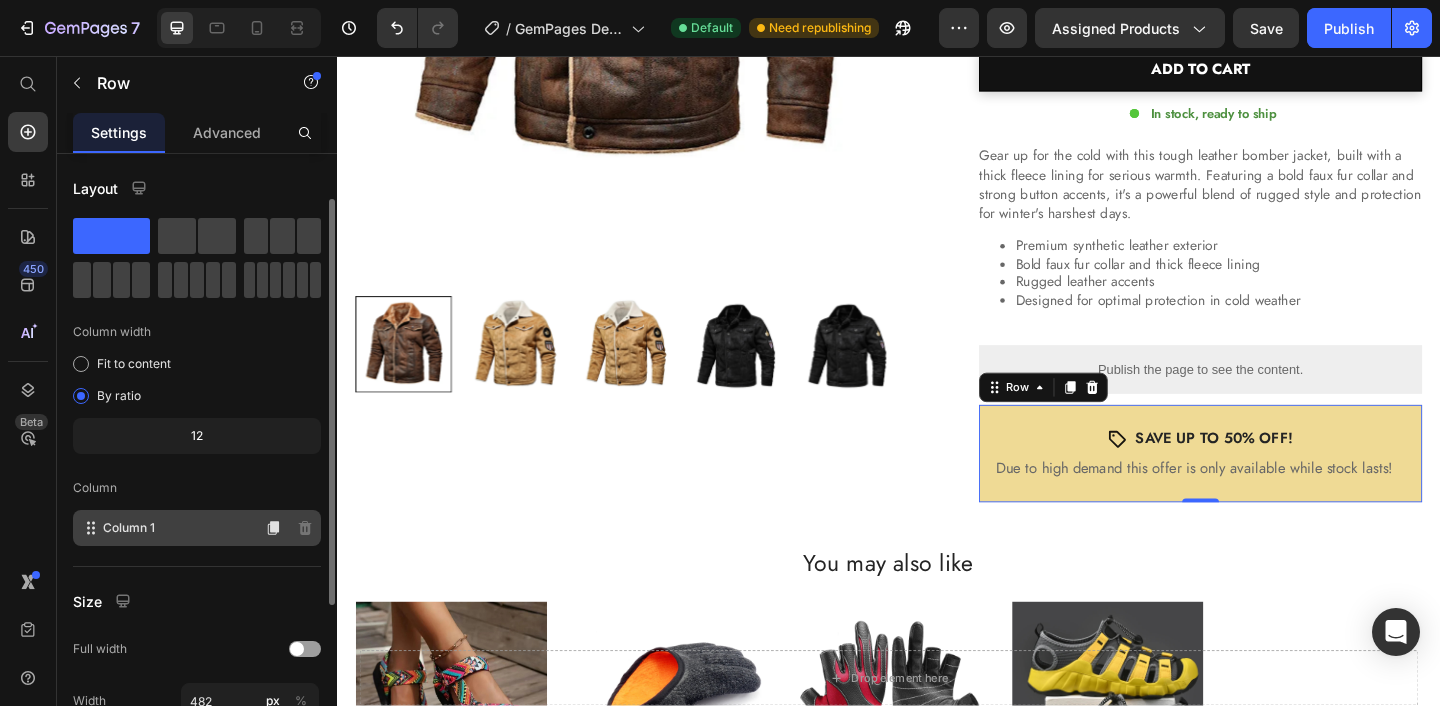 scroll, scrollTop: 303, scrollLeft: 0, axis: vertical 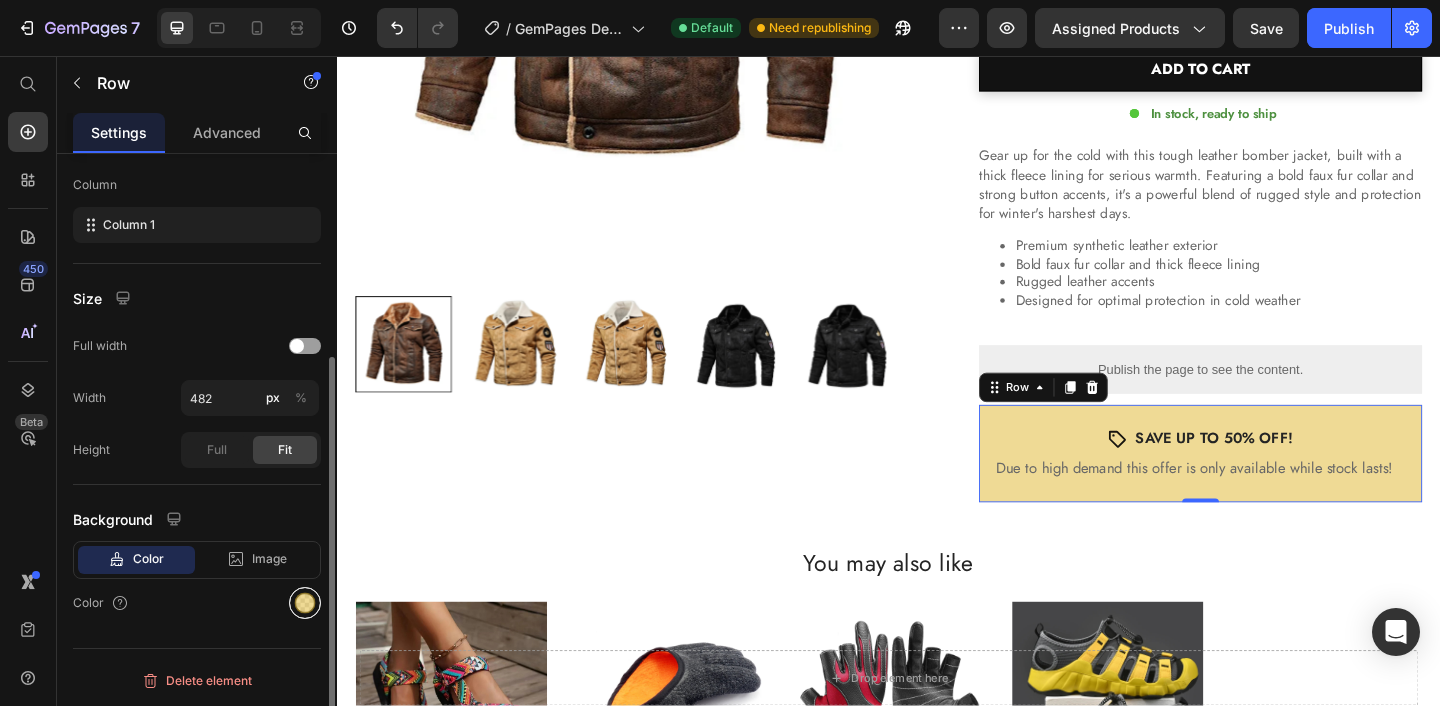 click at bounding box center [305, 603] 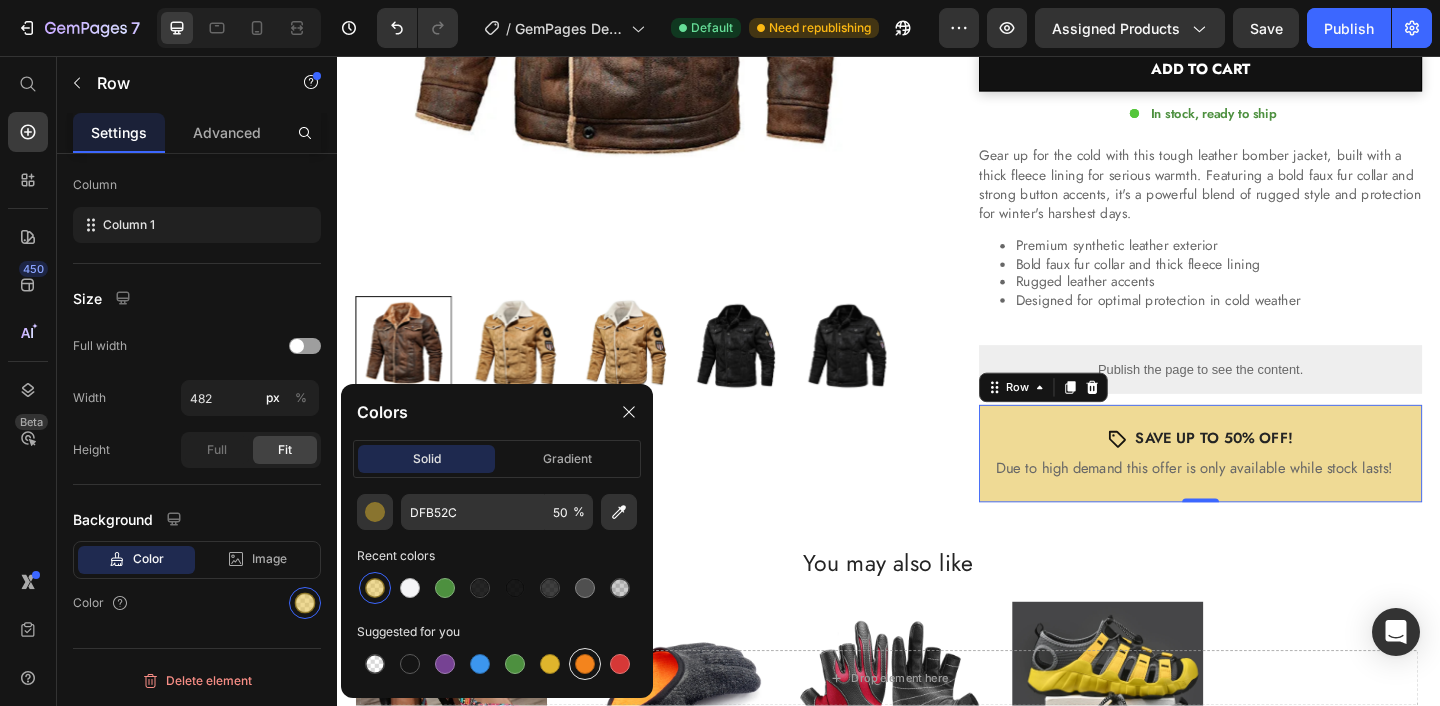 click at bounding box center [585, 664] 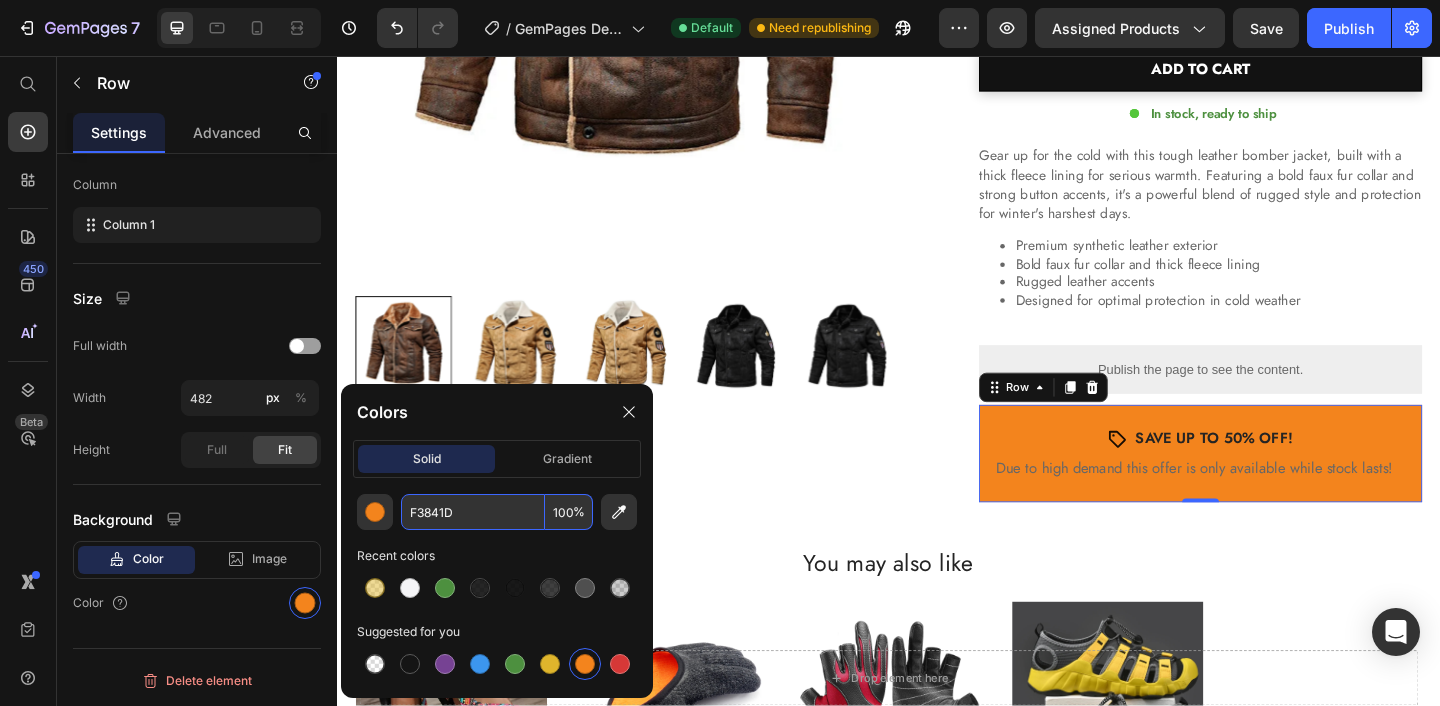 click on "100" at bounding box center [569, 512] 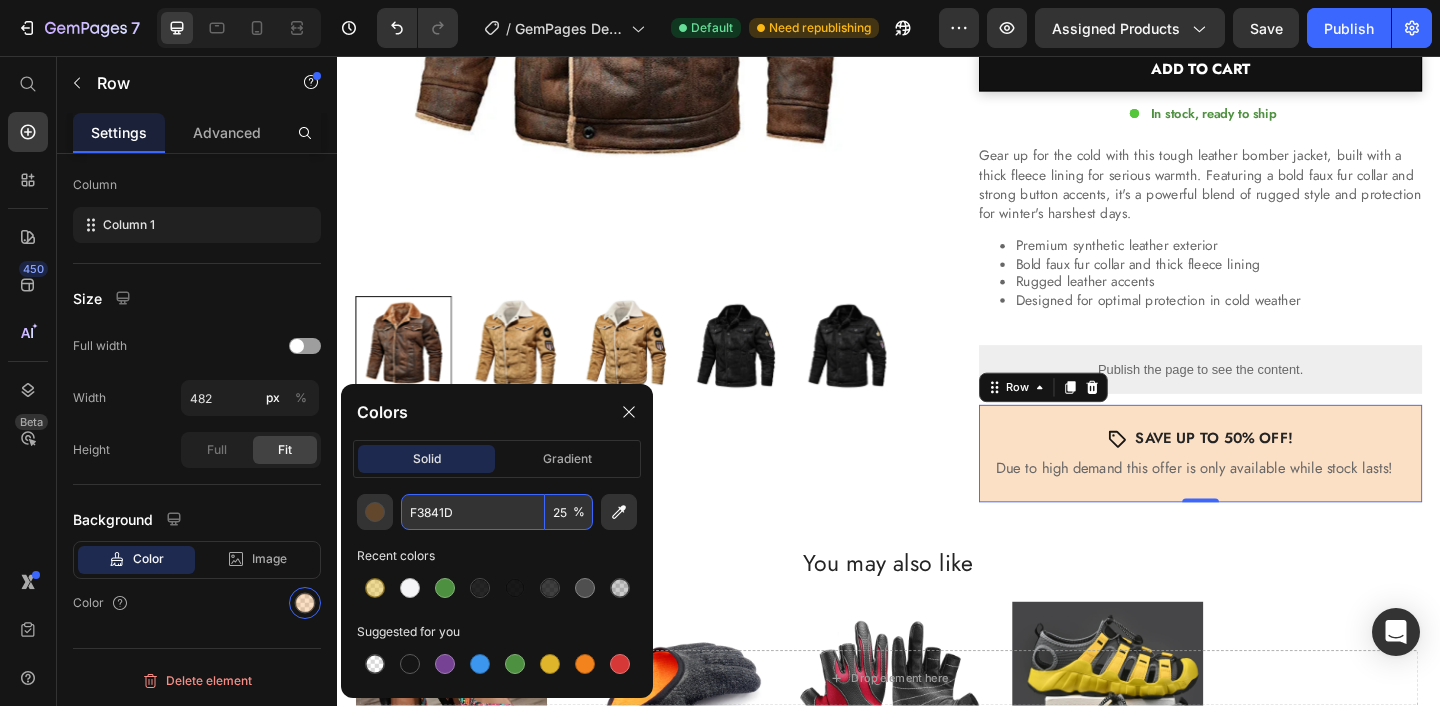 type on "25" 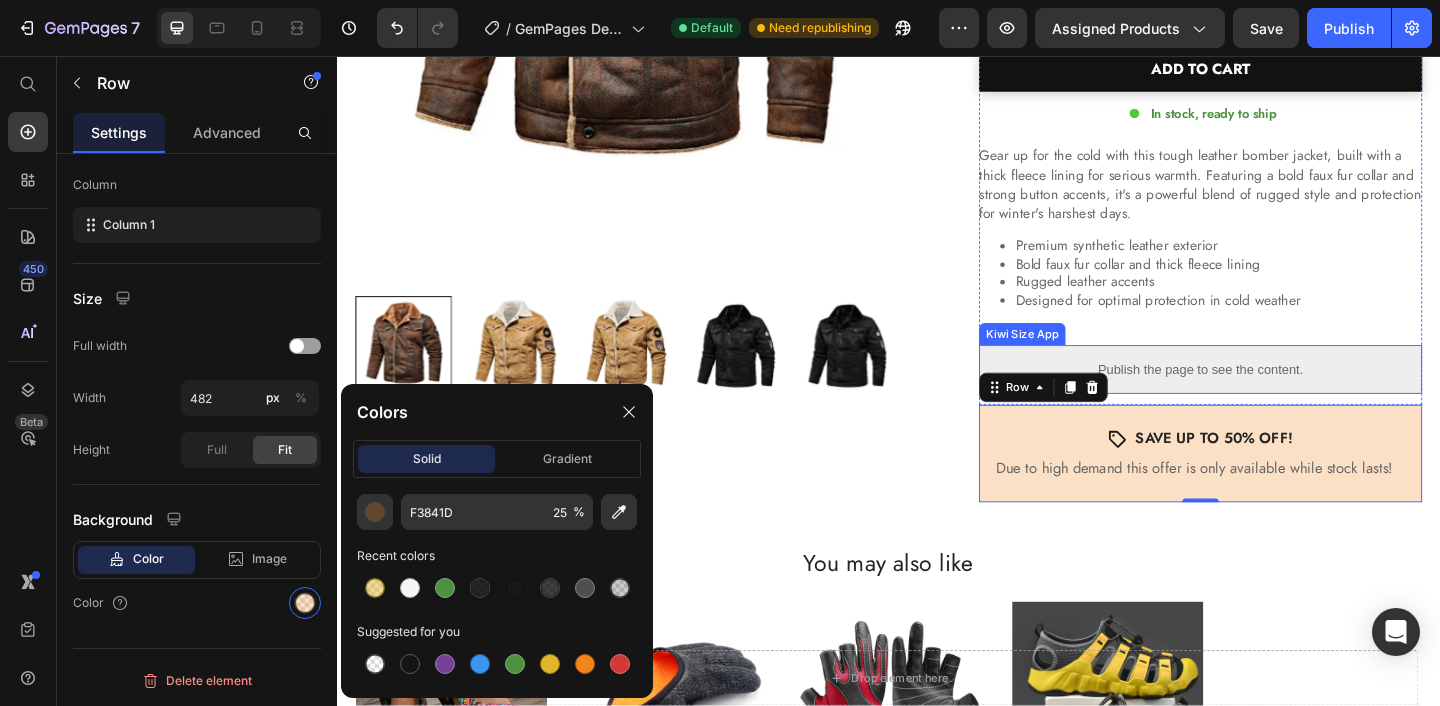 scroll, scrollTop: 607, scrollLeft: 0, axis: vertical 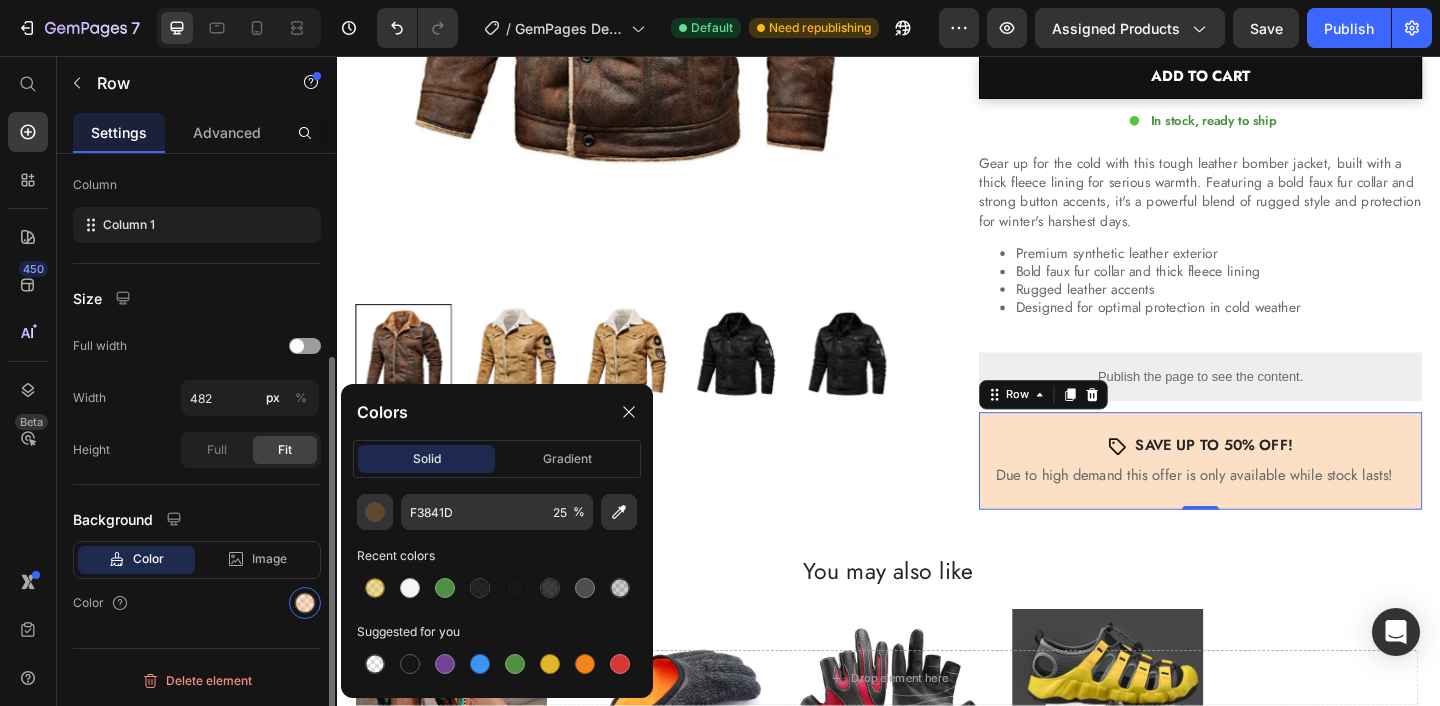 click on "Size Full width Width 482 px % Height Full Fit" 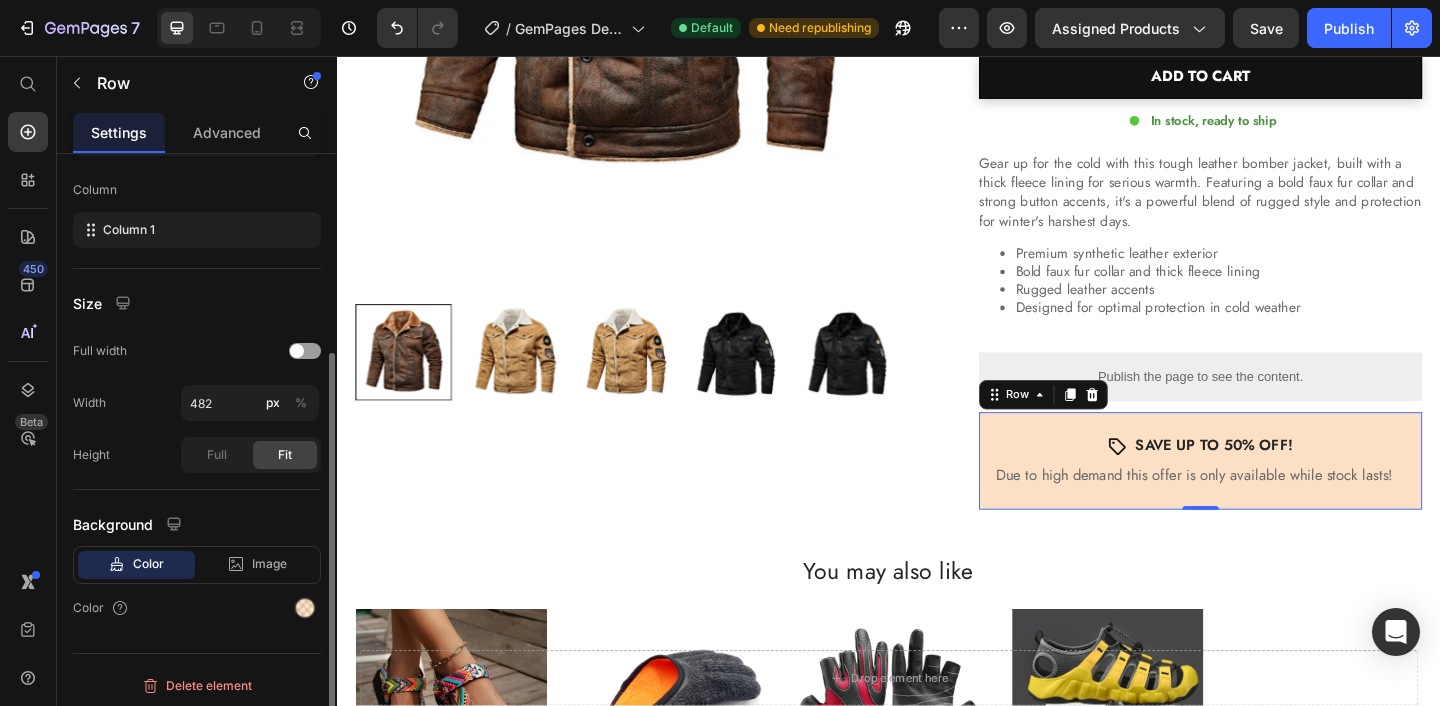 scroll, scrollTop: 303, scrollLeft: 0, axis: vertical 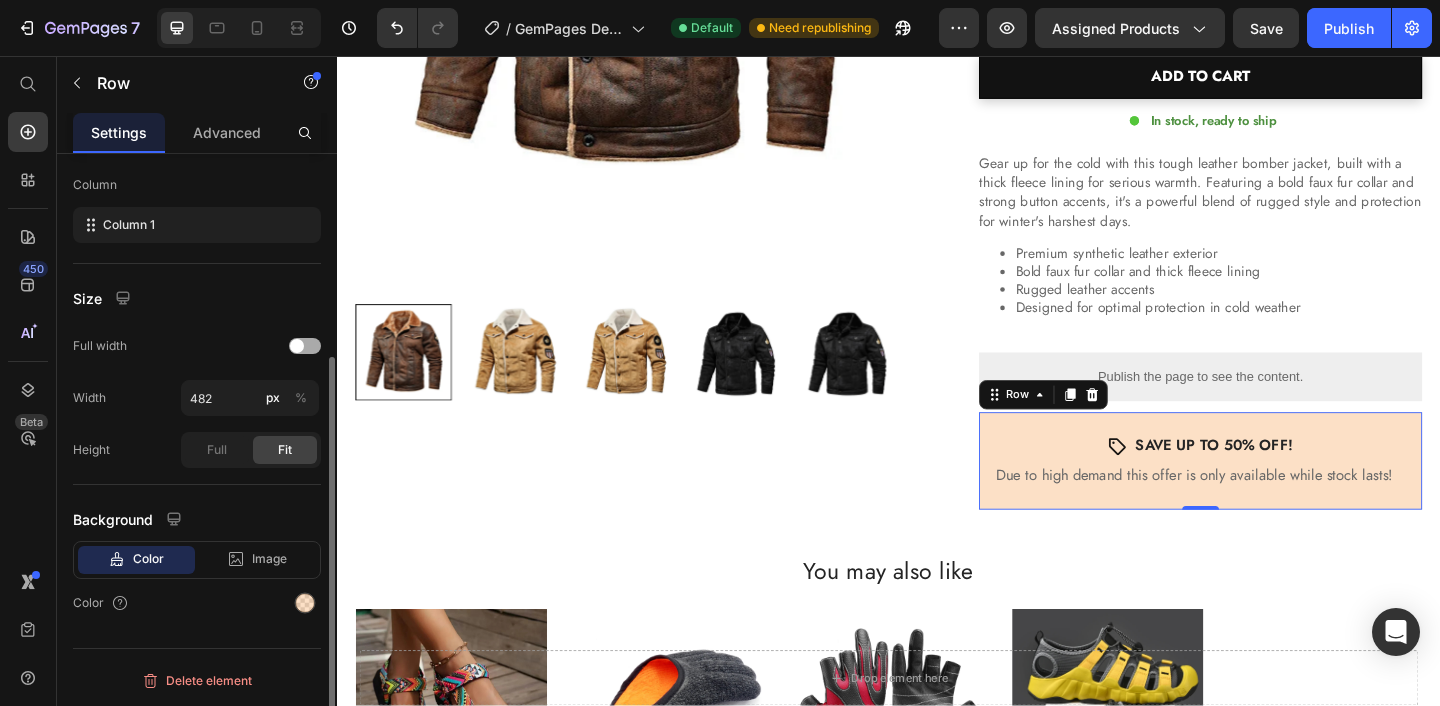click at bounding box center [305, 346] 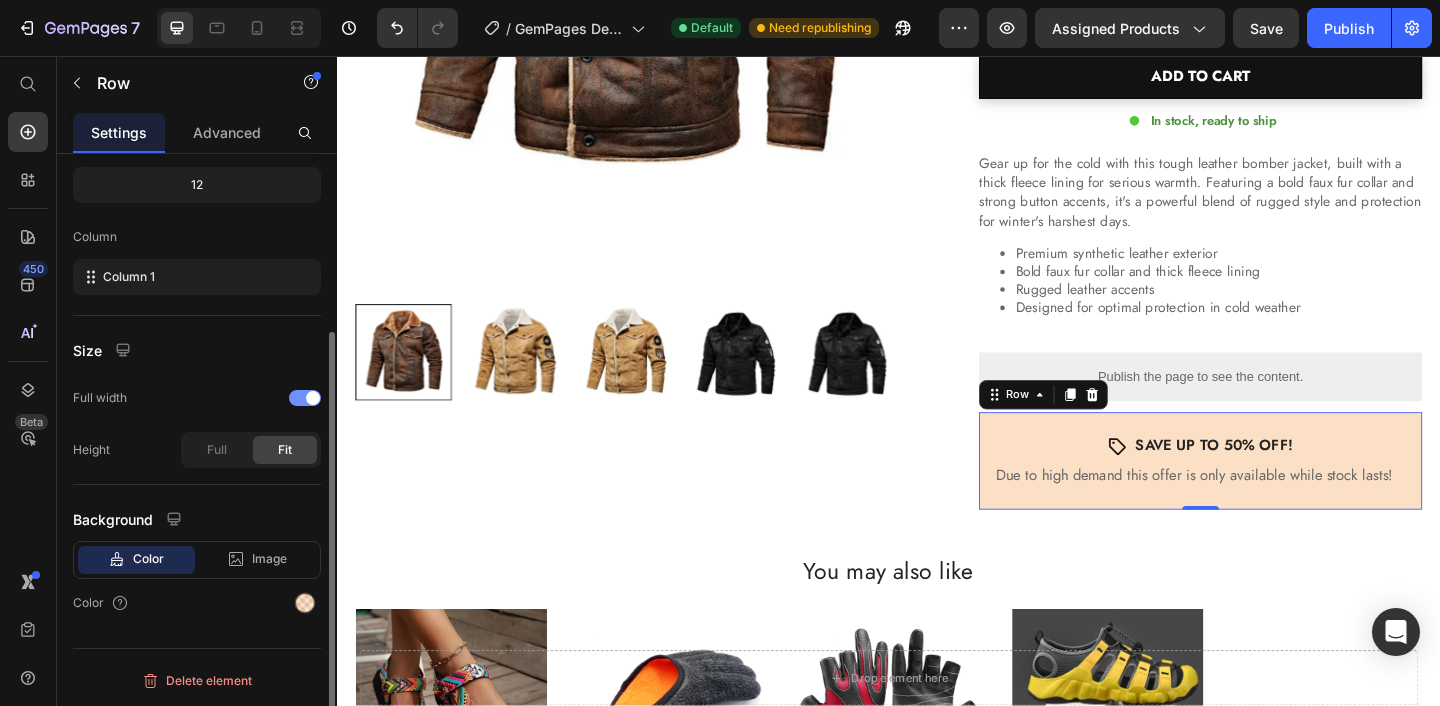 scroll, scrollTop: 251, scrollLeft: 0, axis: vertical 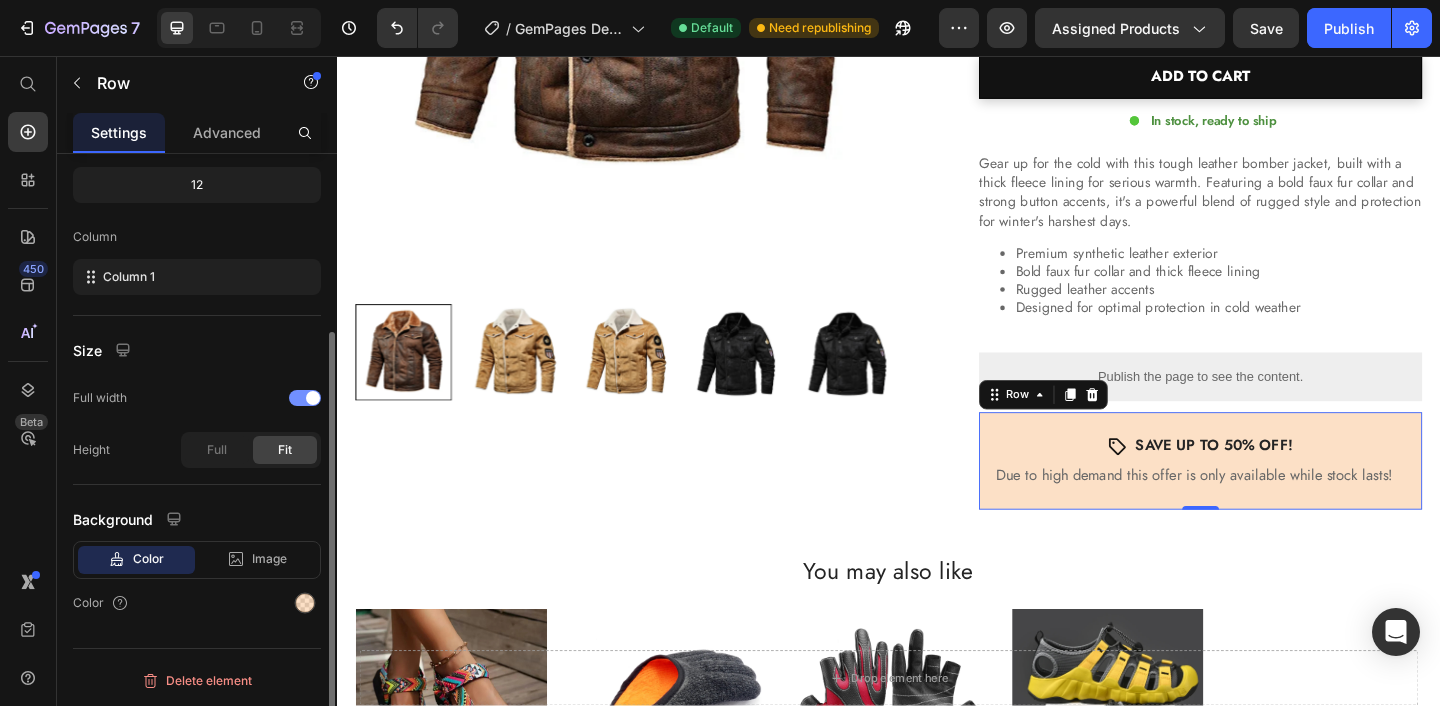 click at bounding box center (313, 398) 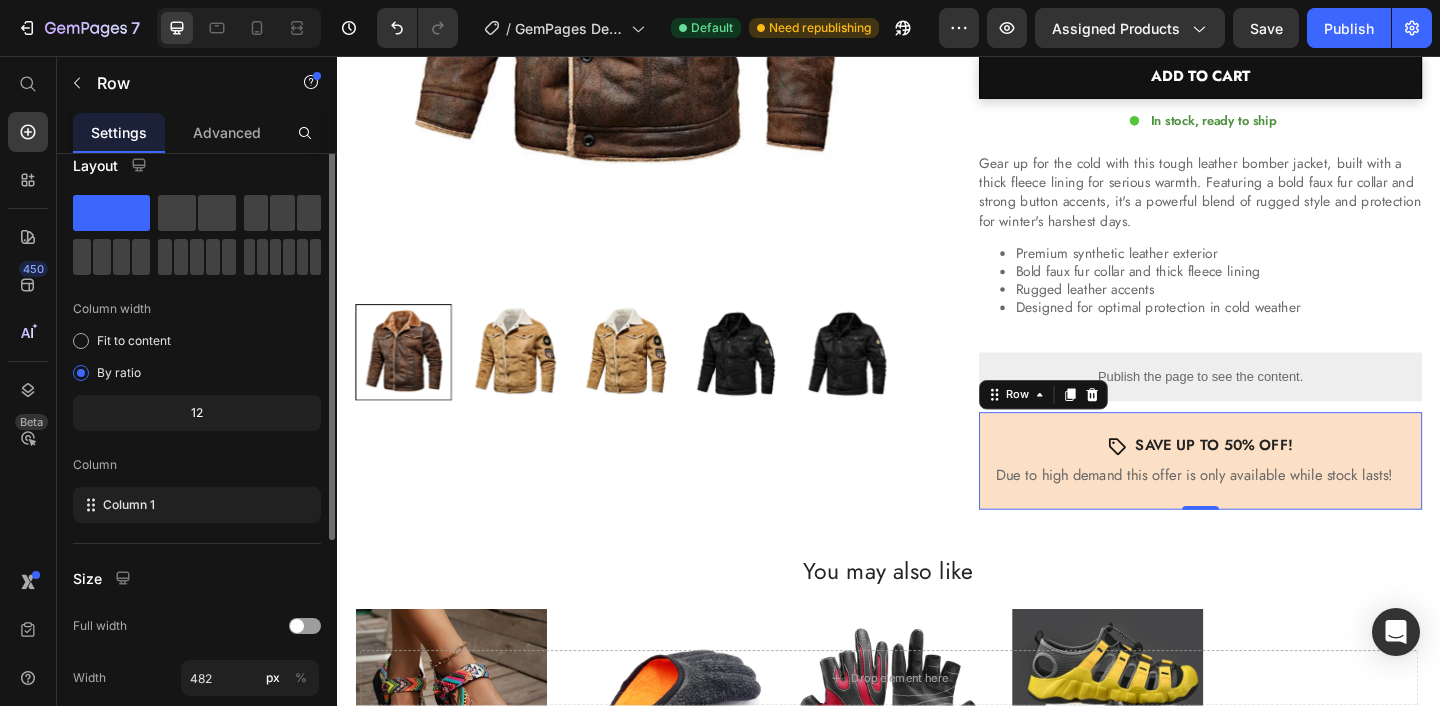 scroll, scrollTop: 0, scrollLeft: 0, axis: both 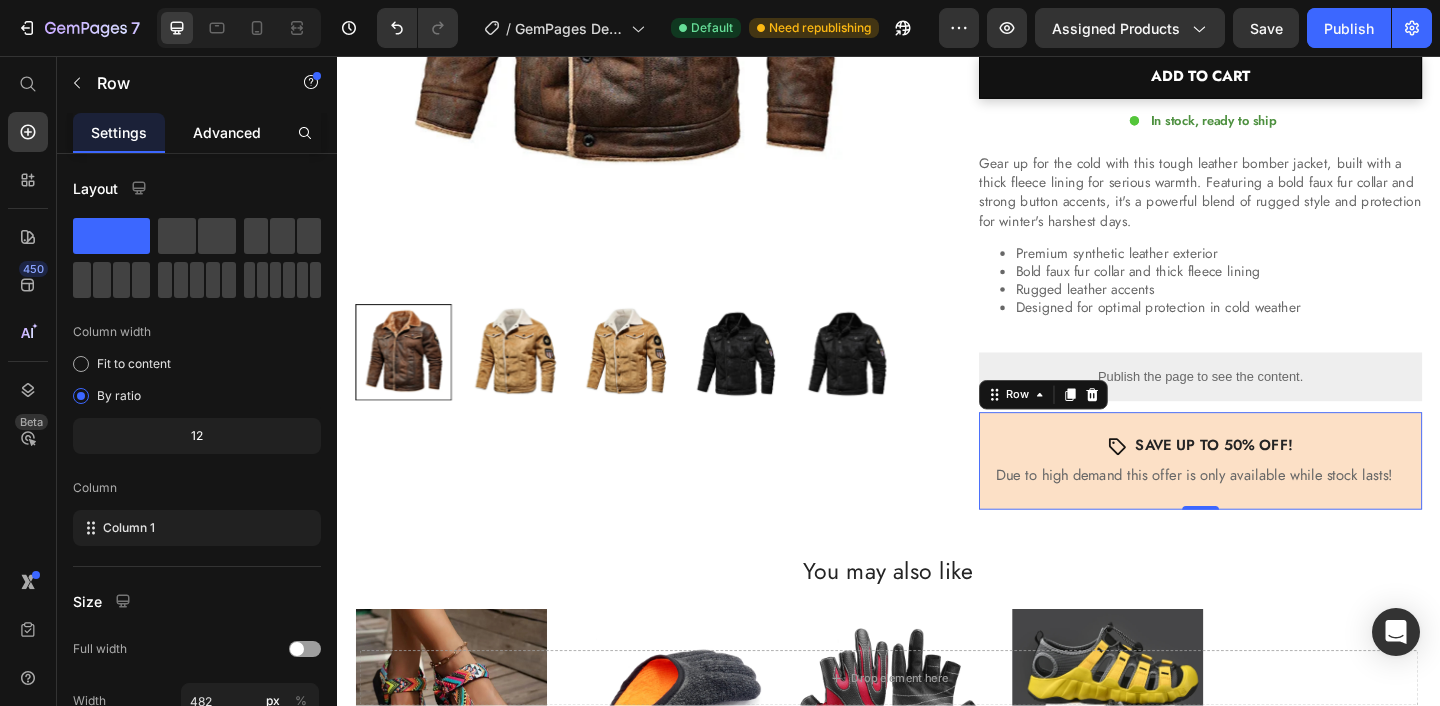 click on "Advanced" 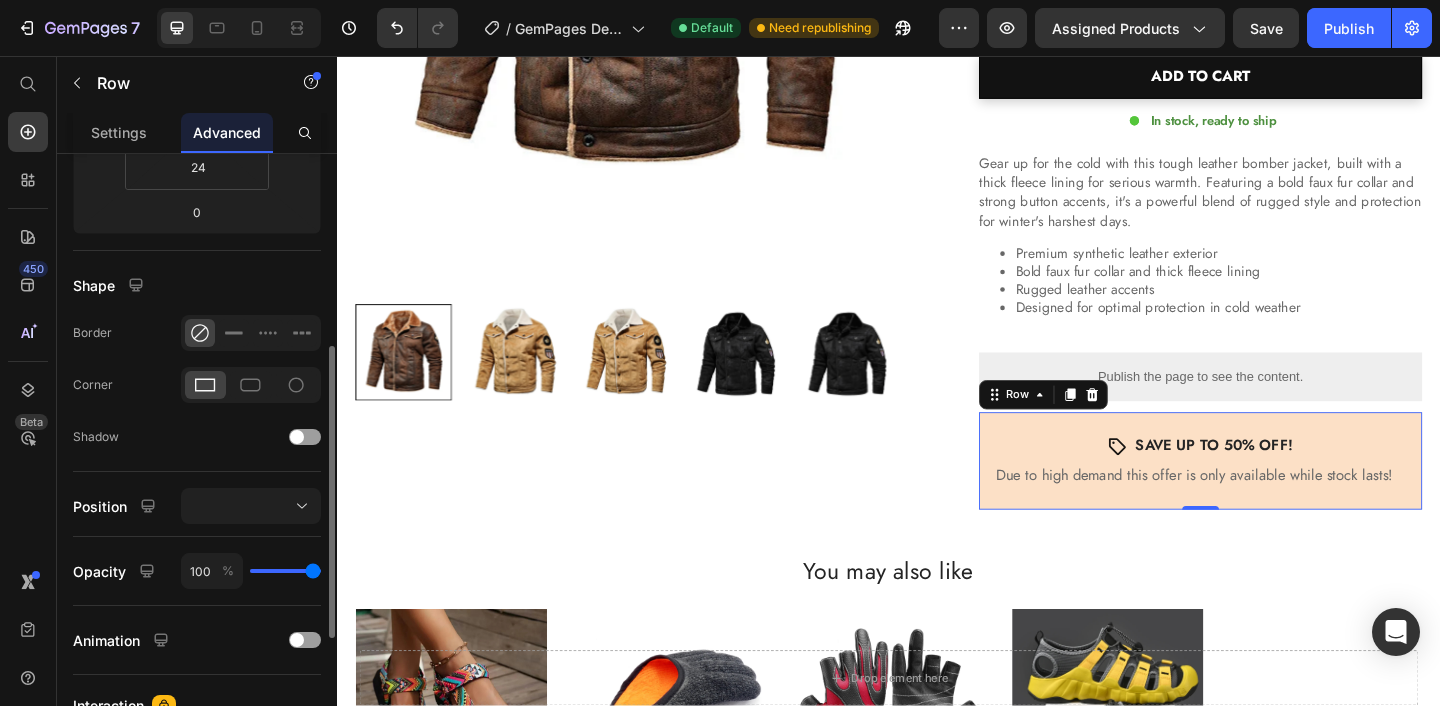 scroll, scrollTop: 422, scrollLeft: 0, axis: vertical 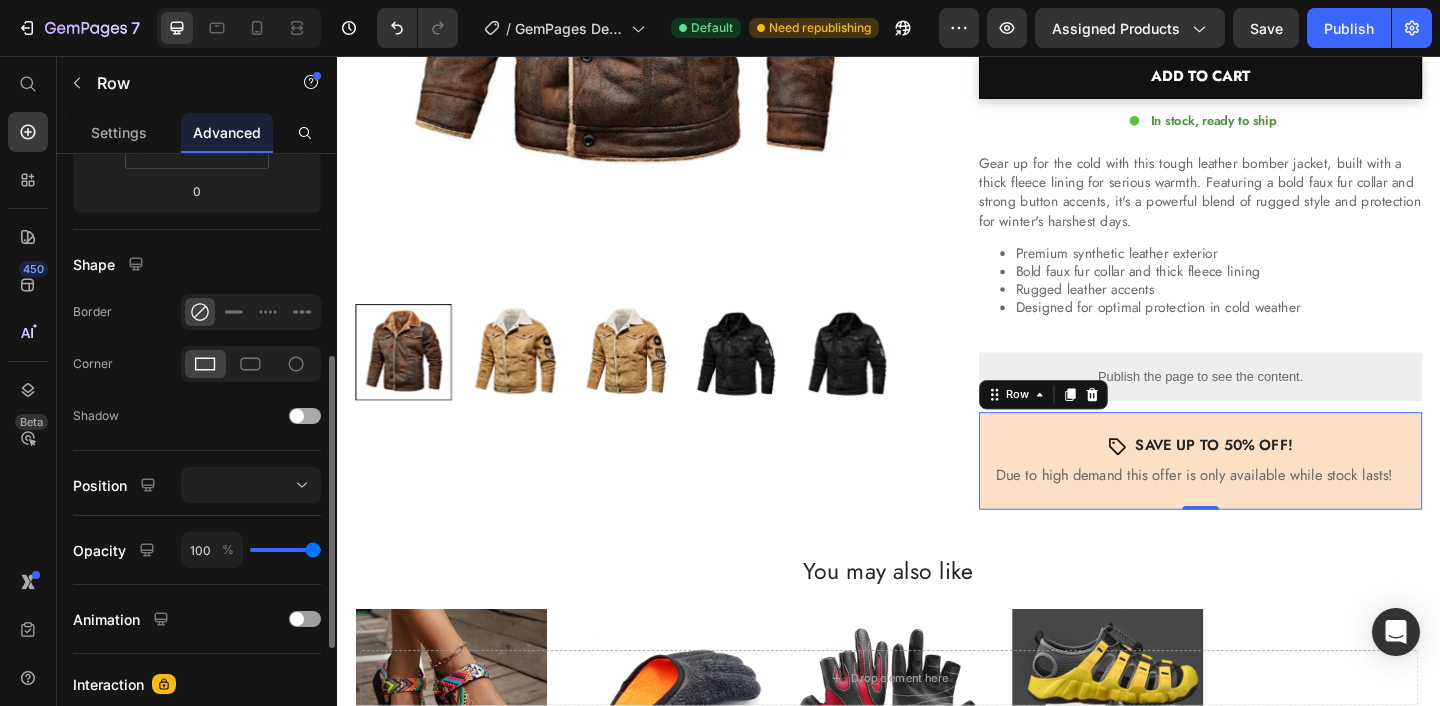 click at bounding box center [297, 416] 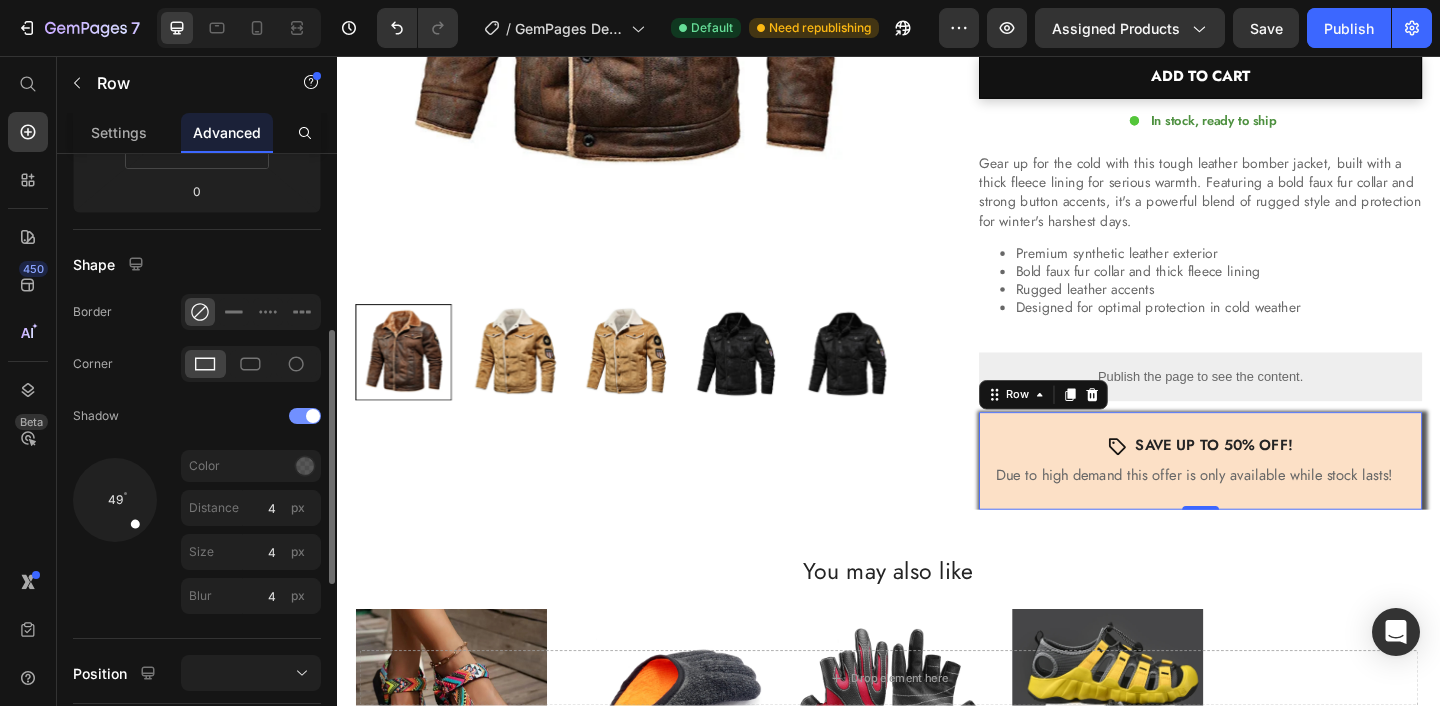 click at bounding box center (305, 416) 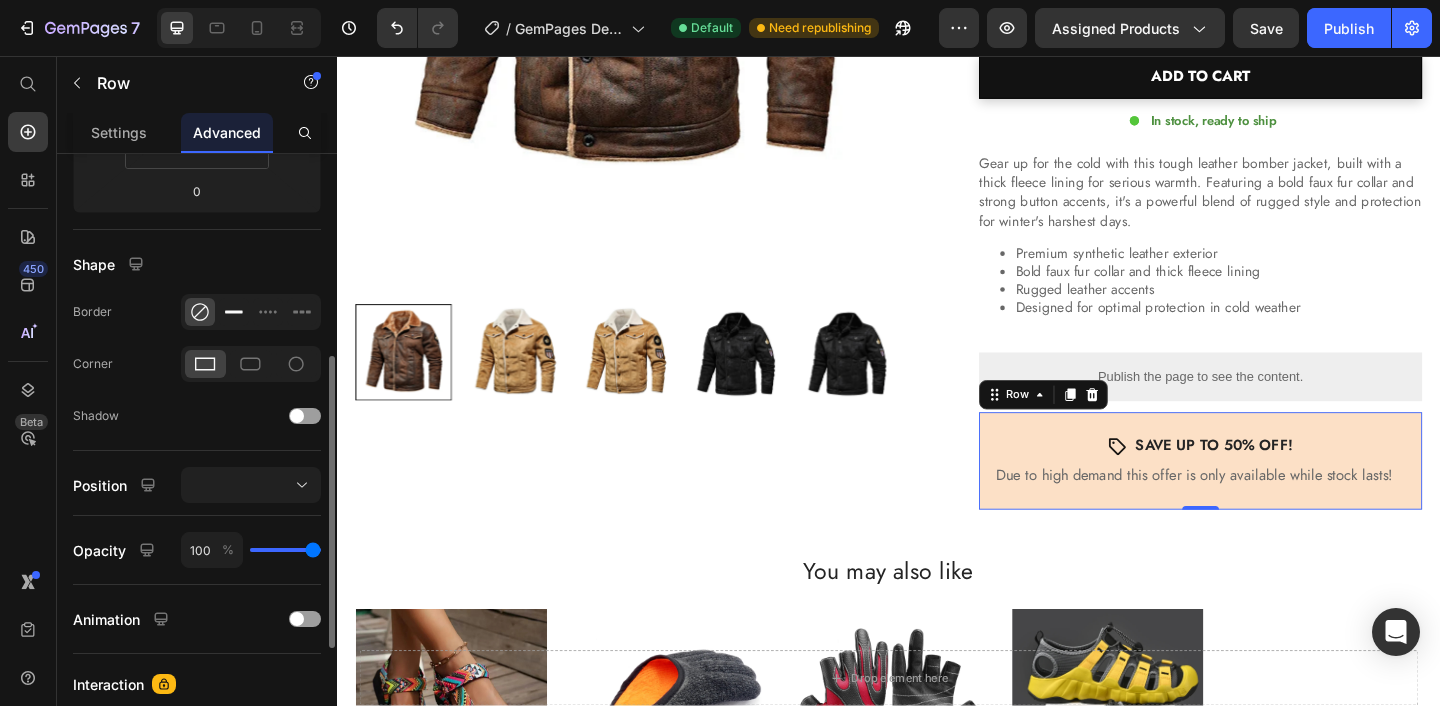 click 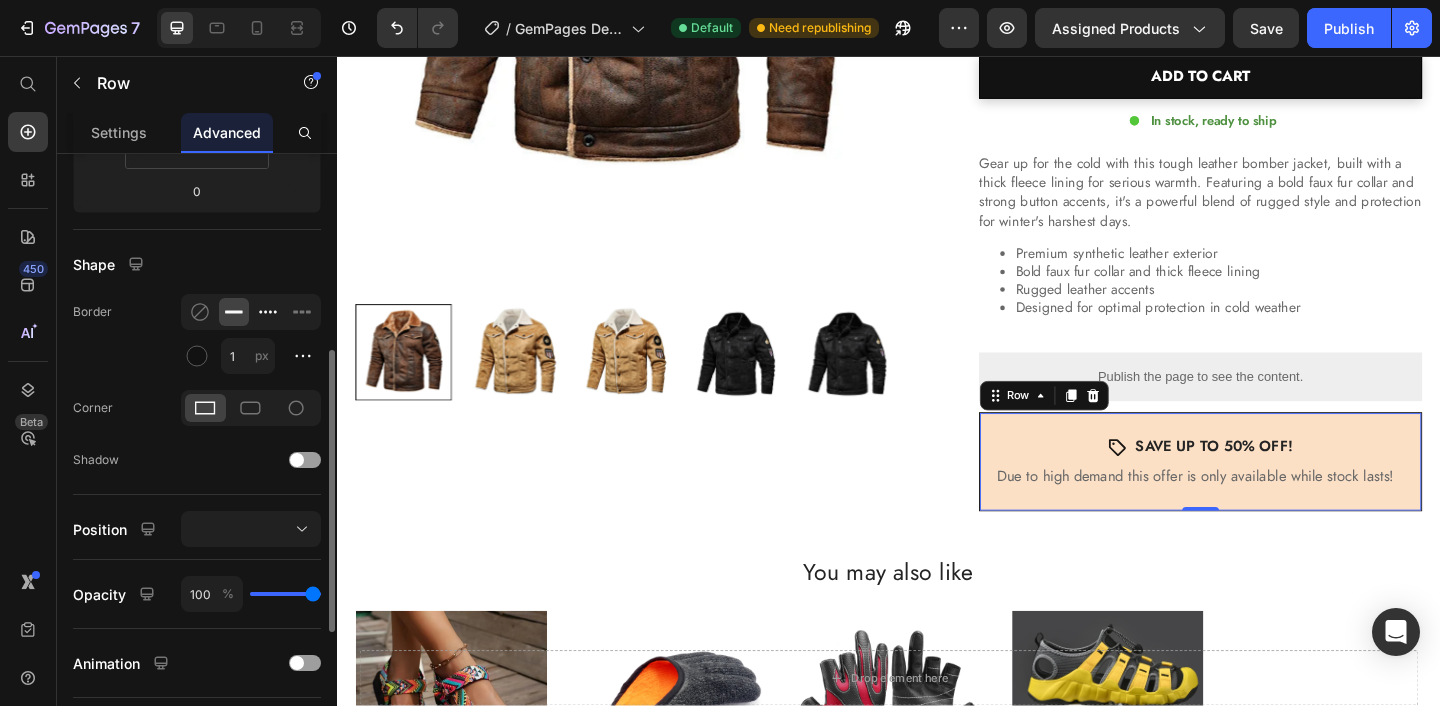 click 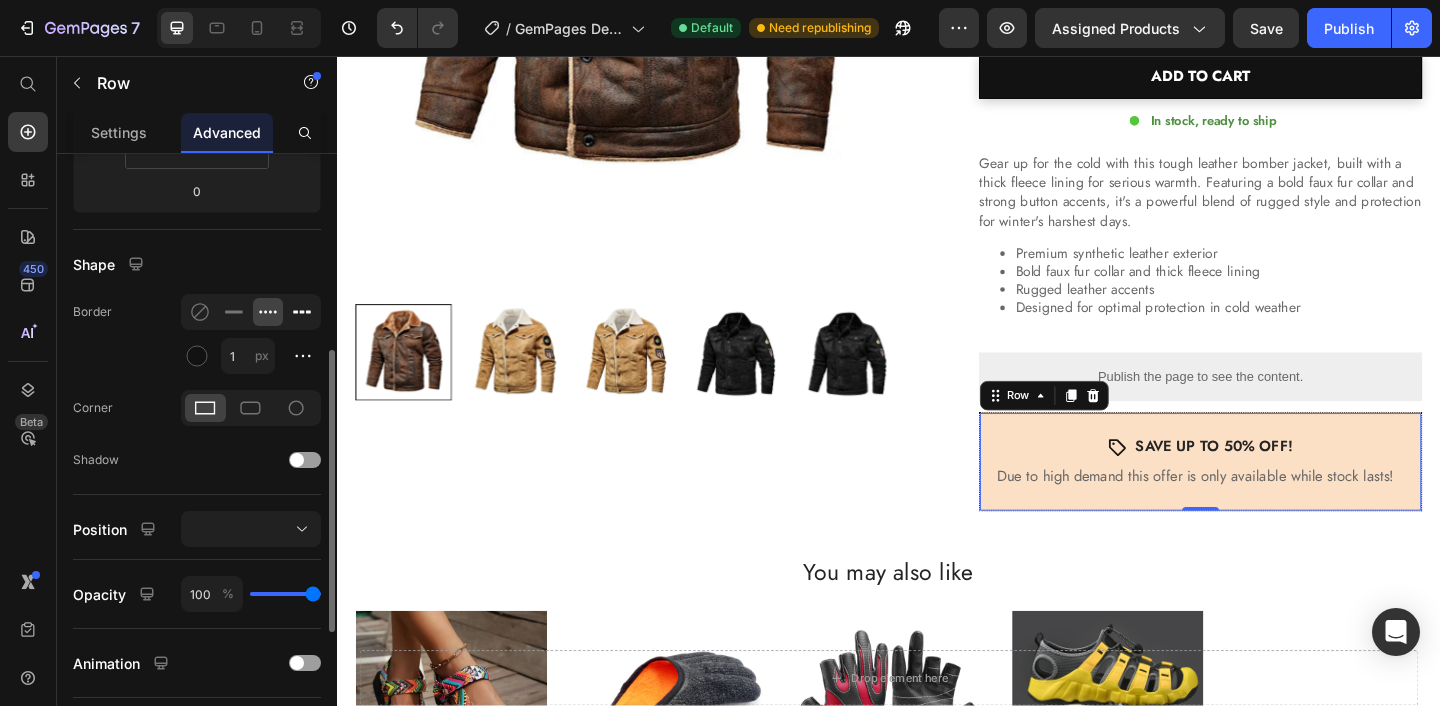 click 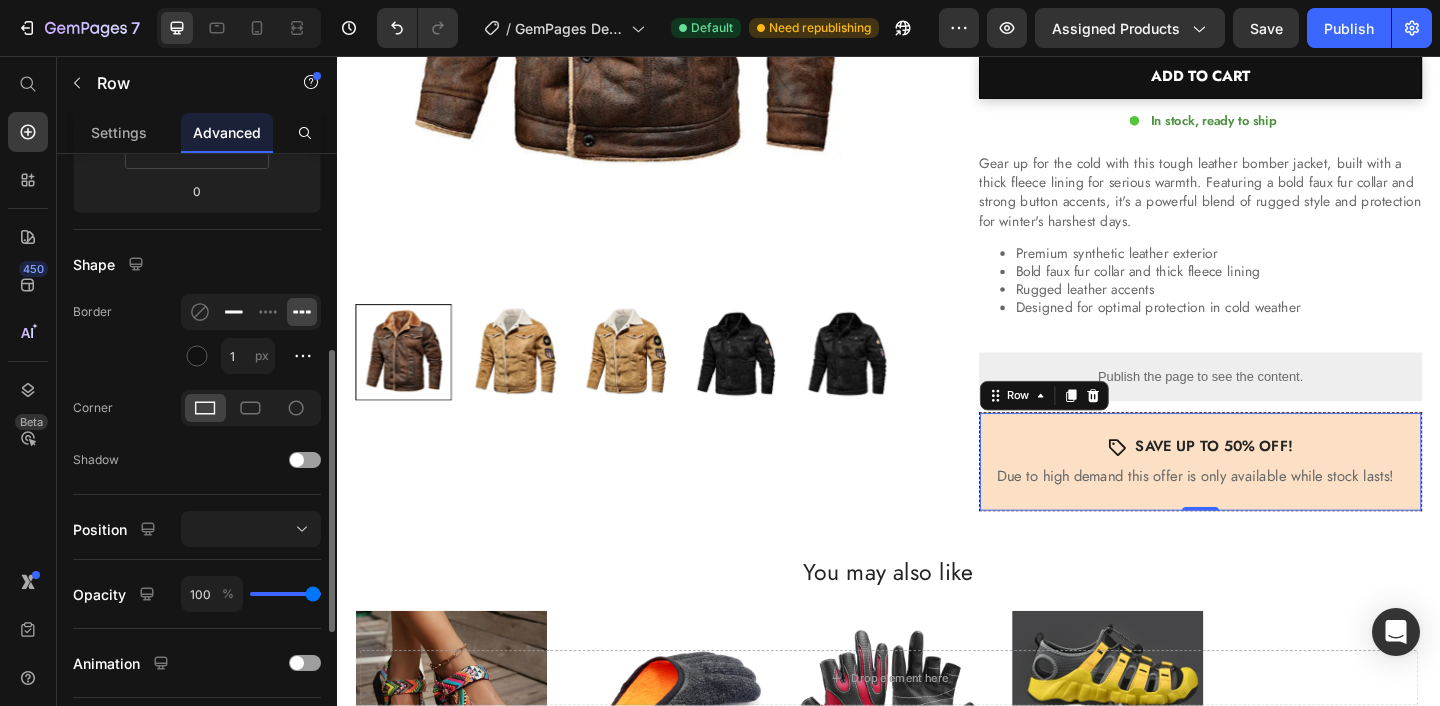 click 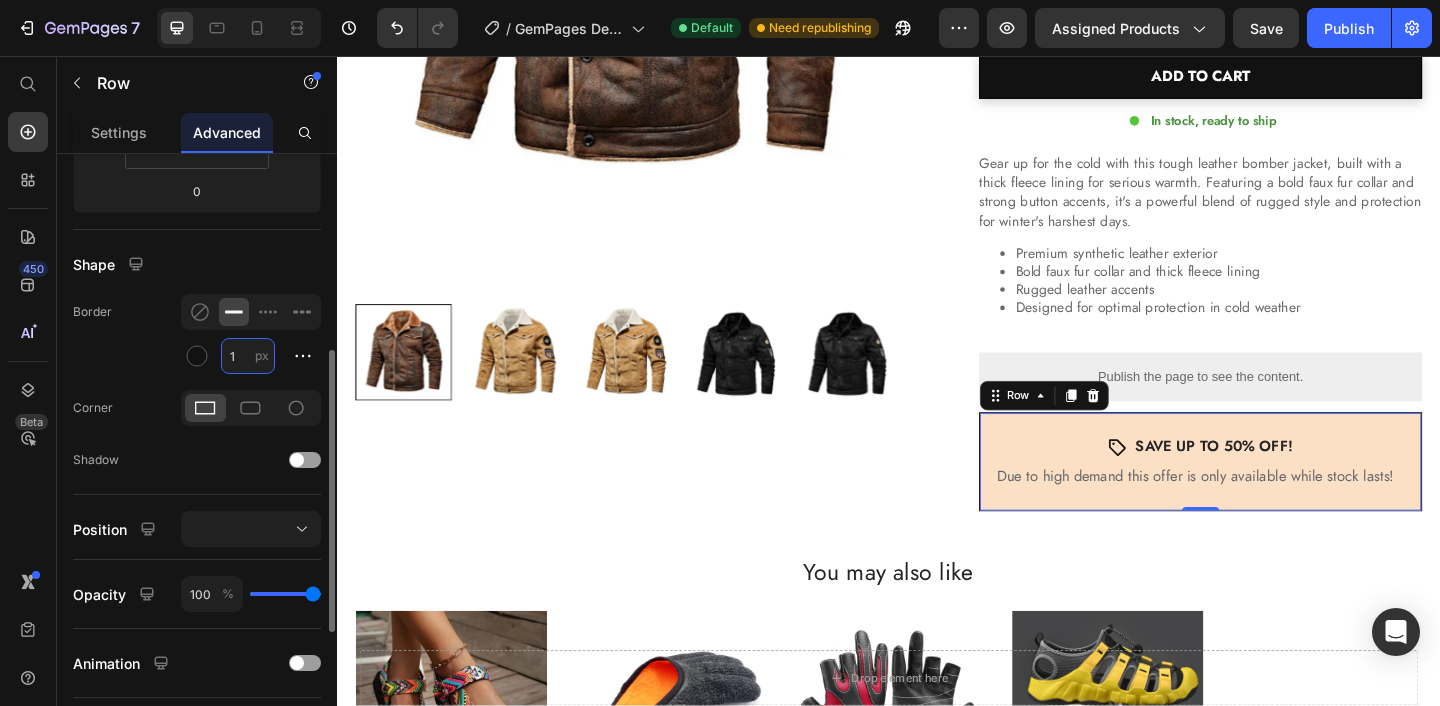 click on "1" at bounding box center (248, 356) 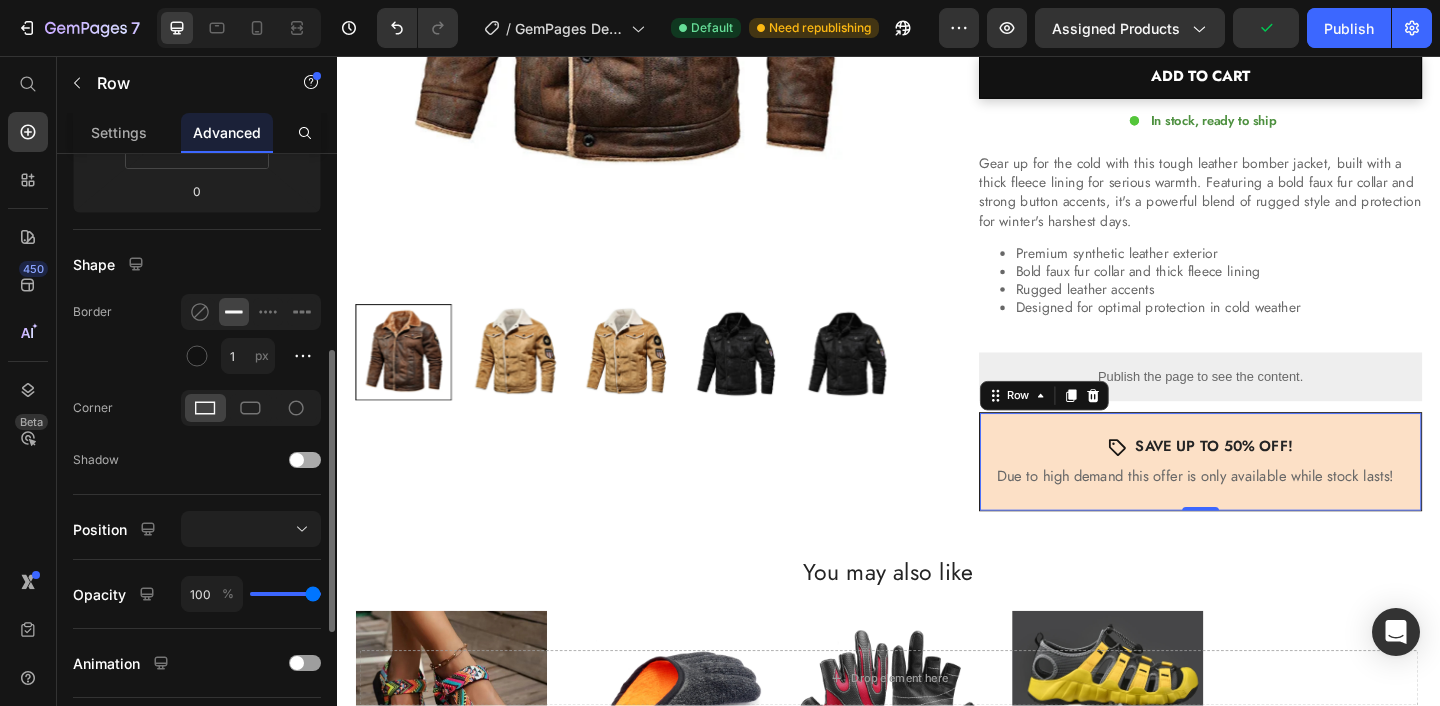 click on "Shadow" 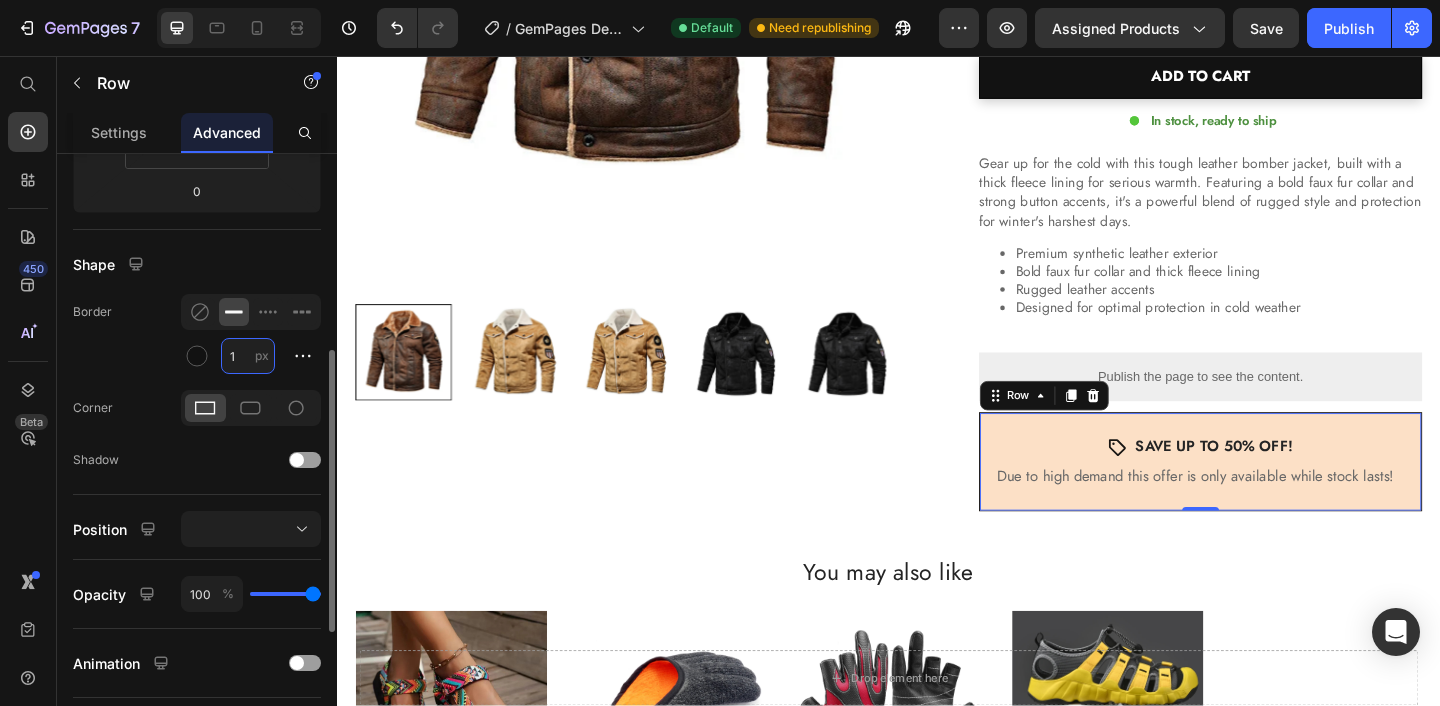 click on "1" at bounding box center [248, 356] 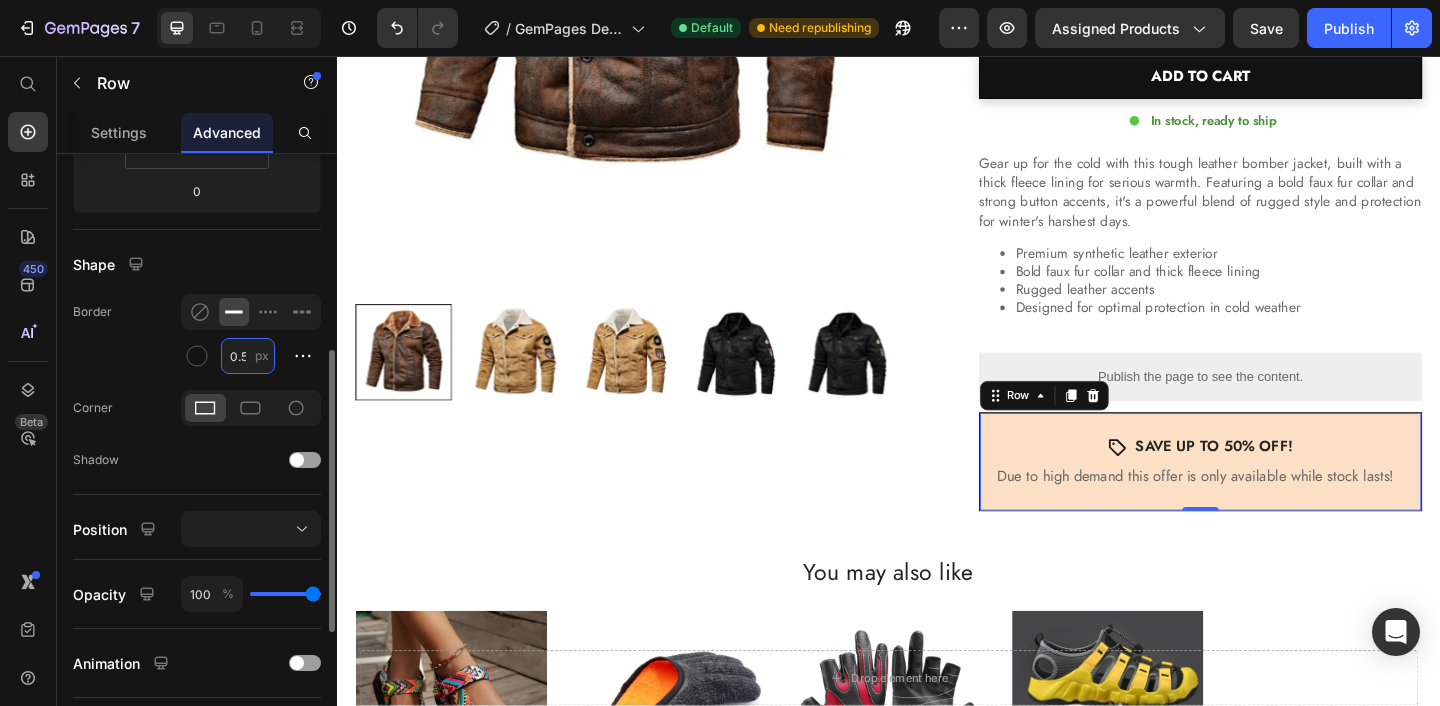 scroll, scrollTop: 0, scrollLeft: 1, axis: horizontal 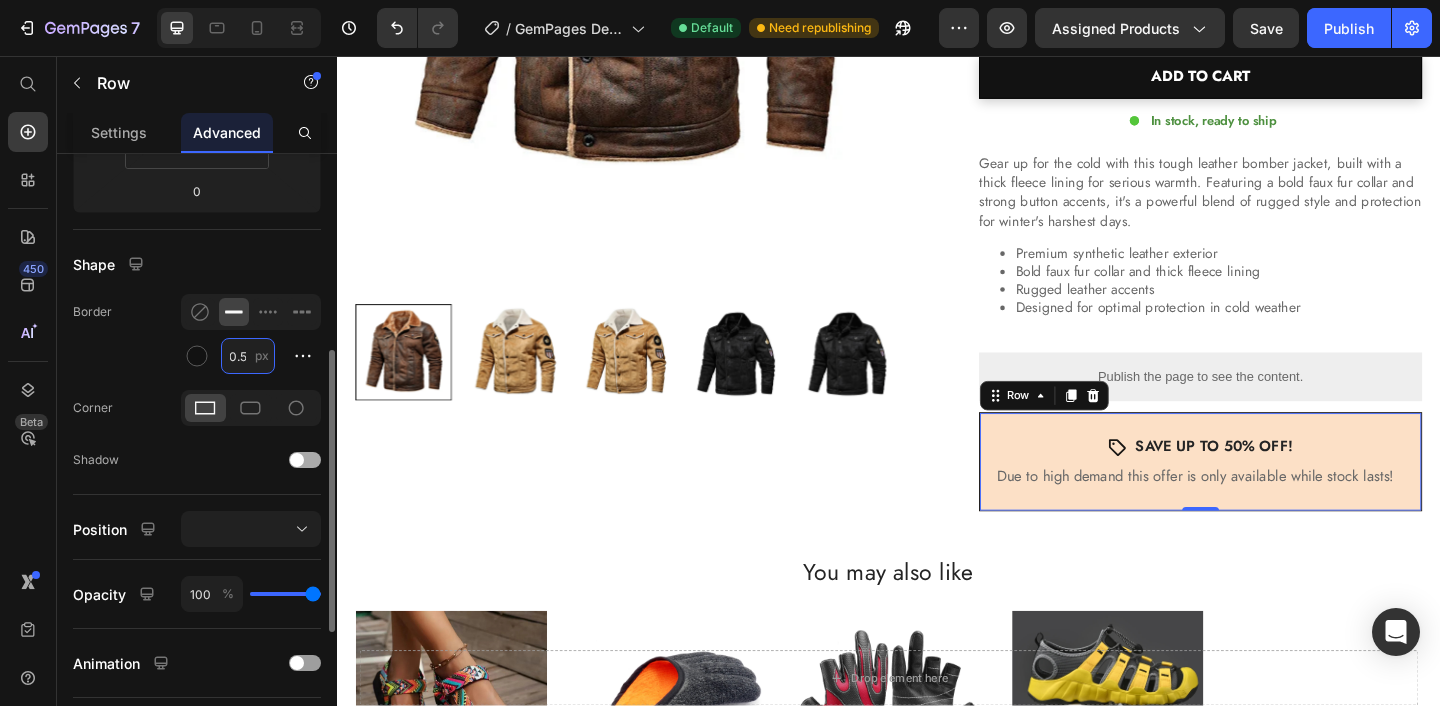type on "0.5" 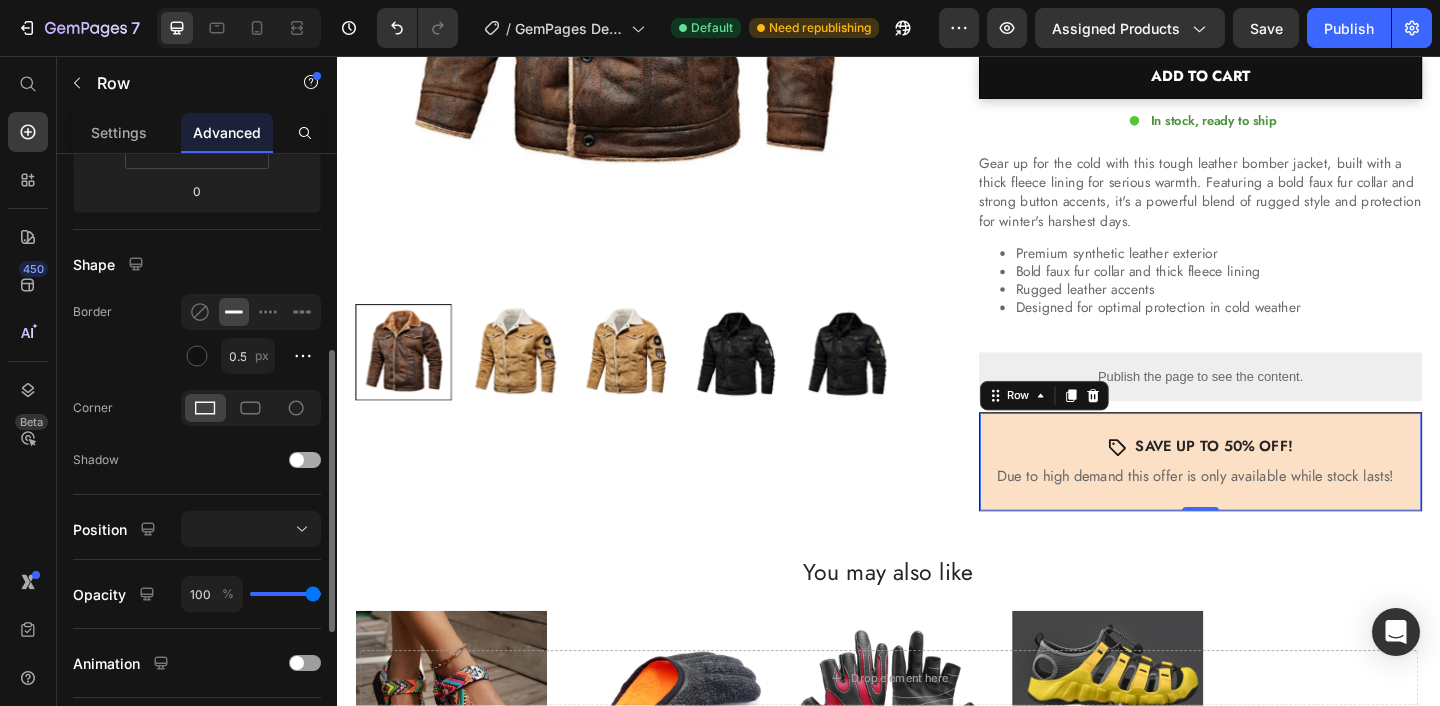 click on "Shadow" 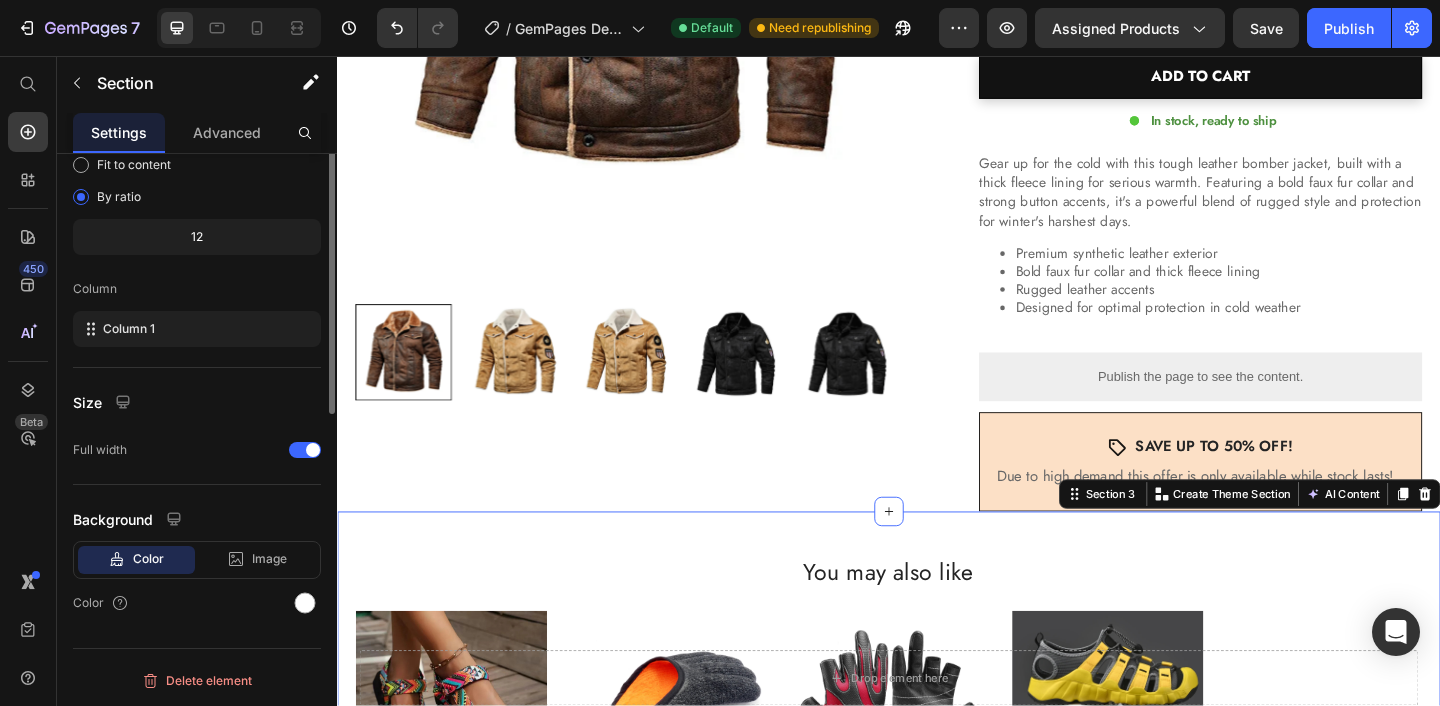 click on "You may also like Heading Sale Product Badge Product Images Sun Drift Platform Sandals Product Title $44.99 Product Price $37.99 Product Price Row Row Sale Product Badge Product Images Catch Guard Fishing Glove Product Title $39.99 Product Price $28.99 Product Price Row Row Sale Product Badge Product Images Pro Grip Flex Gloves Product Title $44.99 Product Price $32.99 Product Price Row Row Sale Product Badge Product Images Icon Beach Sandals Product Title $40.76 Product Price $40.76 Product Price Row Row Product List Section 3   You can create reusable sections Create Theme Section AI Content Write with GemAI What would you like to describe here? Tone and Voice Persuasive Product Getting products... Show more Generate" at bounding box center (937, 766) 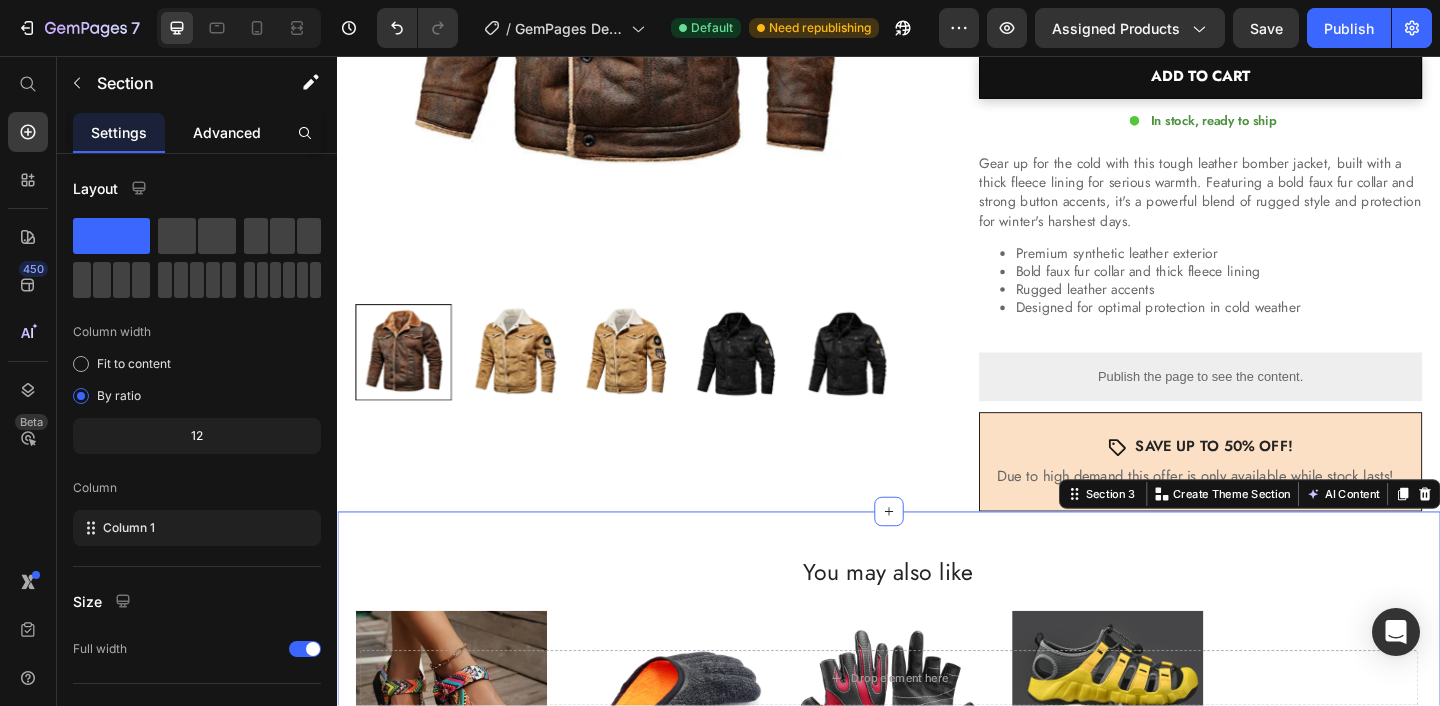 click on "Advanced" at bounding box center (227, 132) 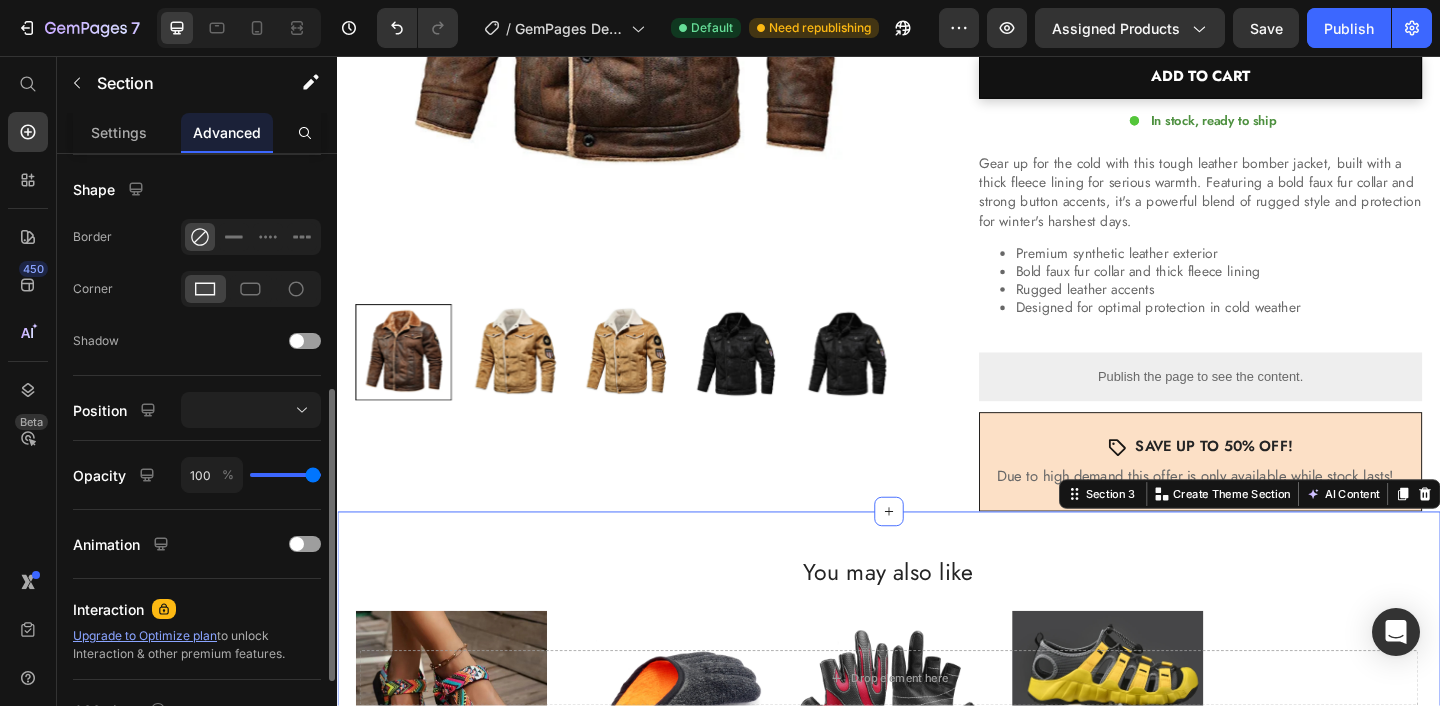 scroll, scrollTop: 513, scrollLeft: 0, axis: vertical 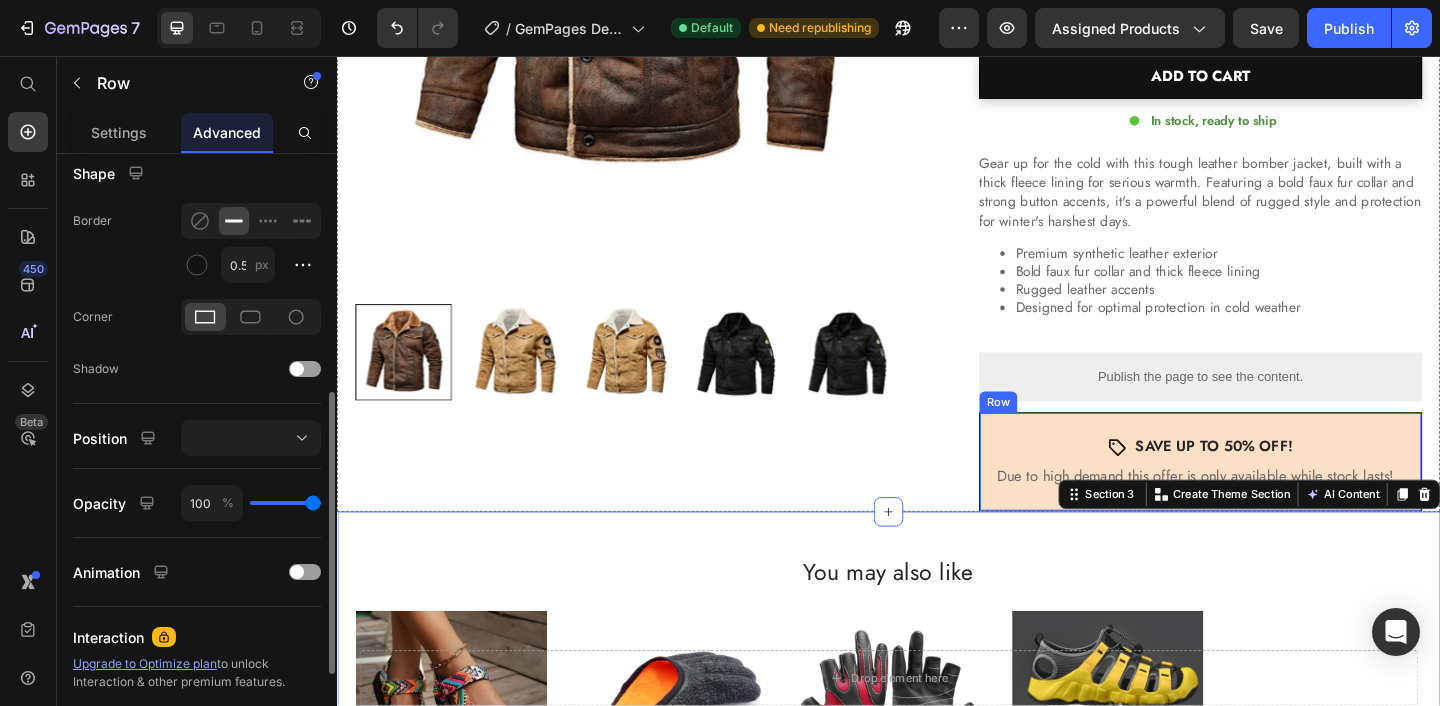 click on "Icon SAVE UP TO 50% OFF! Text Block Row Due to high demand this offer is only available while stock lasts! Text Block Row" at bounding box center [1276, 498] 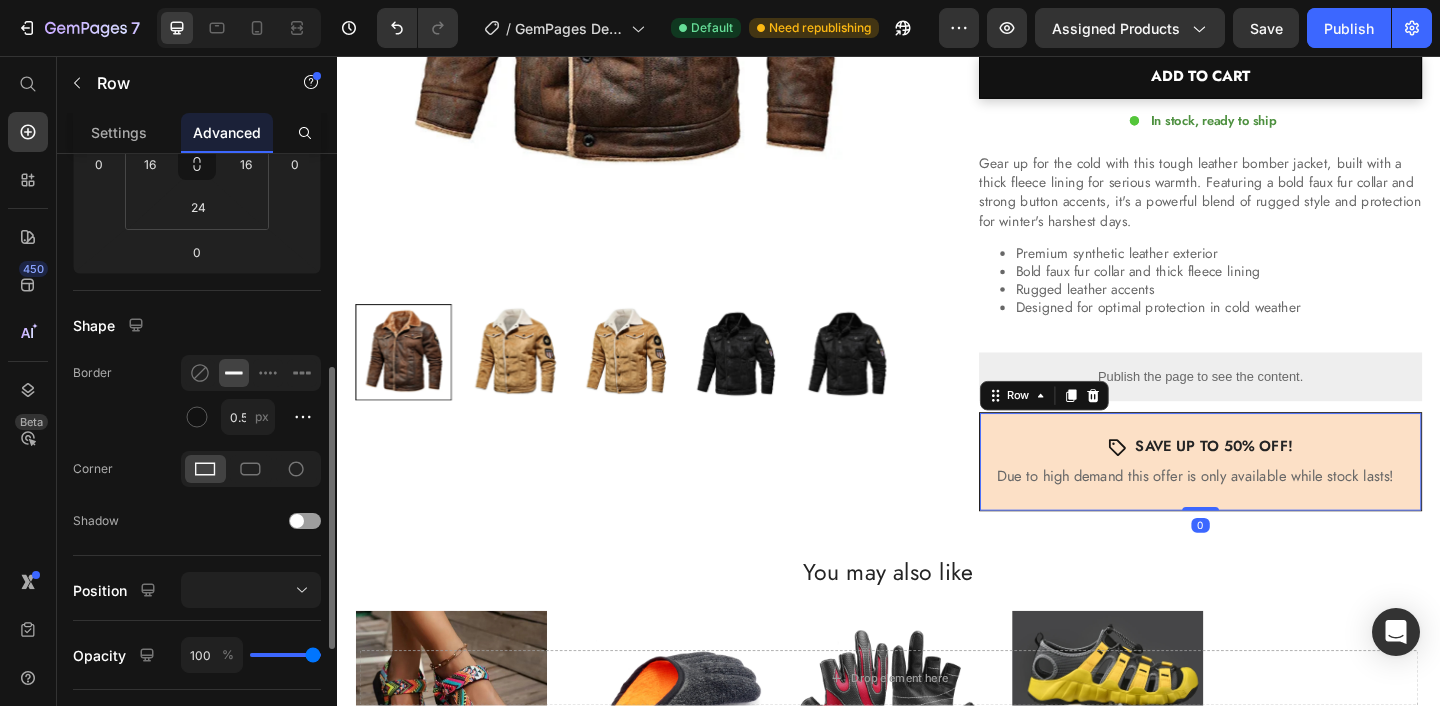 scroll, scrollTop: 409, scrollLeft: 0, axis: vertical 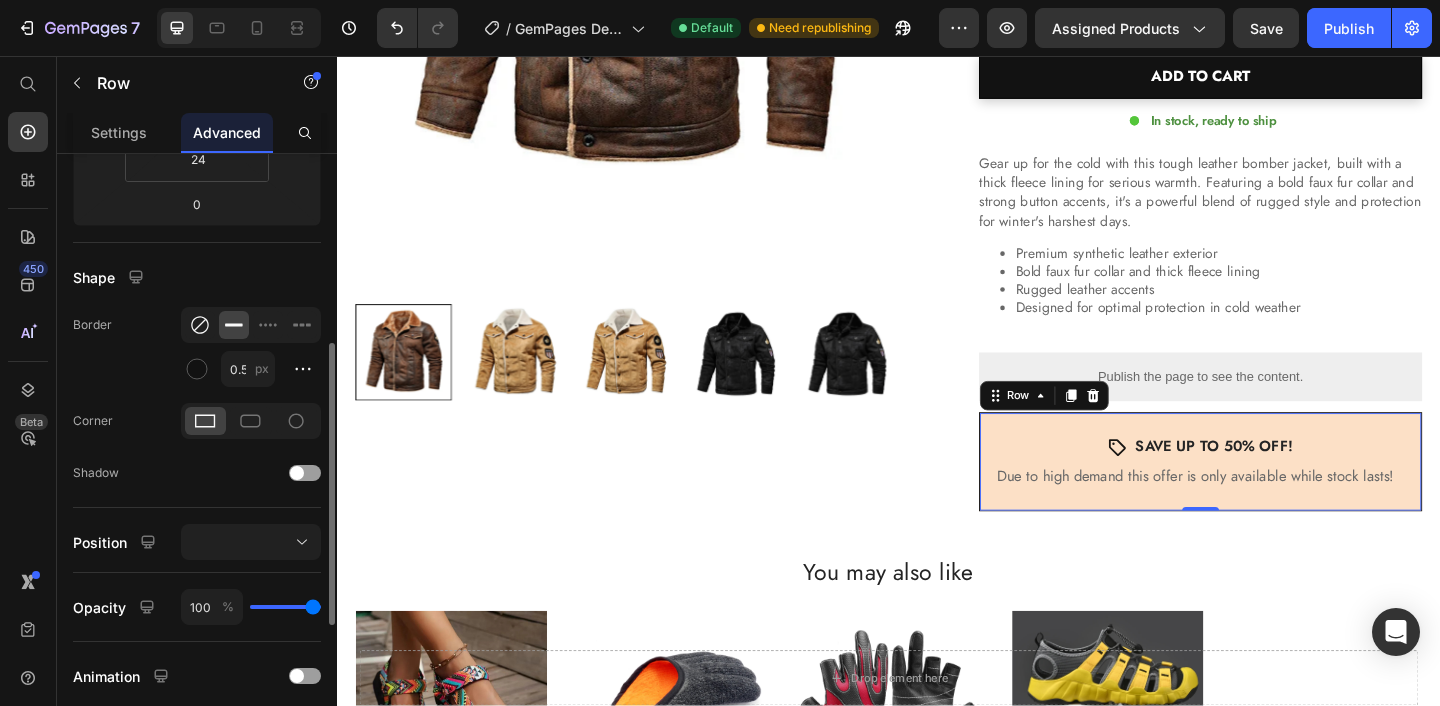 click 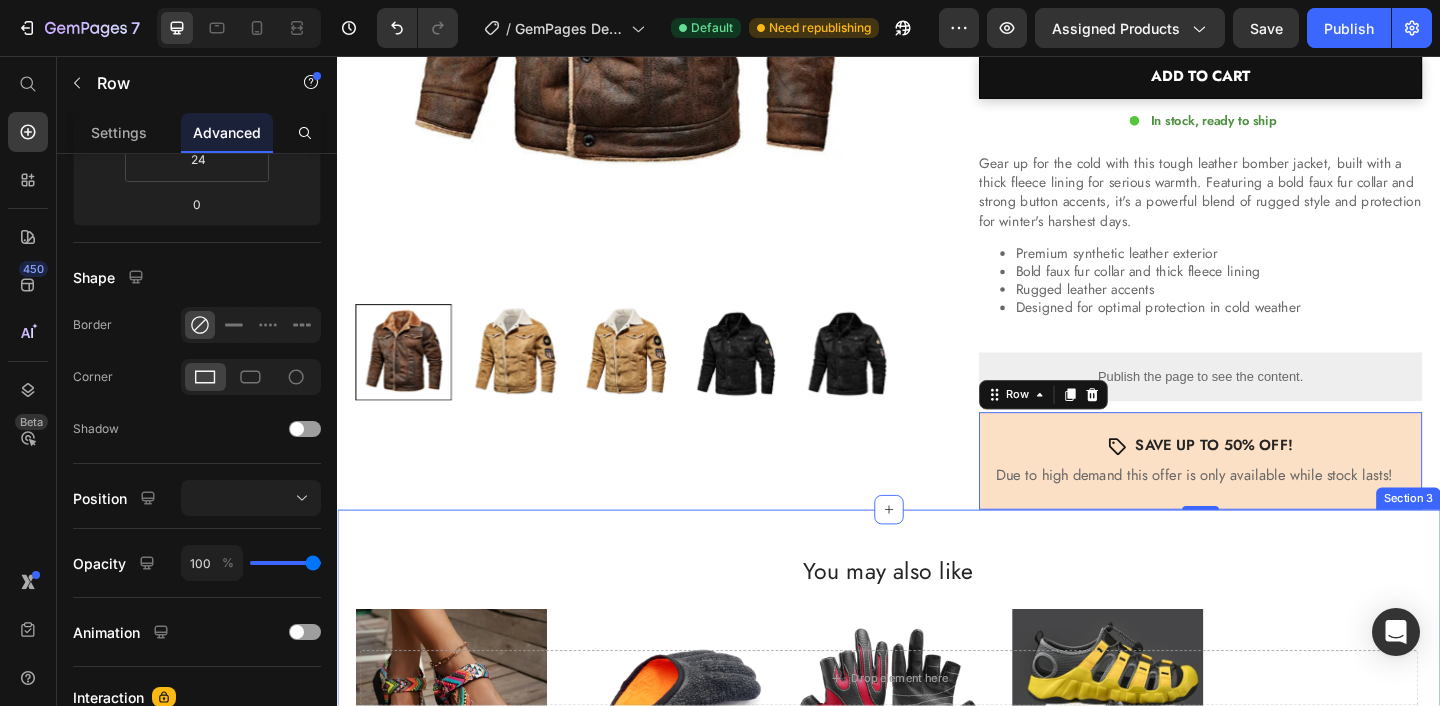 click on "You may also like Heading Sale Product Badge Product Images Sun Drift Platform Sandals Product Title $44.99 Product Price $37.99 Product Price Row Row Sale Product Badge Product Images Catch Guard Fishing Glove Product Title $39.99 Product Price $28.99 Product Price Row Row Sale Product Badge Product Images Pro Grip Flex Gloves Product Title $44.99 Product Price $32.99 Product Price Row Row Sale Product Badge Product Images Icon Beach Sandals Product Title $40.76 Product Price $40.76 Product Price Row Row Product List Section 3" at bounding box center [937, 764] 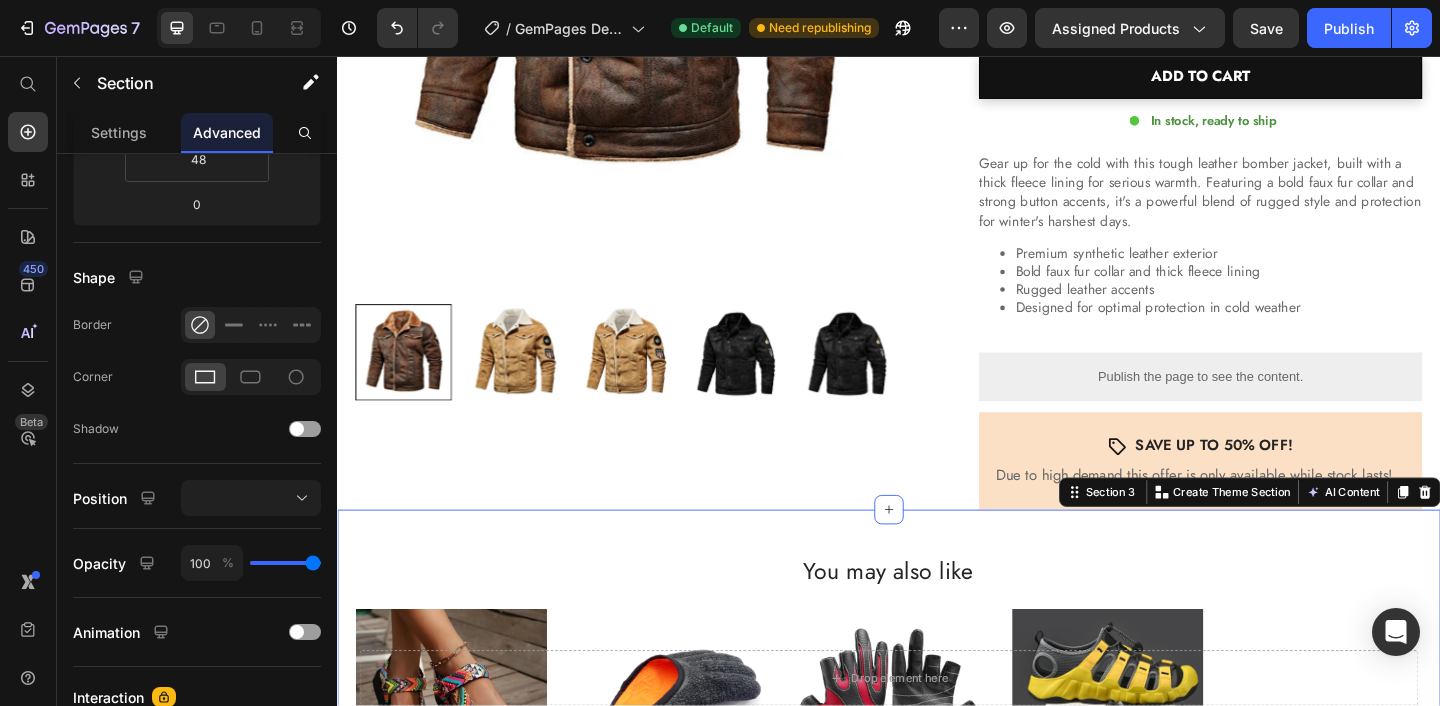 scroll, scrollTop: 0, scrollLeft: 0, axis: both 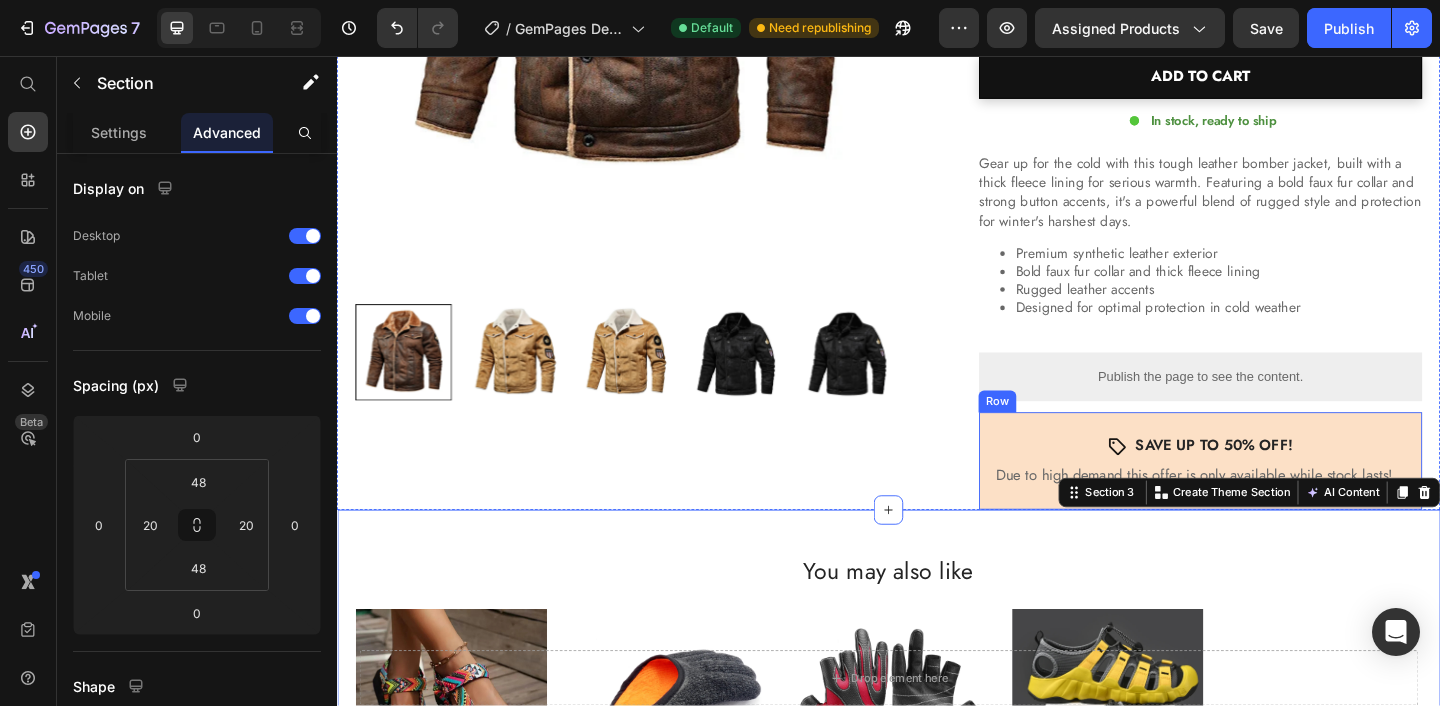 click on "Icon SAVE UP TO 50% OFF! Text Block Row Due to high demand this offer is only available while stock lasts! Text Block Row" at bounding box center [1276, 497] 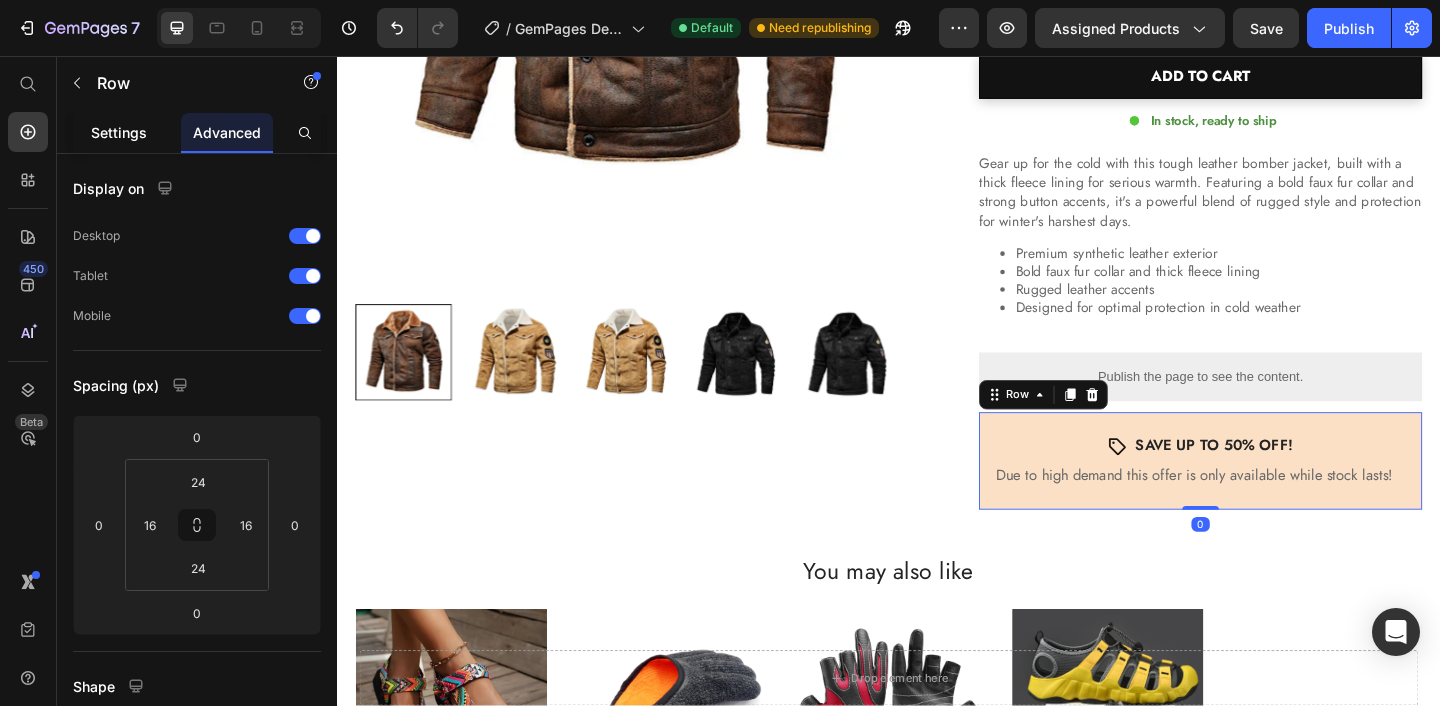 click on "Settings" at bounding box center (119, 132) 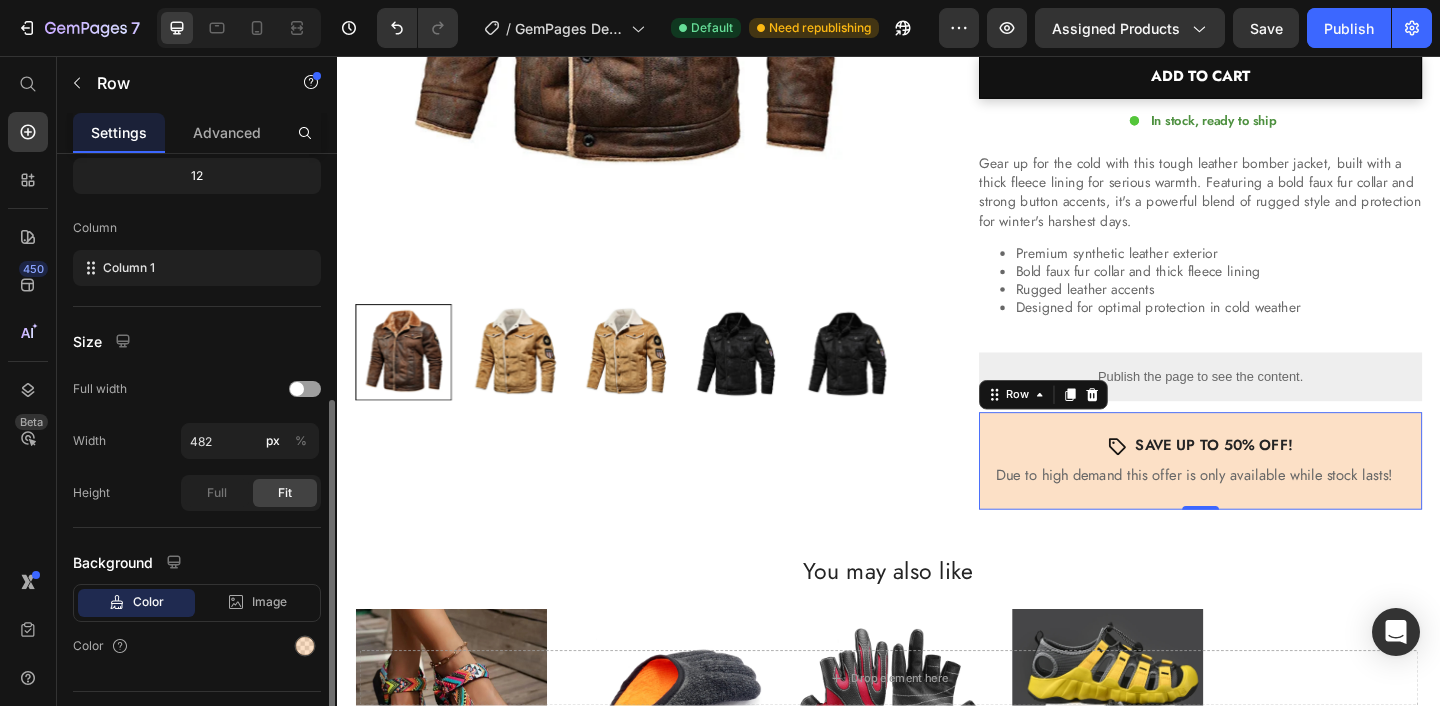 scroll, scrollTop: 303, scrollLeft: 0, axis: vertical 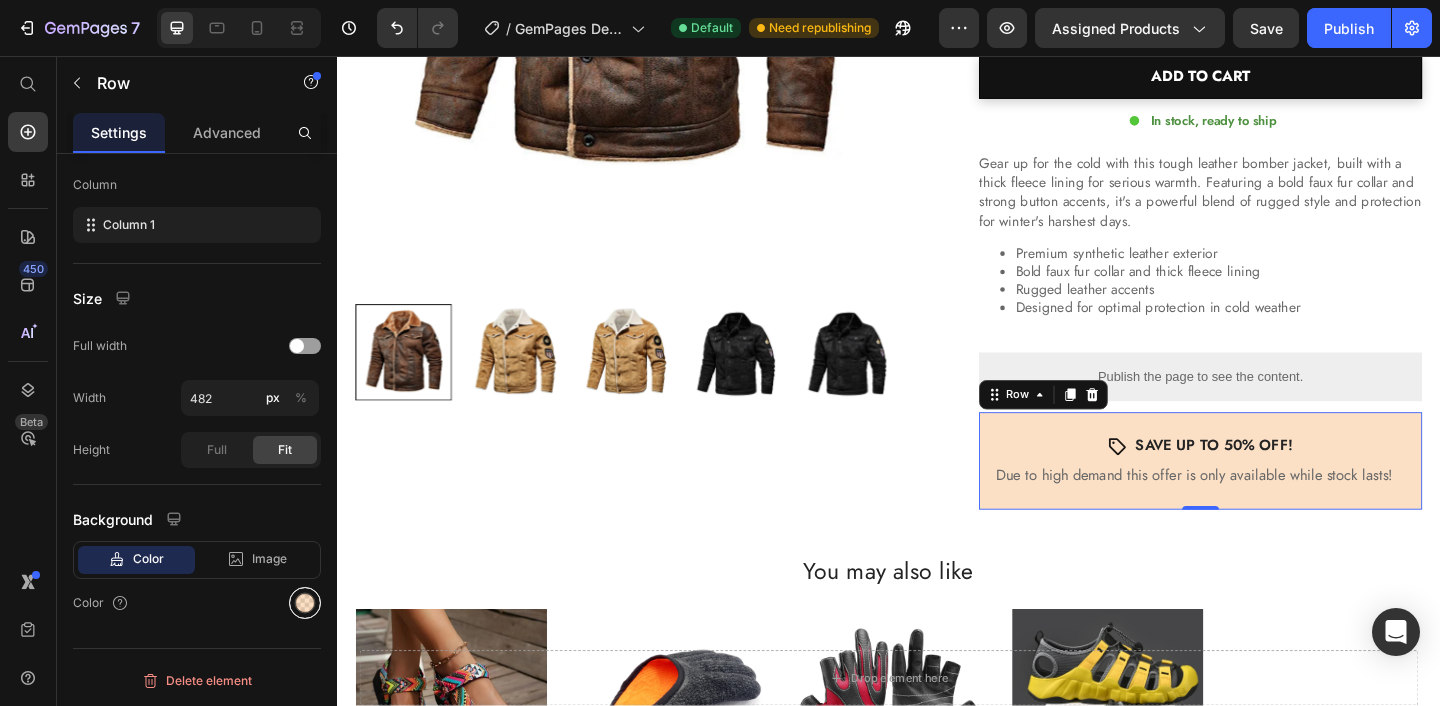 click at bounding box center (305, 603) 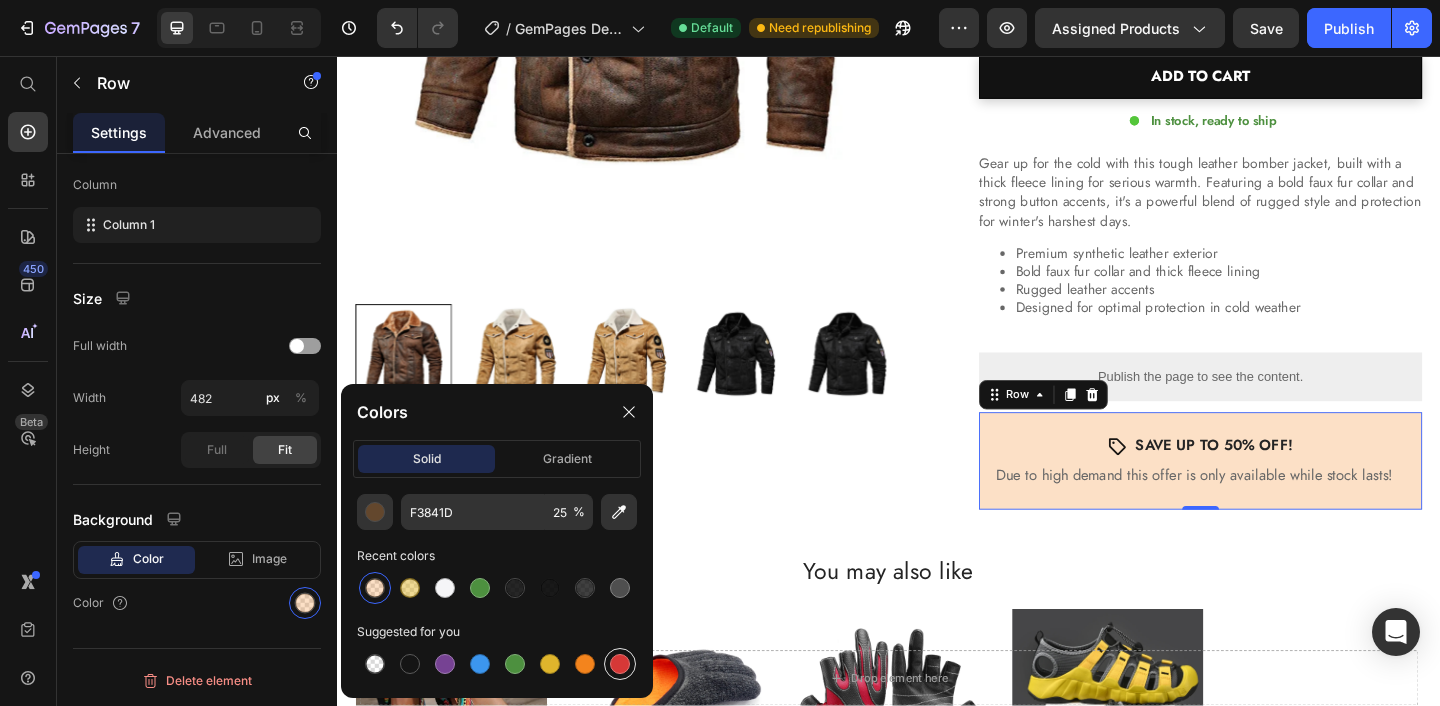 click at bounding box center [620, 664] 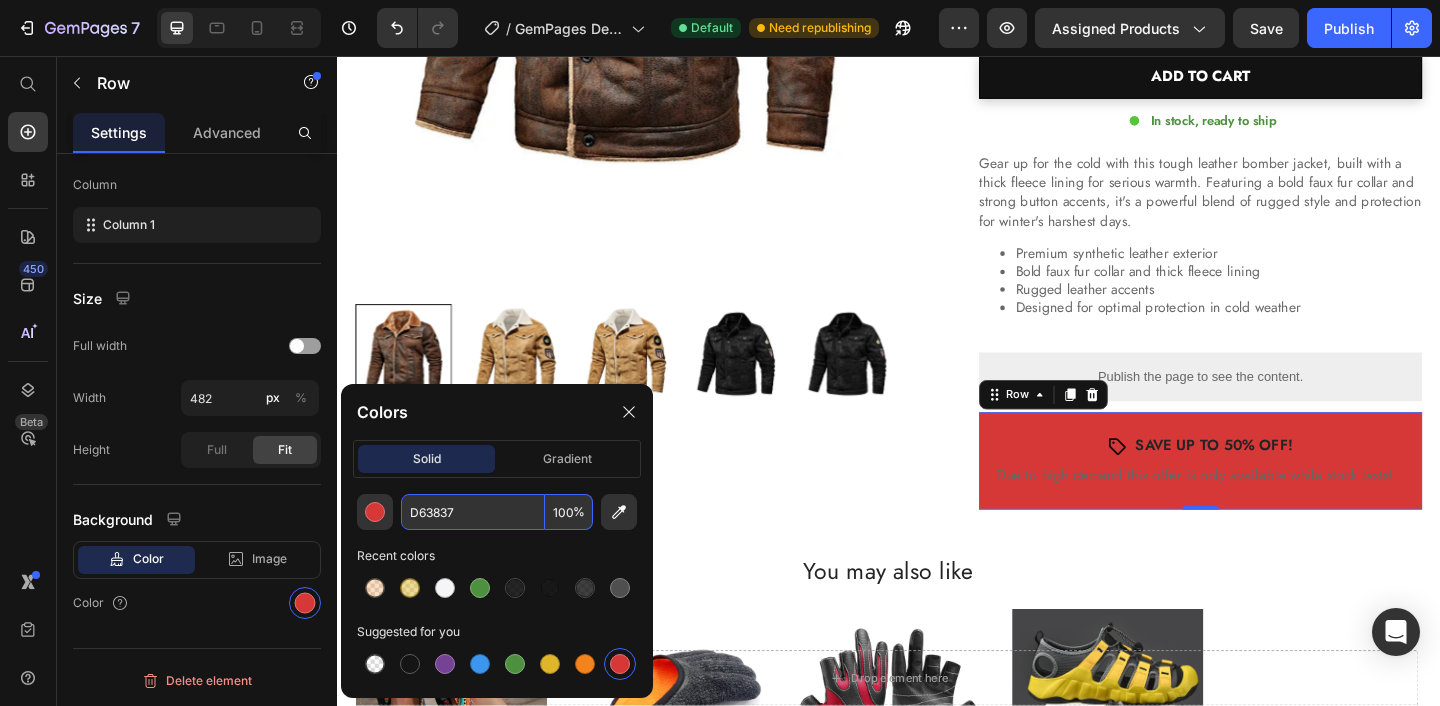 click on "100" at bounding box center [569, 512] 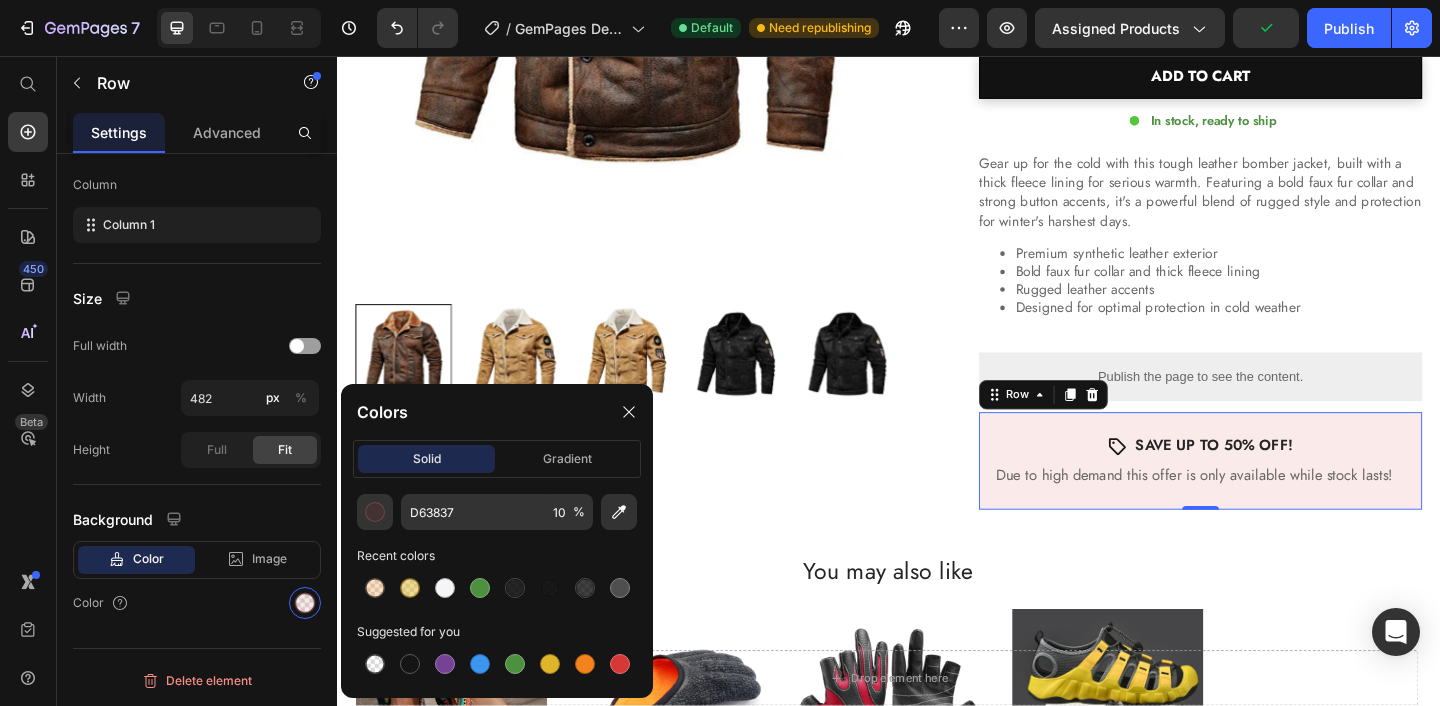click on "Recent colors" at bounding box center (497, 556) 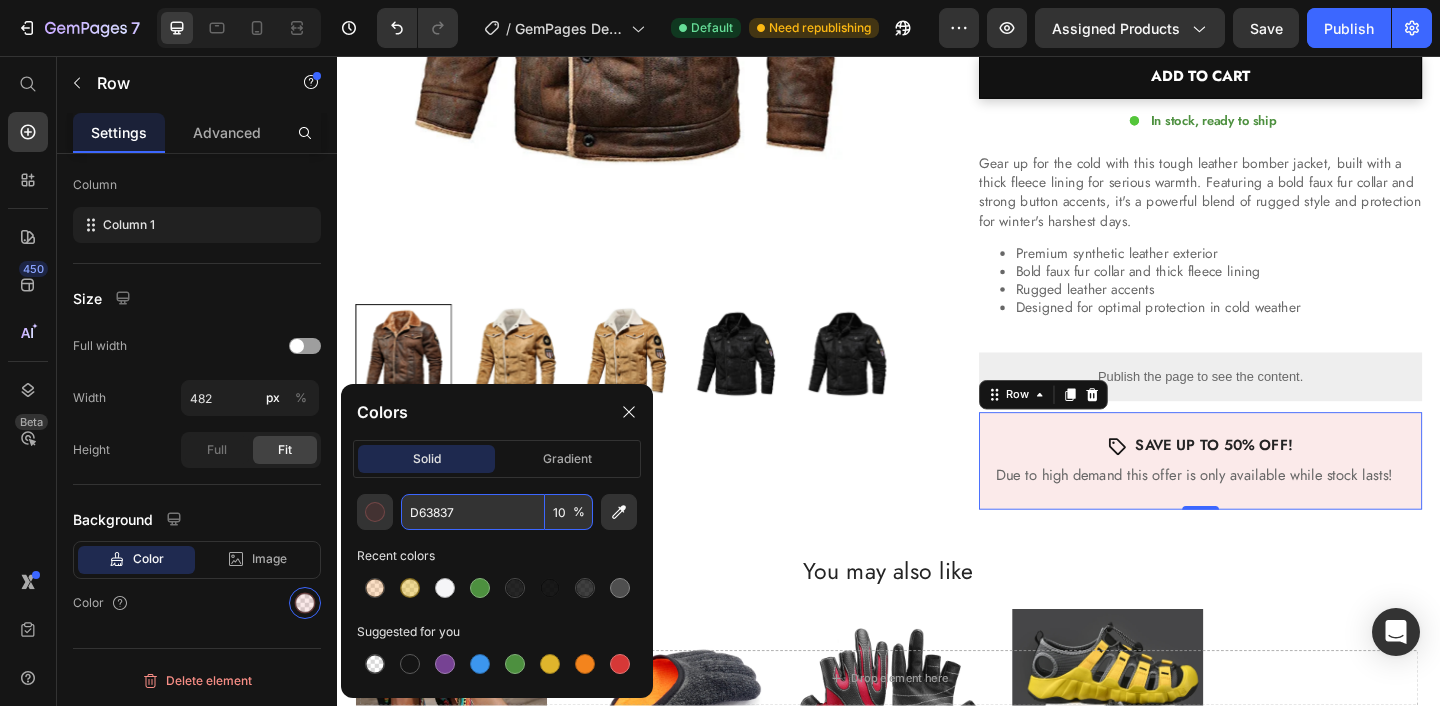 click on "10" at bounding box center [569, 512] 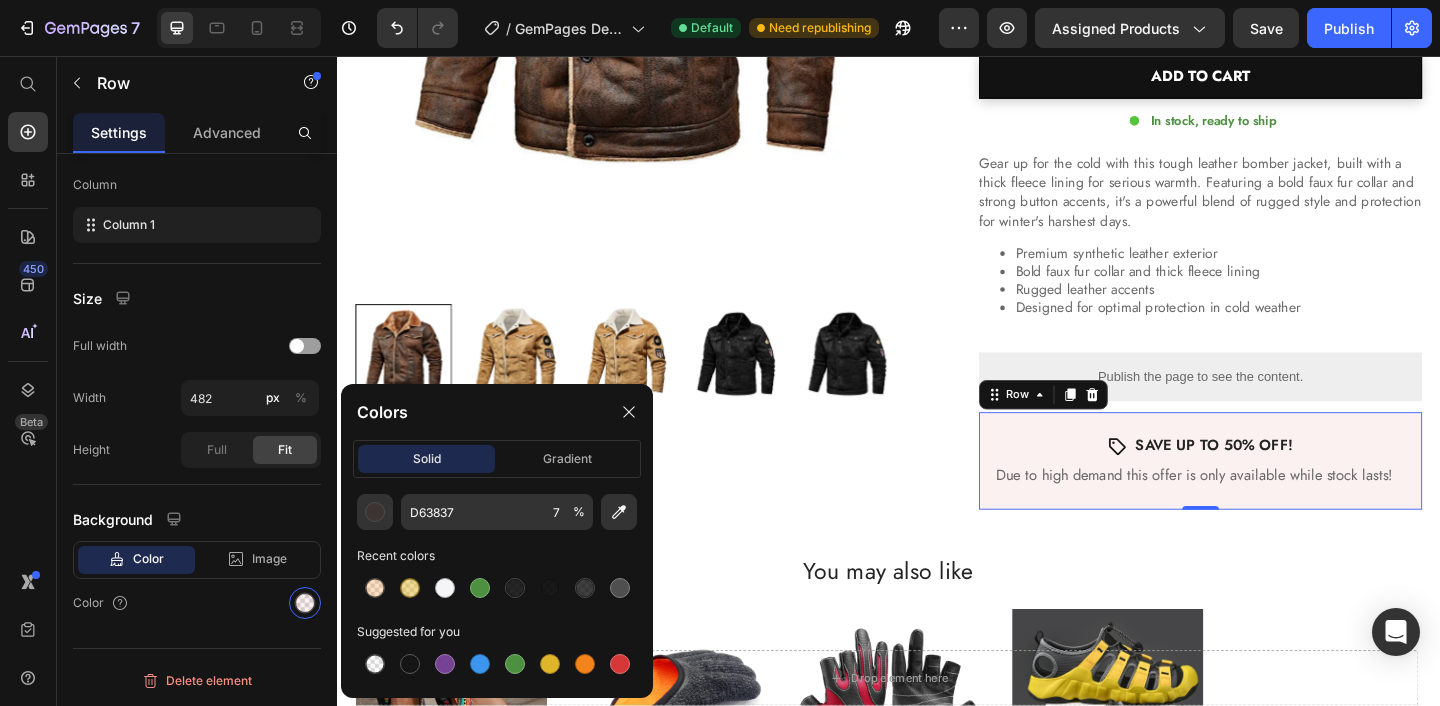 click on "Recent colors" at bounding box center (497, 556) 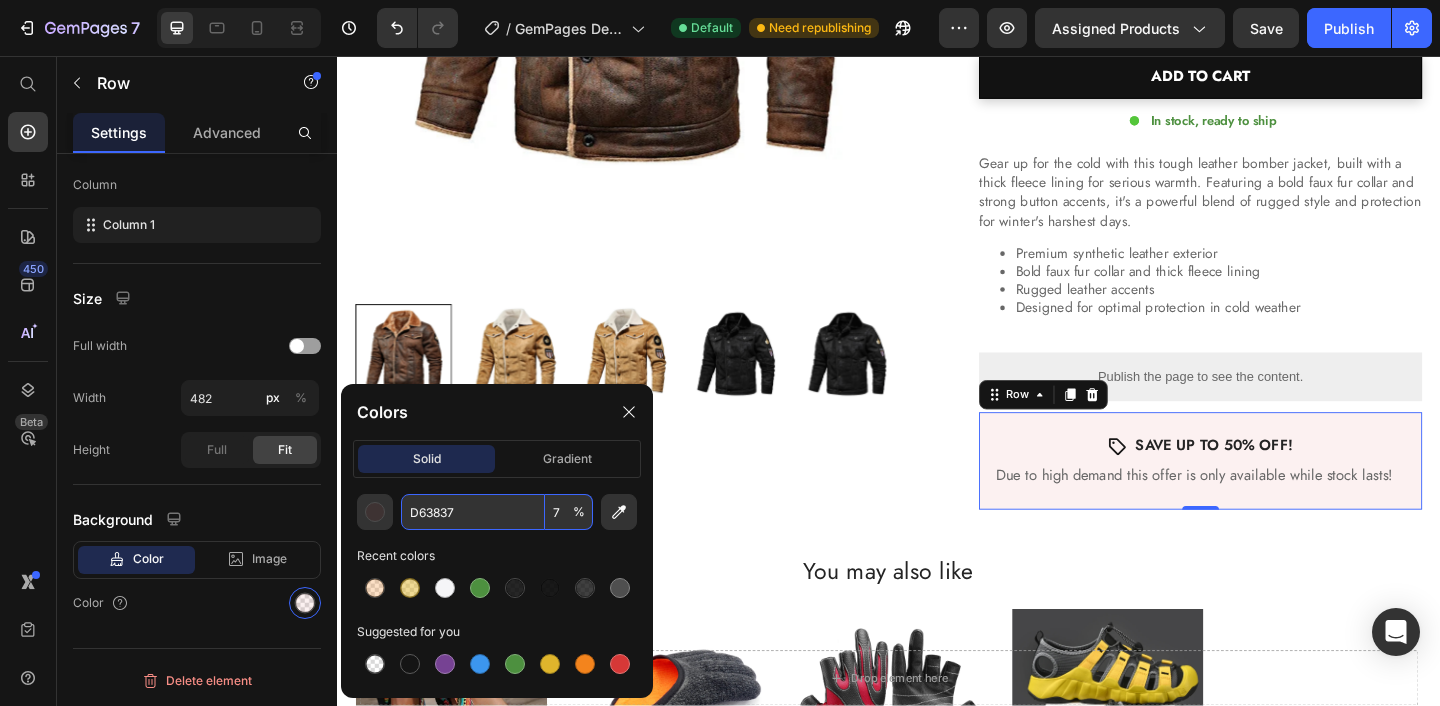 click on "7" at bounding box center (569, 512) 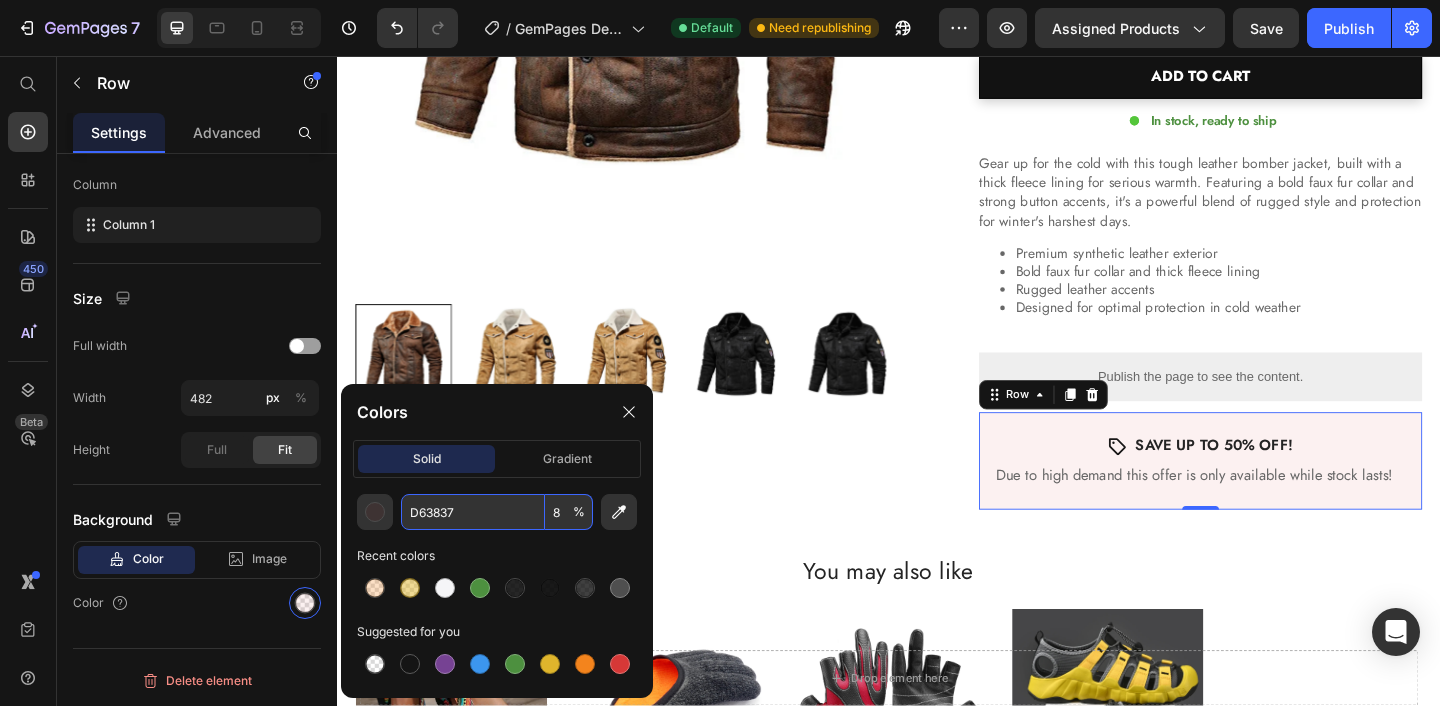 type on "7" 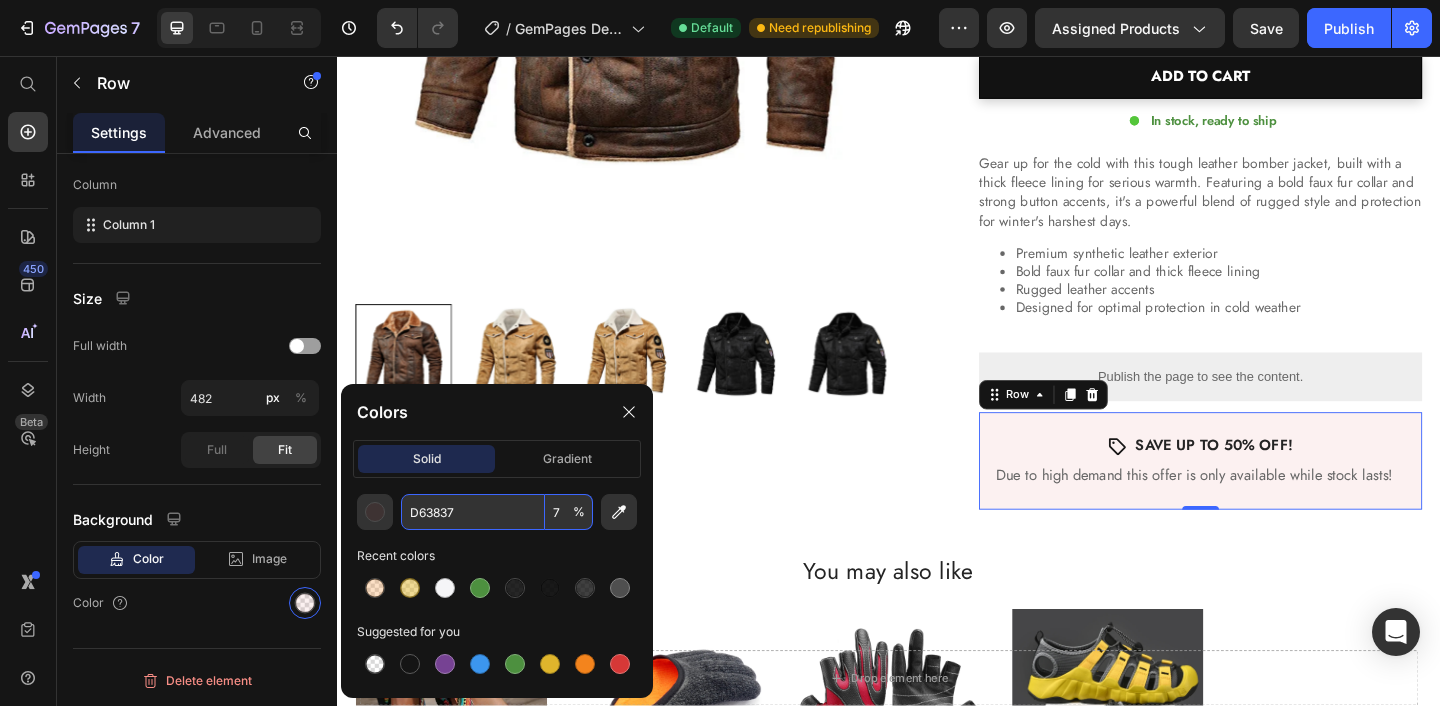 click on "Recent colors" at bounding box center [497, 556] 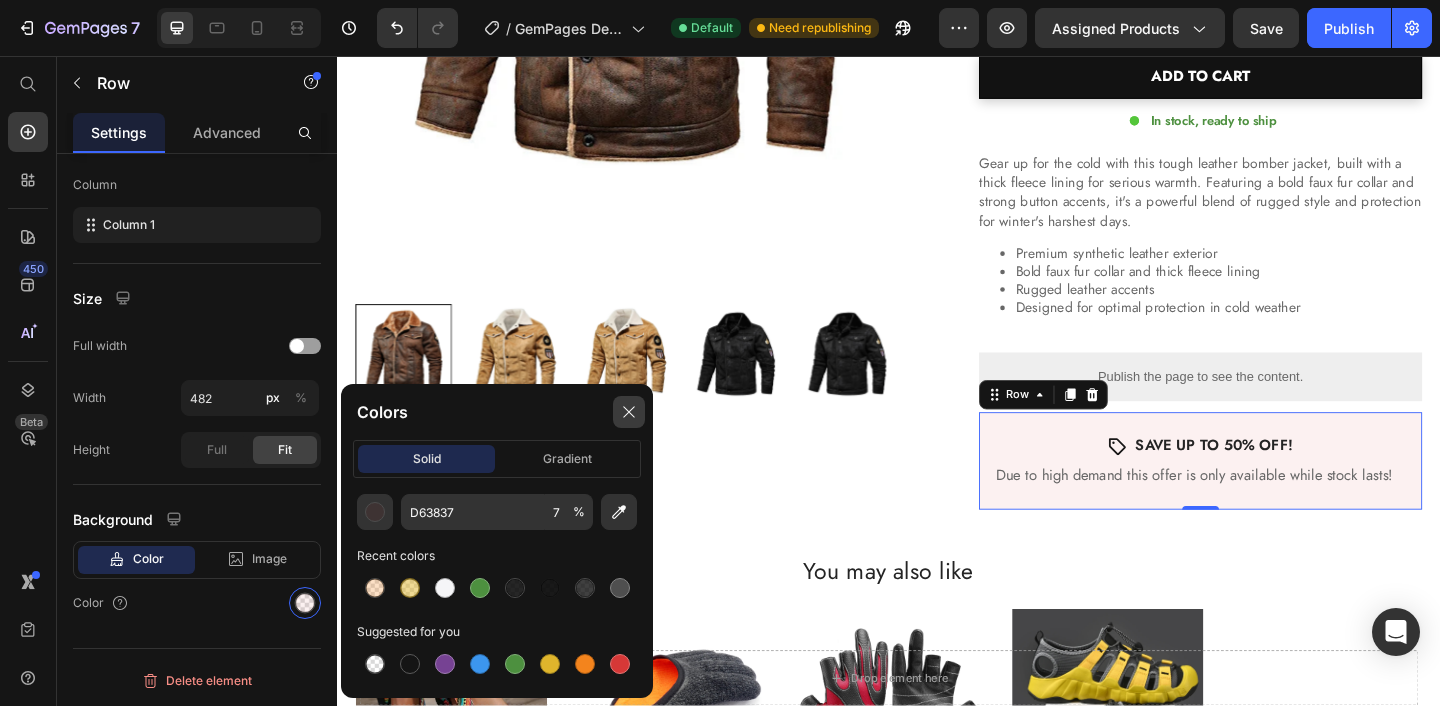 click 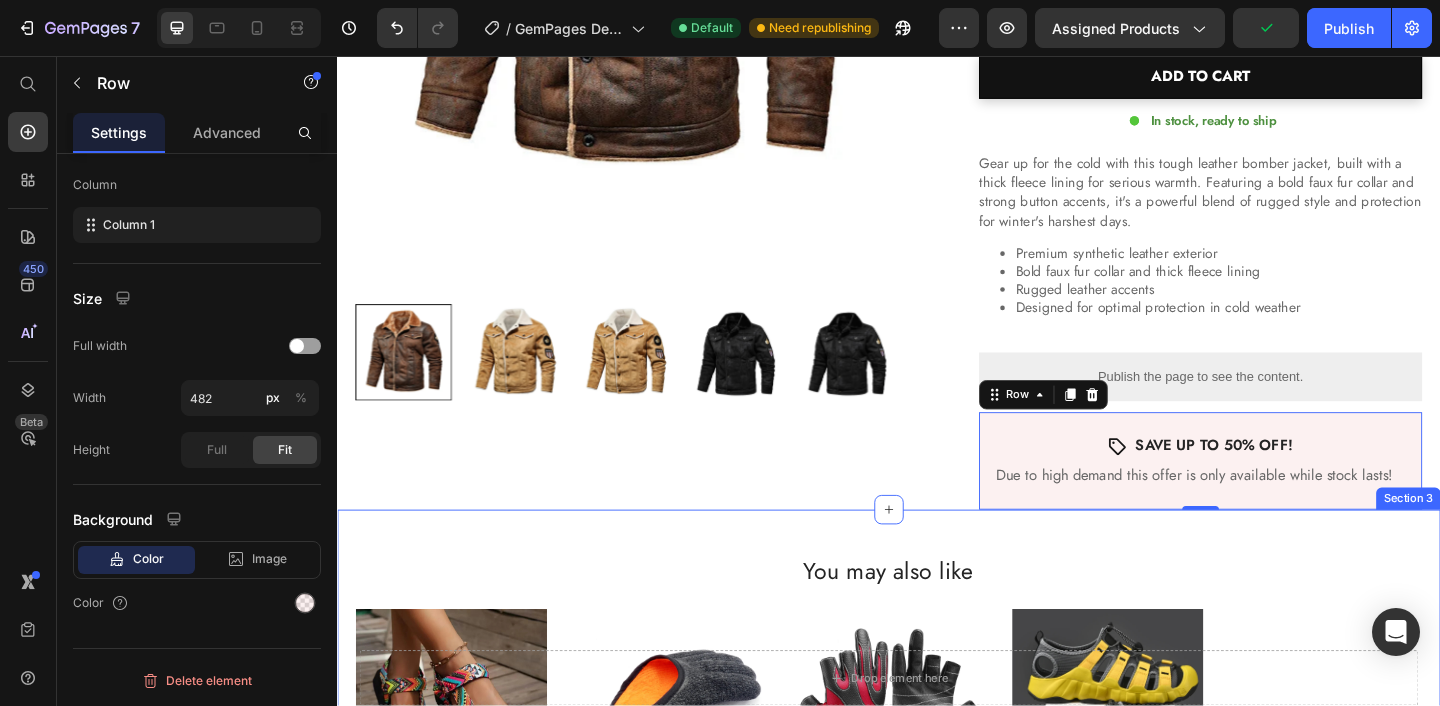 click on "You may also like Heading Sale Product Badge Product Images Sun Drift Platform Sandals Product Title $44.99 Product Price $37.99 Product Price Row Row Sale Product Badge Product Images Catch Guard Fishing Glove Product Title $39.99 Product Price $28.99 Product Price Row Row Sale Product Badge Product Images Pro Grip Flex Gloves Product Title $44.99 Product Price $32.99 Product Price Row Row Sale Product Badge Product Images Icon Beach Sandals Product Title $40.76 Product Price $40.76 Product Price Row Row Product List Section 3" at bounding box center [937, 764] 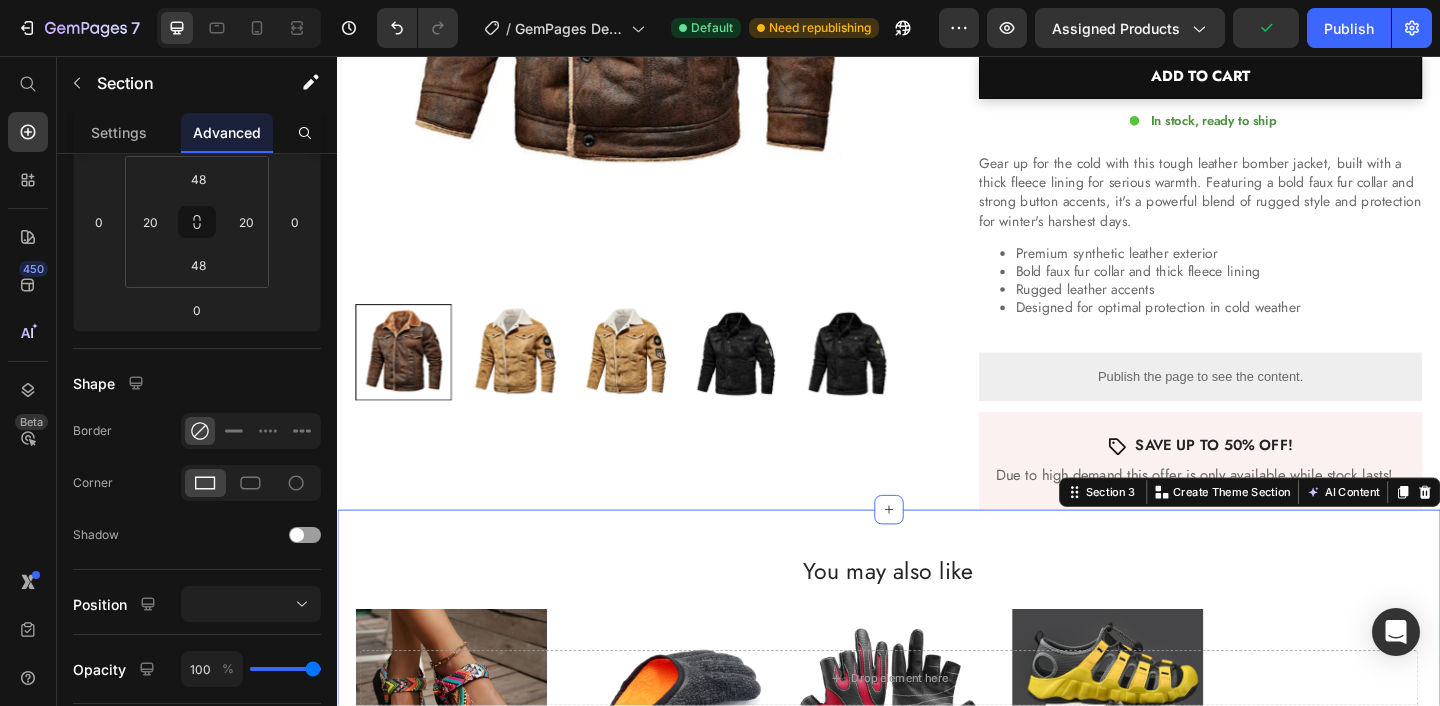 scroll, scrollTop: 0, scrollLeft: 0, axis: both 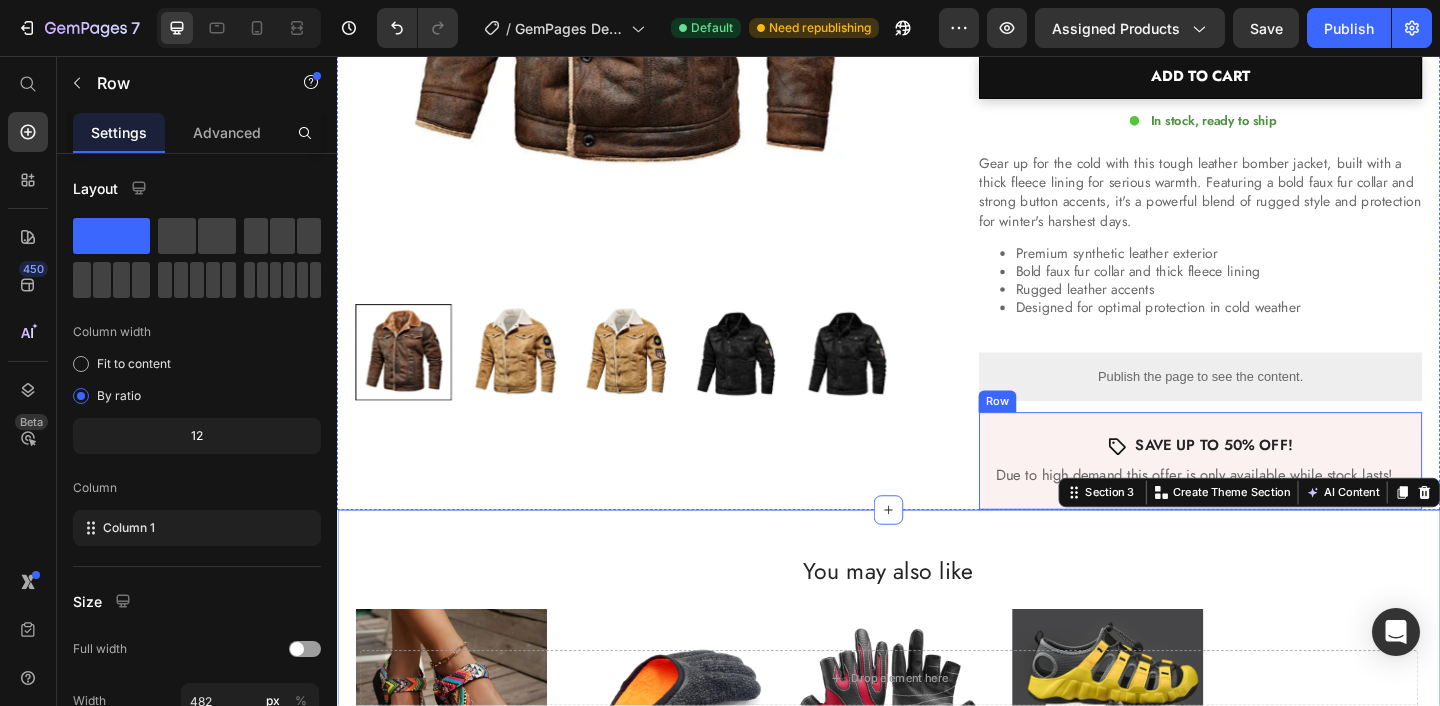 click on "Icon SAVE UP TO 50% OFF! Text Block Row Due to high demand this offer is only available while stock lasts! Text Block Row" at bounding box center (1276, 497) 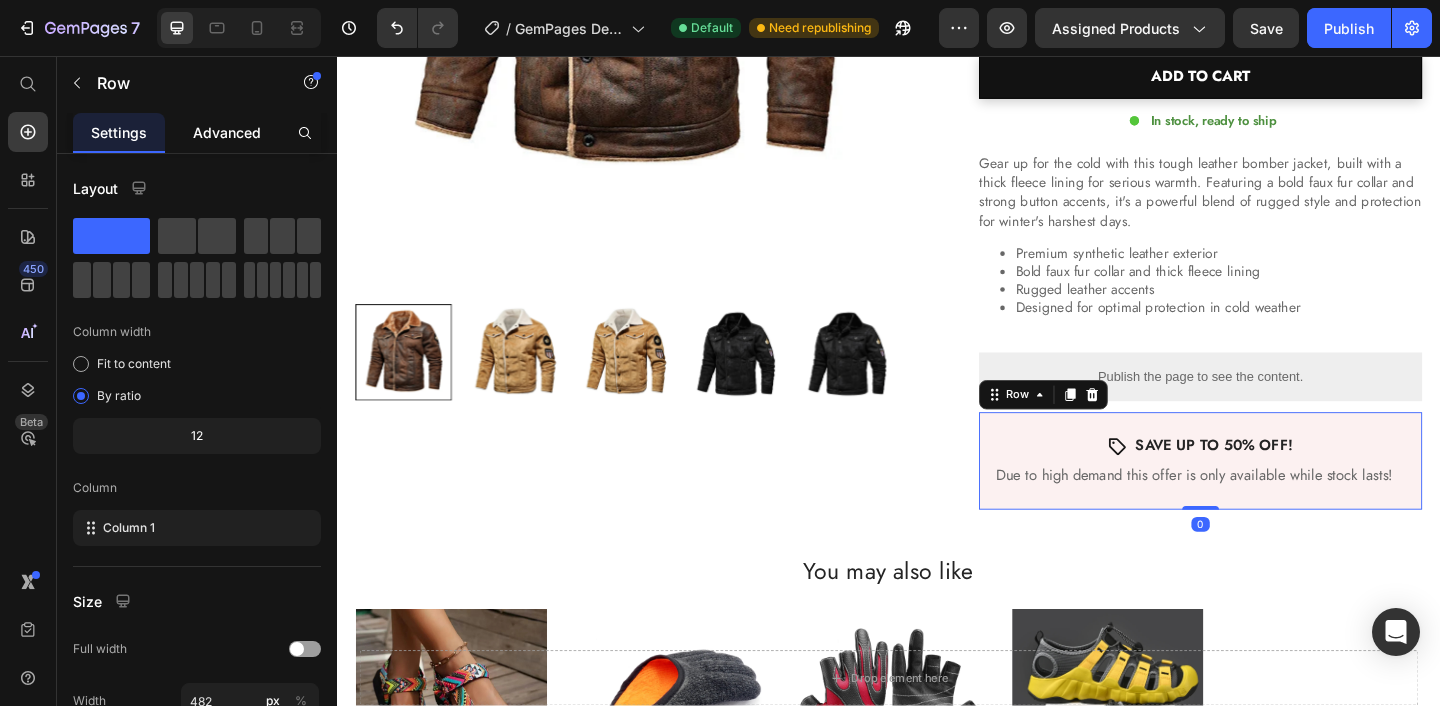 click on "Advanced" 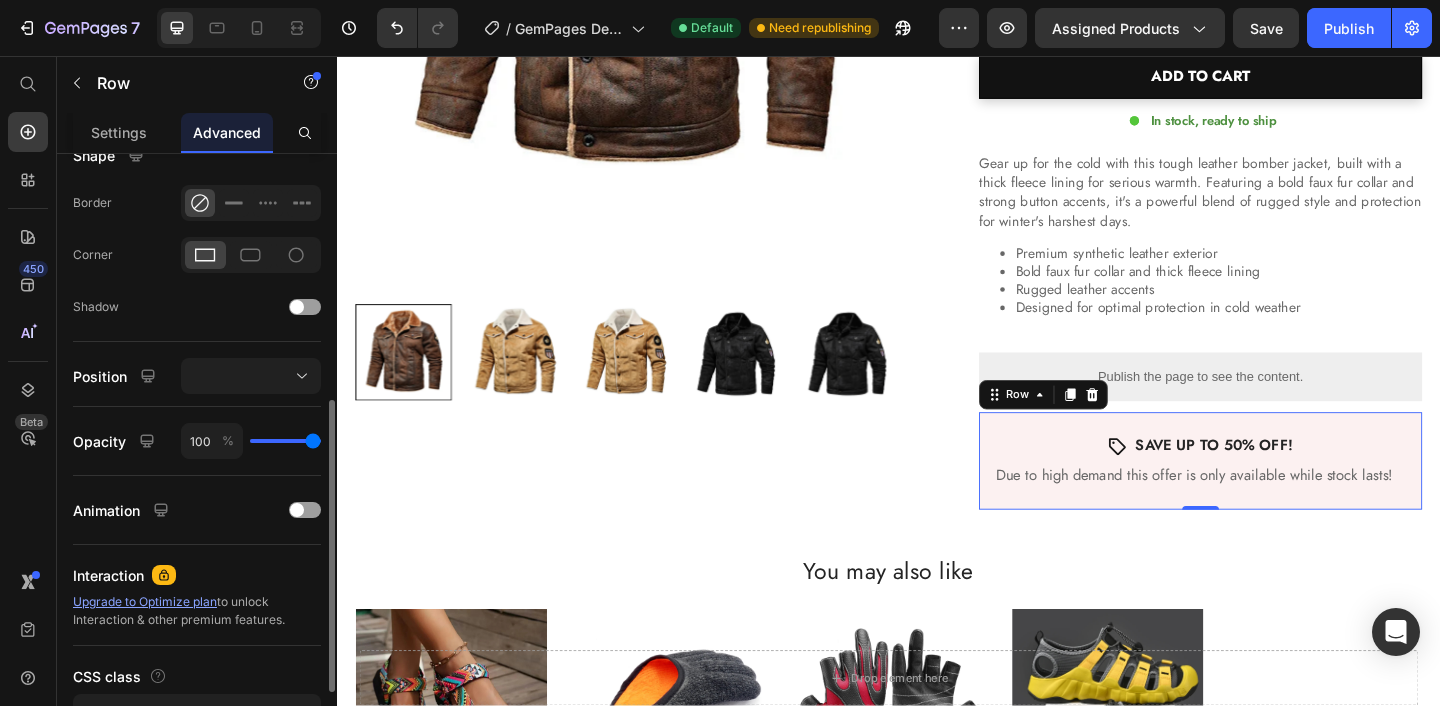 scroll, scrollTop: 532, scrollLeft: 0, axis: vertical 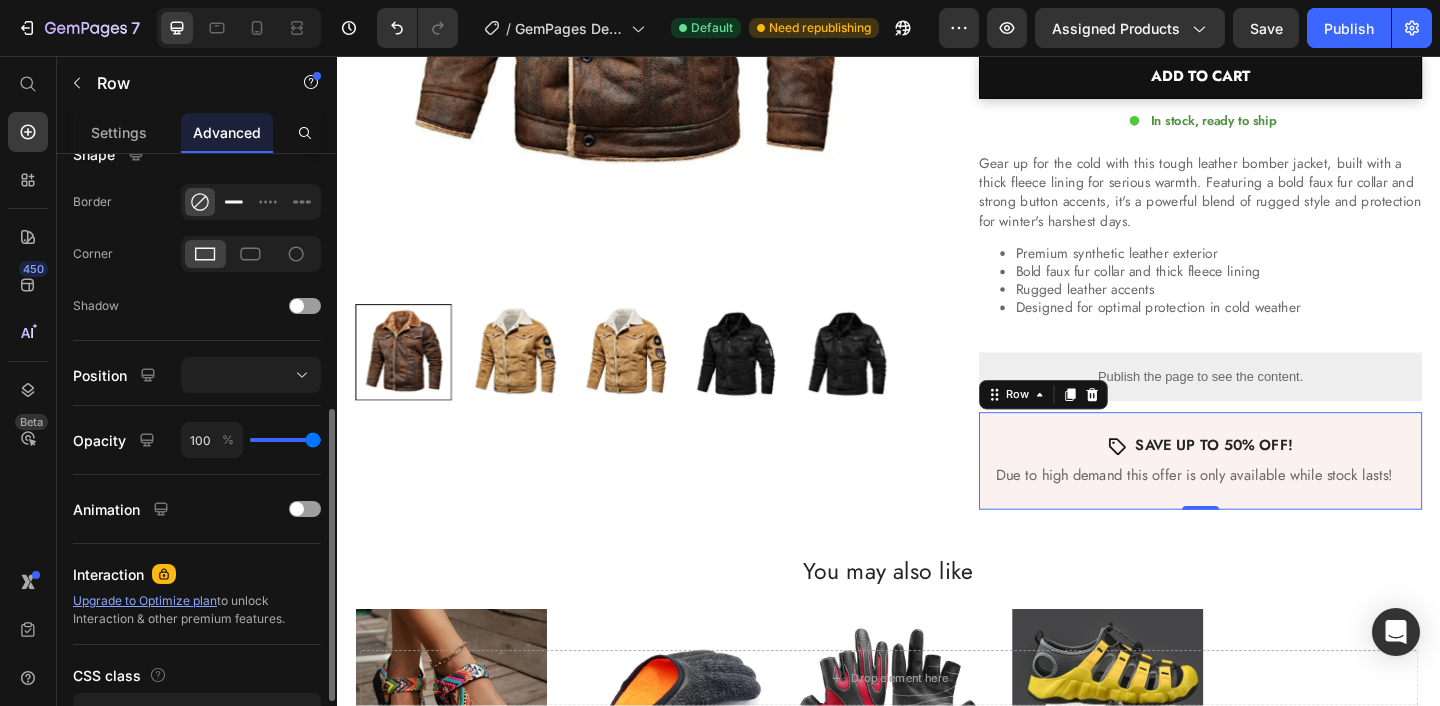 click 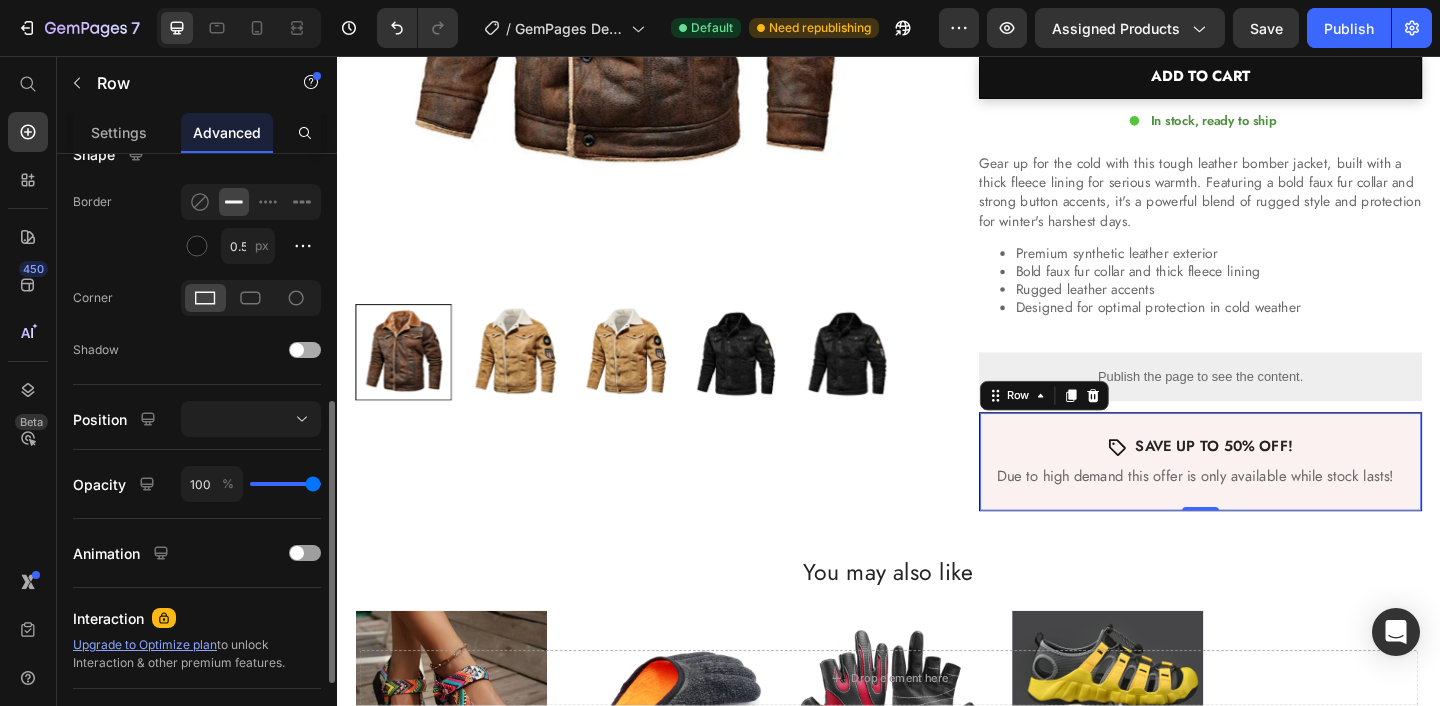 click on "Shadow" 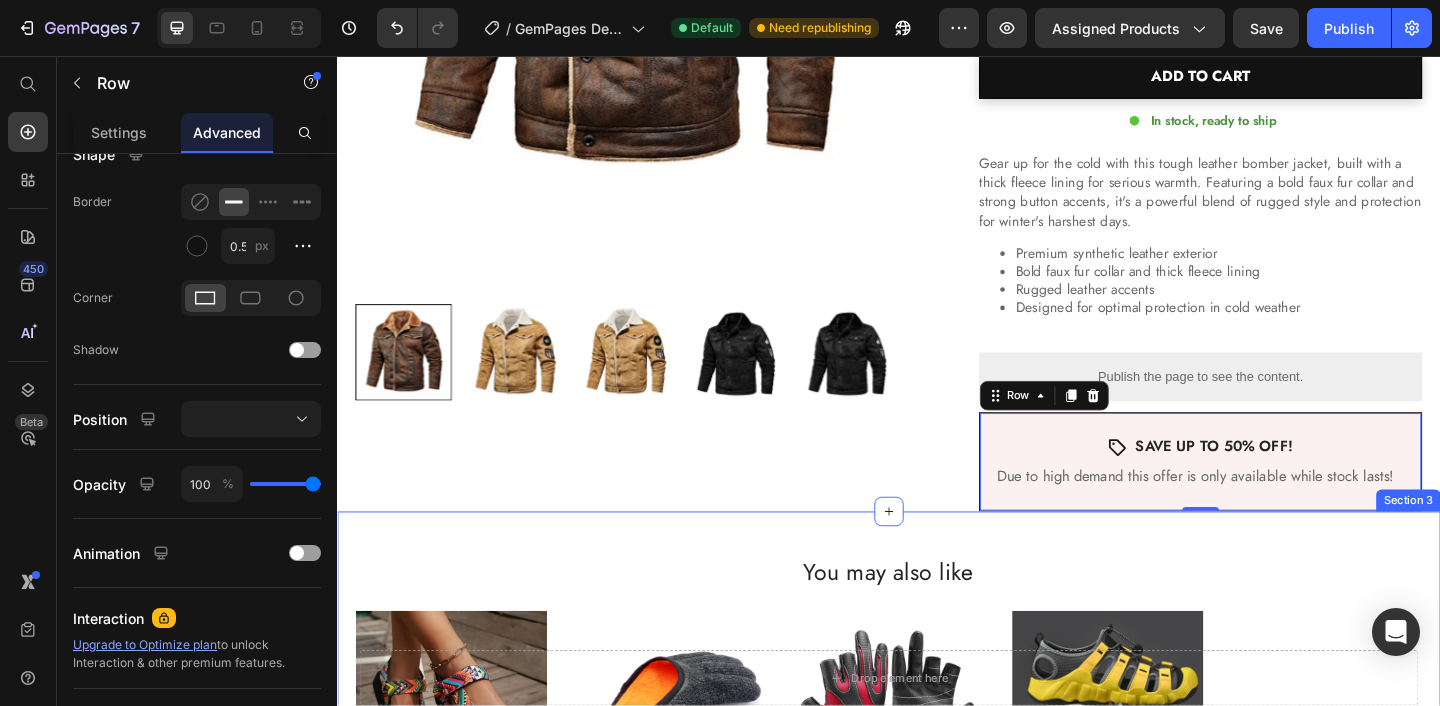 click on "You may also like Heading Sale Product Badge Product Images Sun Drift Platform Sandals Product Title $44.99 Product Price $37.99 Product Price Row Row Sale Product Badge Product Images Catch Guard Fishing Glove Product Title $39.99 Product Price $28.99 Product Price Row Row Sale Product Badge Product Images Pro Grip Flex Gloves Product Title $44.99 Product Price $32.99 Product Price Row Row Sale Product Badge Product Images Icon Beach Sandals Product Title $40.76 Product Price $40.76 Product Price Row Row Product List Section 3" at bounding box center [937, 766] 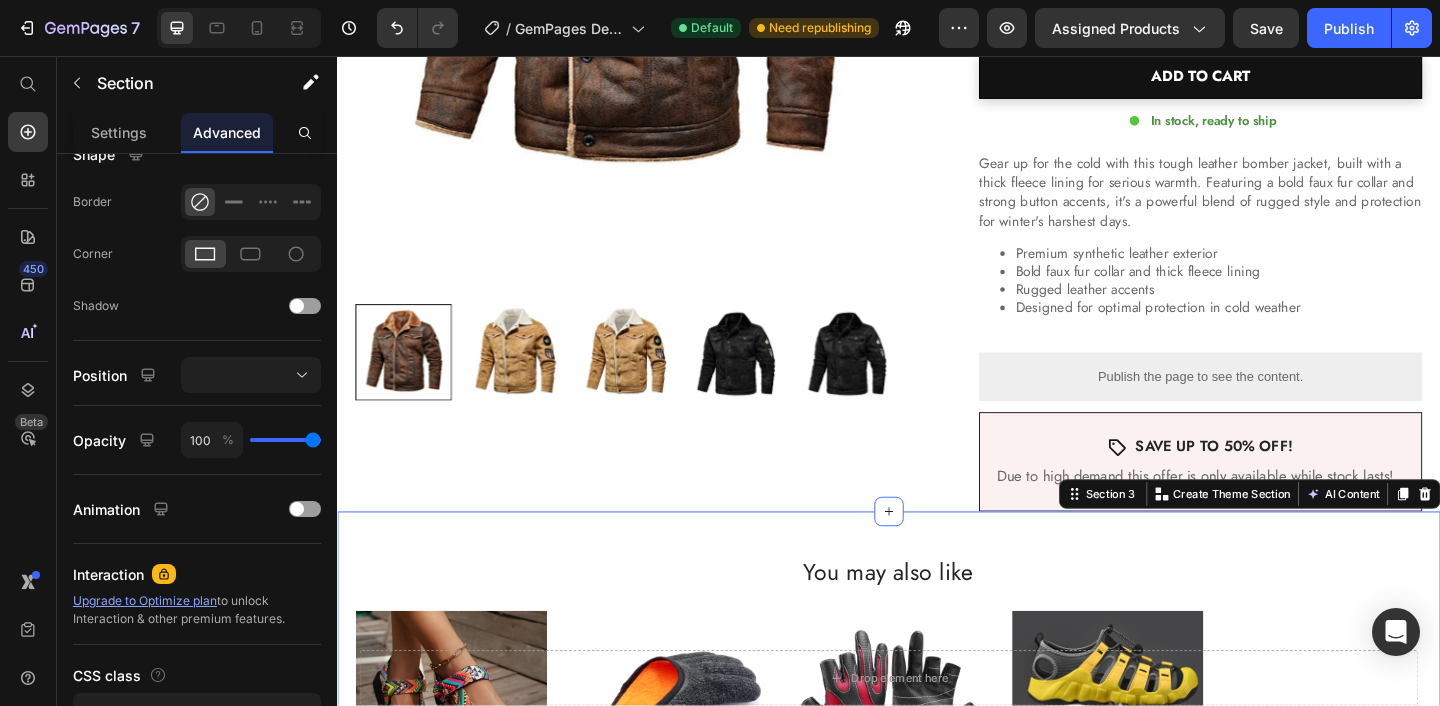 scroll, scrollTop: 0, scrollLeft: 0, axis: both 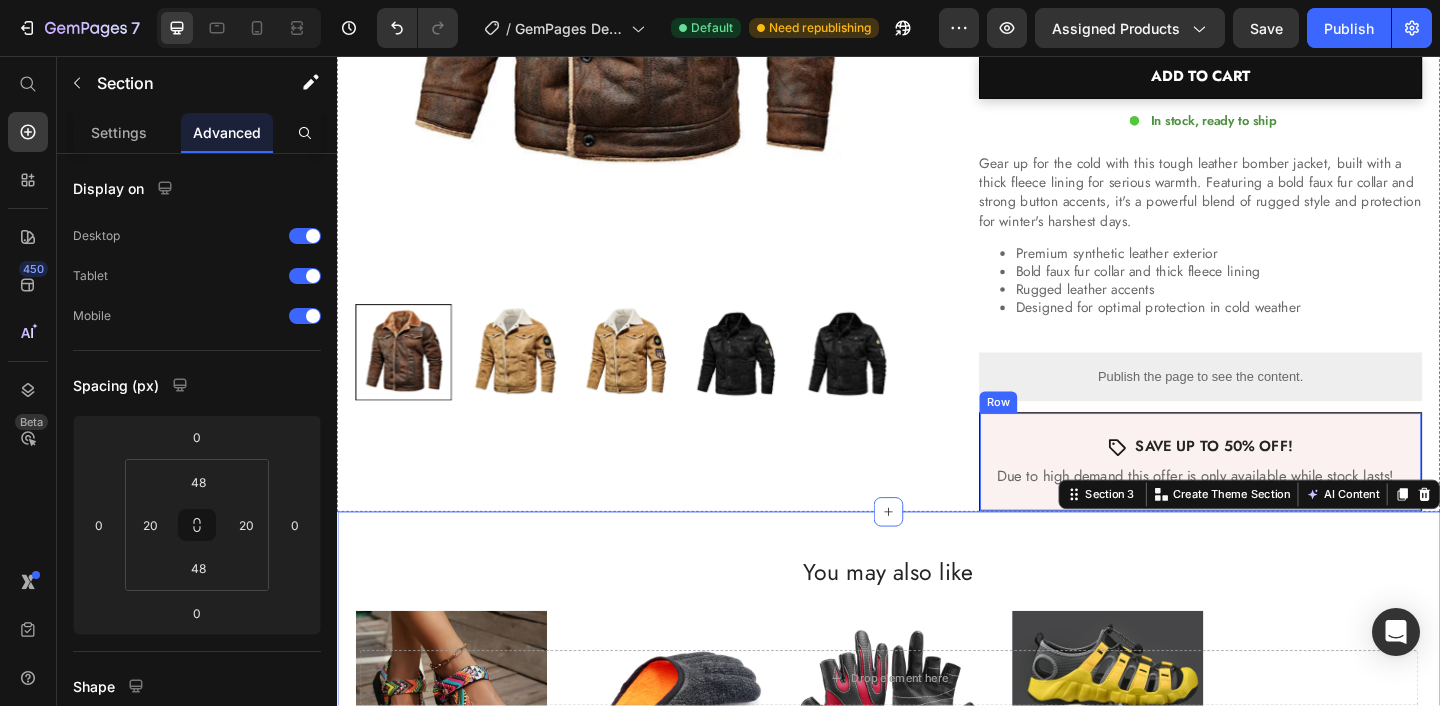 click on "Icon SAVE UP TO 50% OFF! Text Block Row Due to high demand this offer is only available while stock lasts! Text Block Row" at bounding box center [1276, 498] 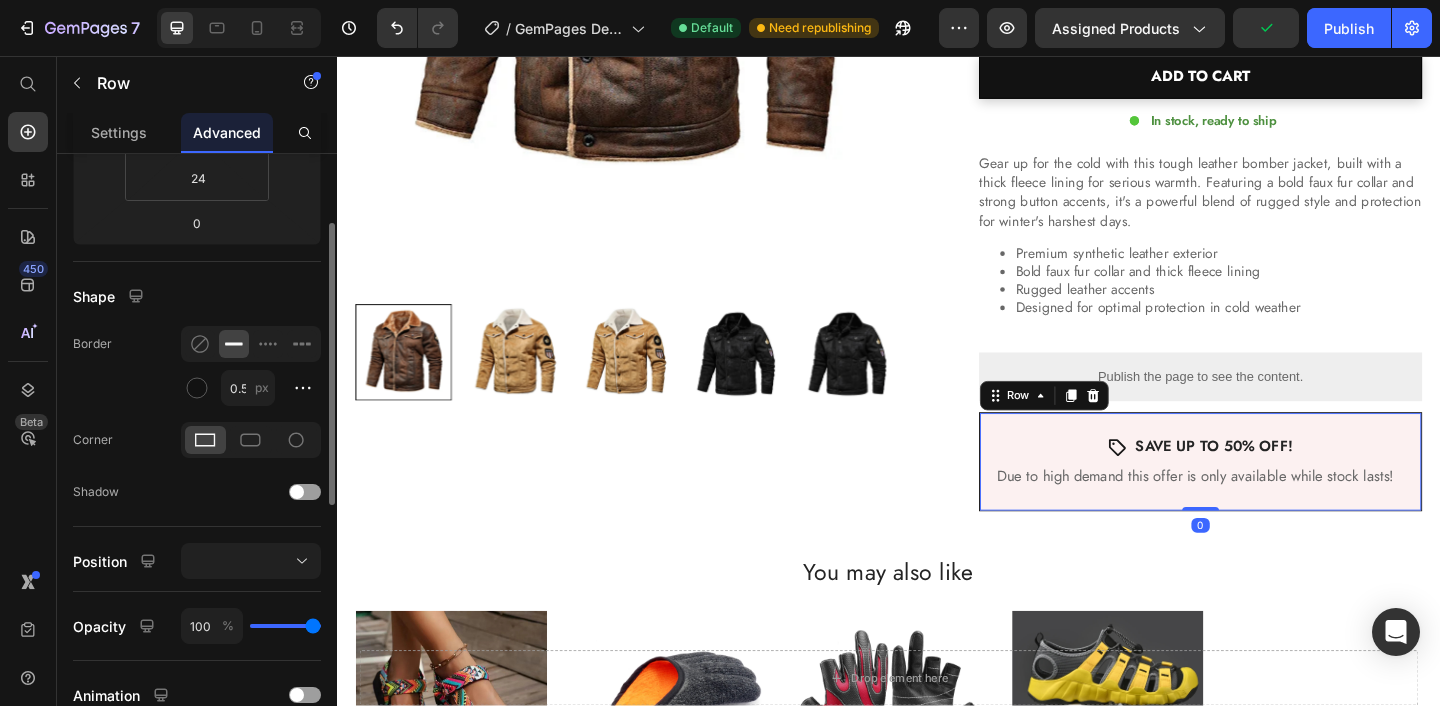 scroll, scrollTop: 536, scrollLeft: 0, axis: vertical 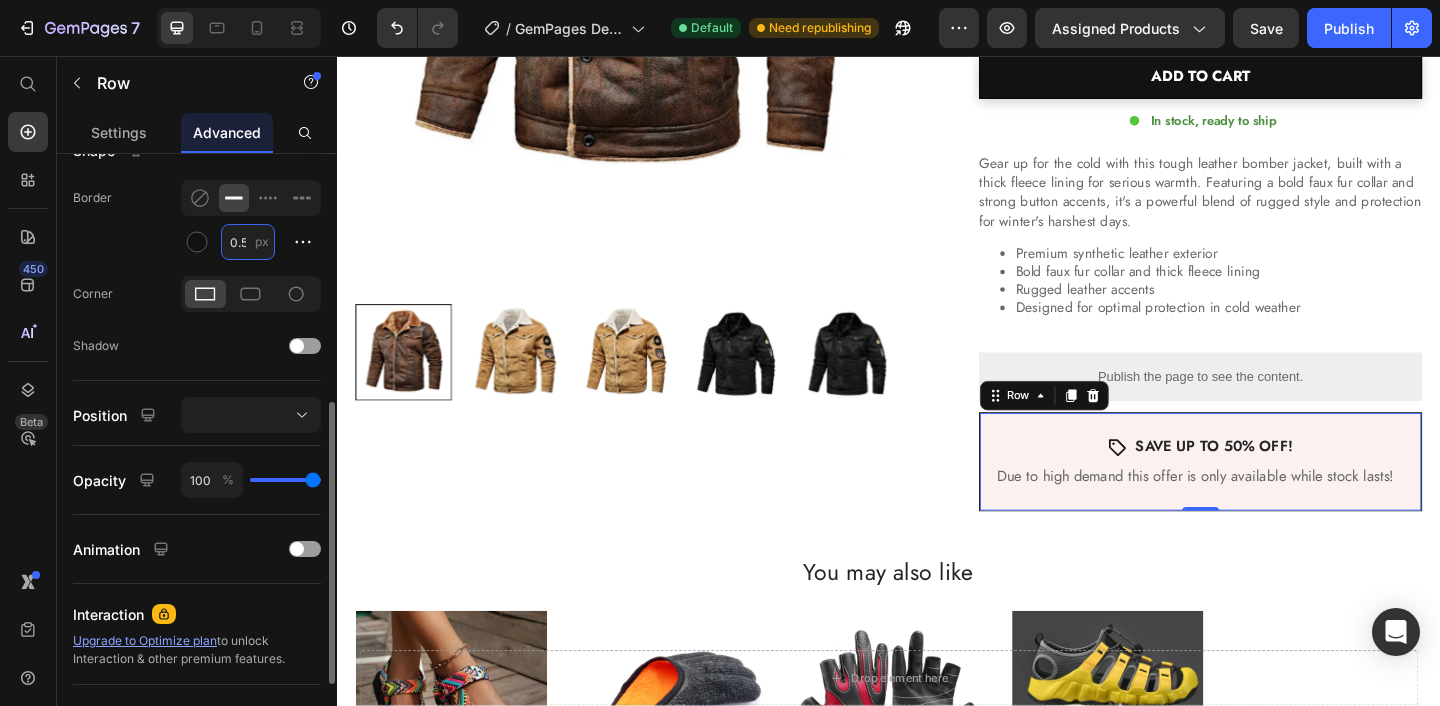 click on "0.5" at bounding box center (248, 242) 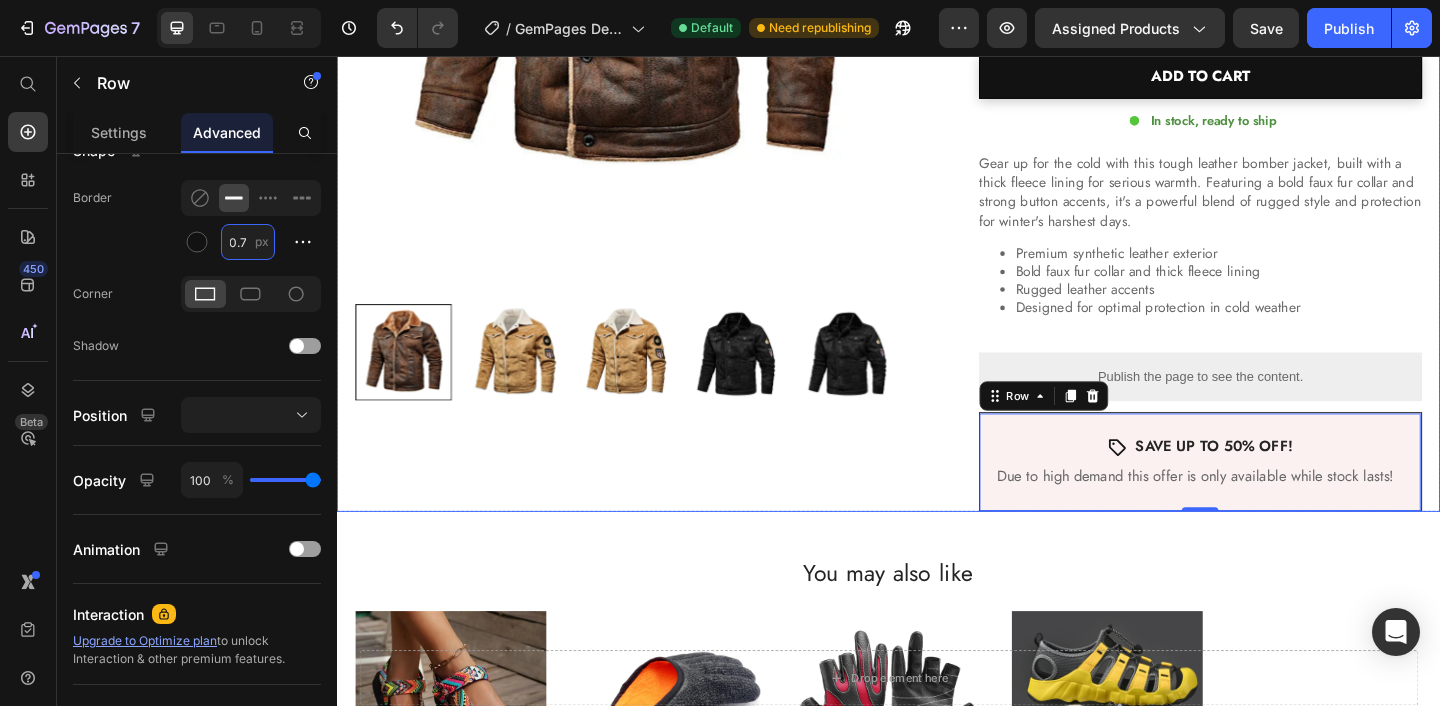 scroll, scrollTop: 0, scrollLeft: 8, axis: horizontal 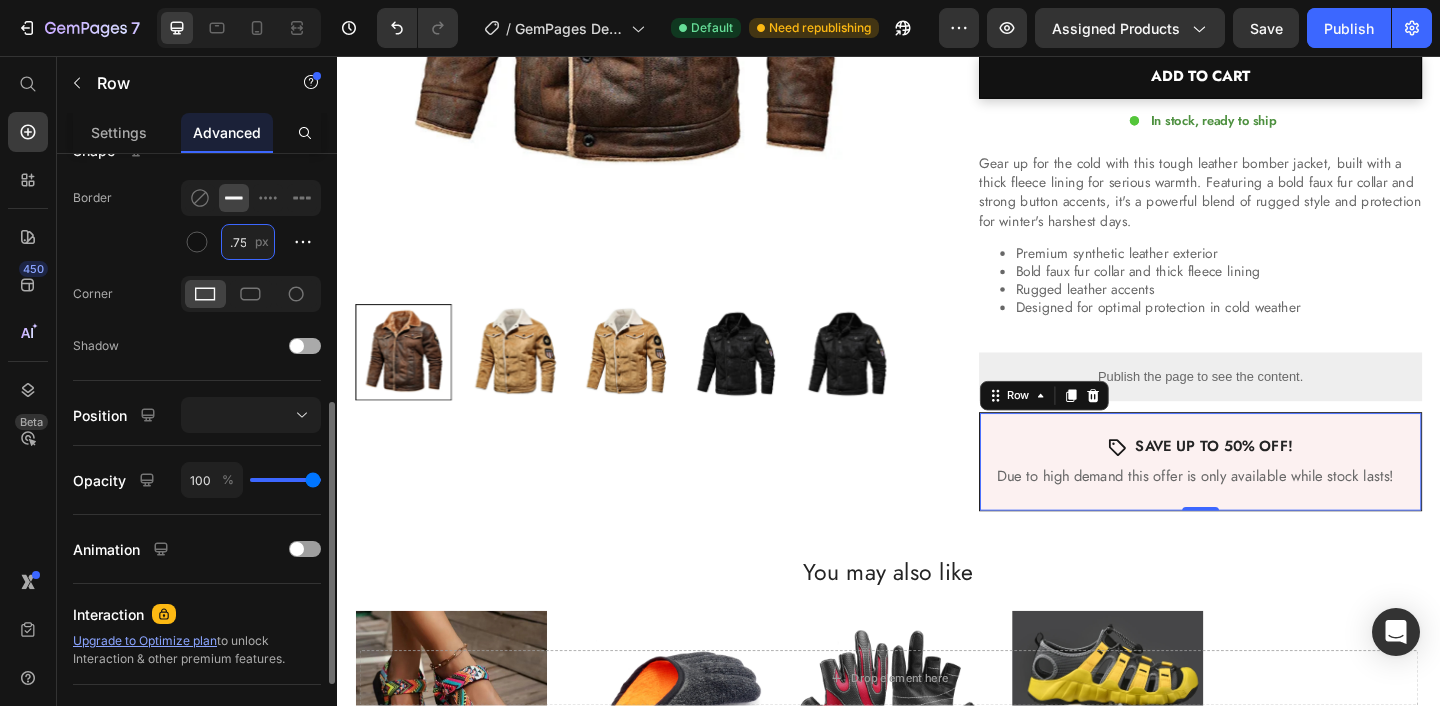 type on "0.75" 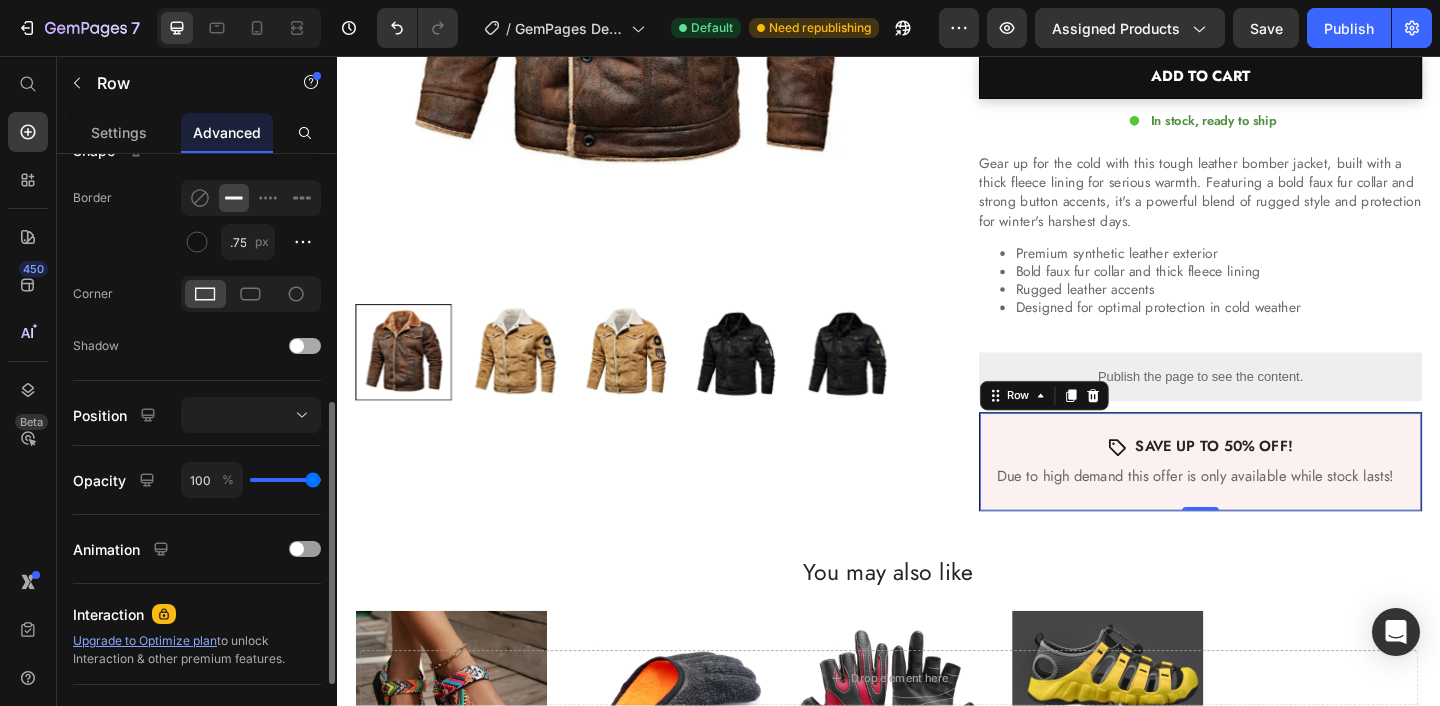 click on "Shadow" 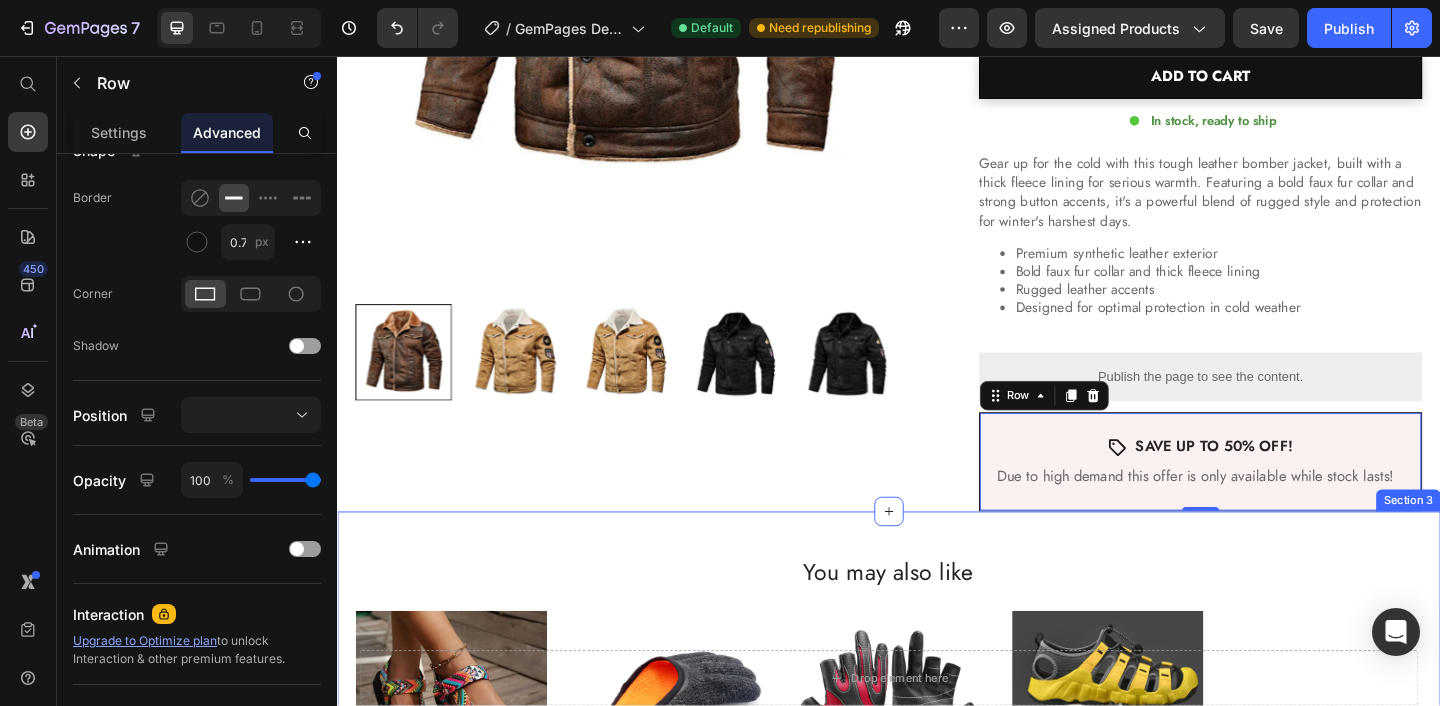 click on "You may also like Heading Sale Product Badge Product Images Sun Drift Platform Sandals Product Title $44.99 Product Price $37.99 Product Price Row Row Sale Product Badge Product Images Catch Guard Fishing Glove Product Title $39.99 Product Price $28.99 Product Price Row Row Sale Product Badge Product Images Pro Grip Flex Gloves Product Title $44.99 Product Price $32.99 Product Price Row Row Sale Product Badge Product Images Icon Beach Sandals Product Title $40.76 Product Price $40.76 Product Price Row Row Product List Section 3" at bounding box center (937, 766) 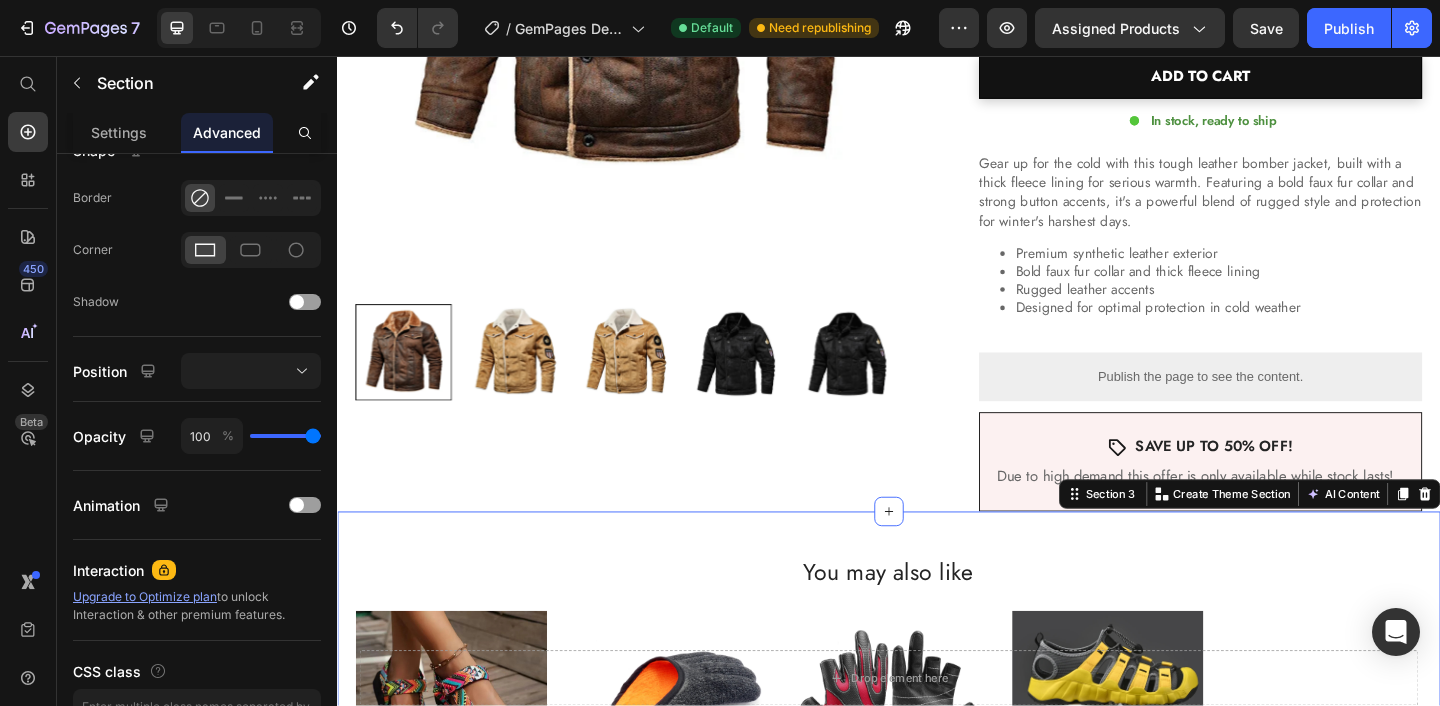 scroll, scrollTop: 0, scrollLeft: 0, axis: both 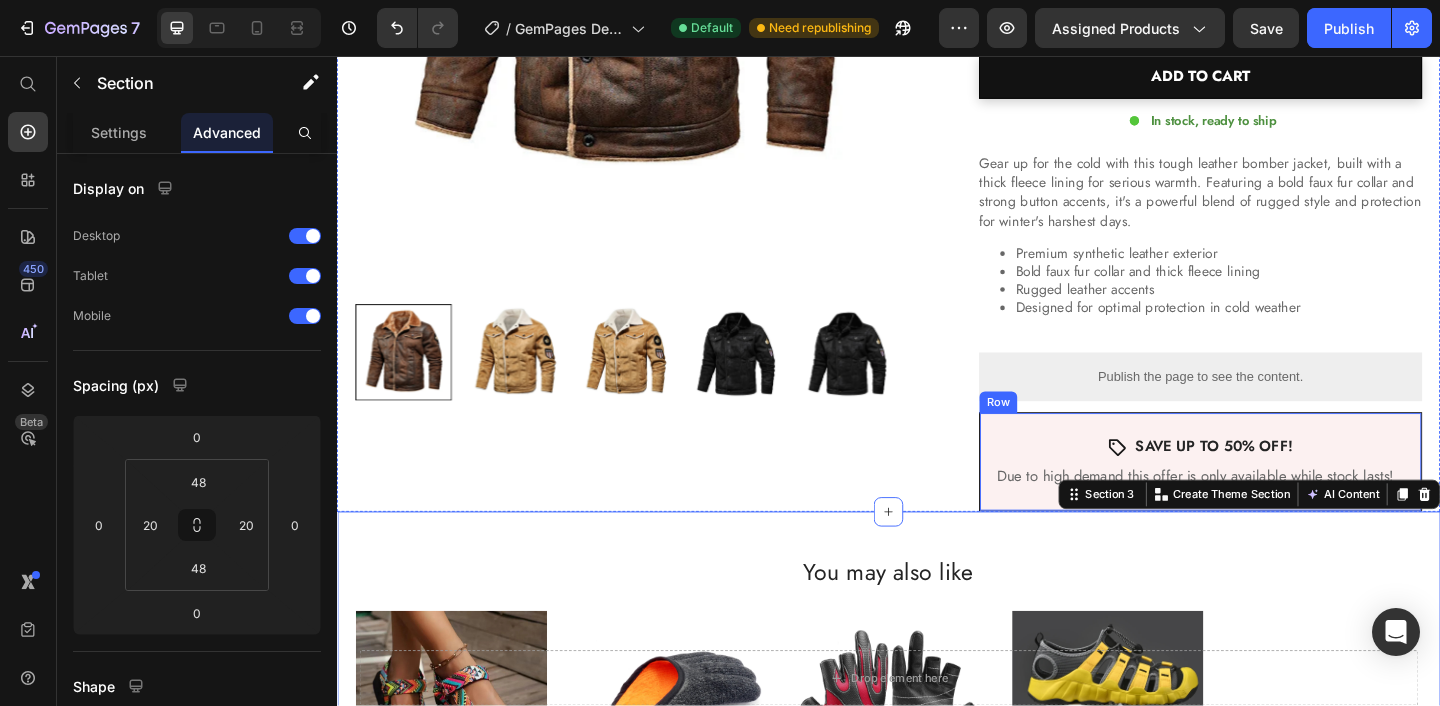 click on "Icon SAVE UP TO 50% OFF! Text Block Row Due to high demand this offer is only available while stock lasts! Text Block Row" at bounding box center [1276, 498] 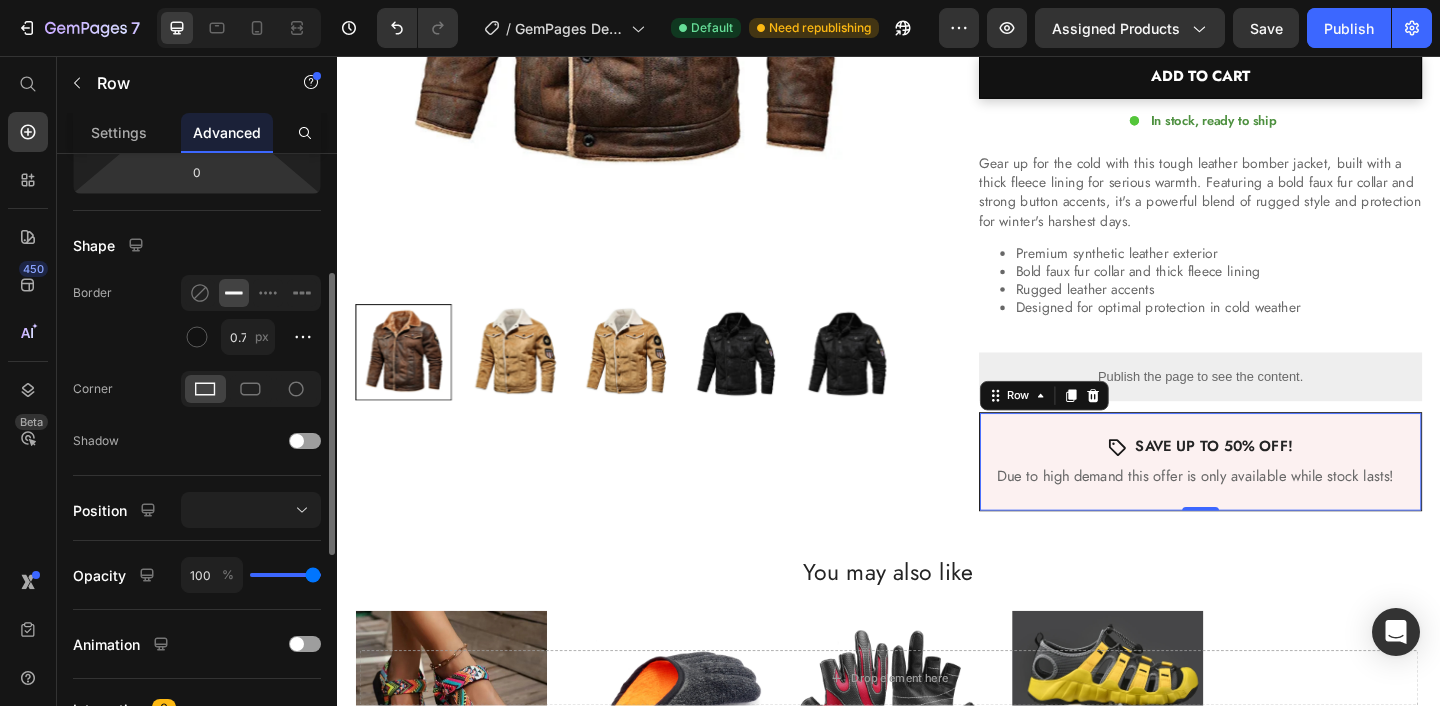 scroll, scrollTop: 455, scrollLeft: 0, axis: vertical 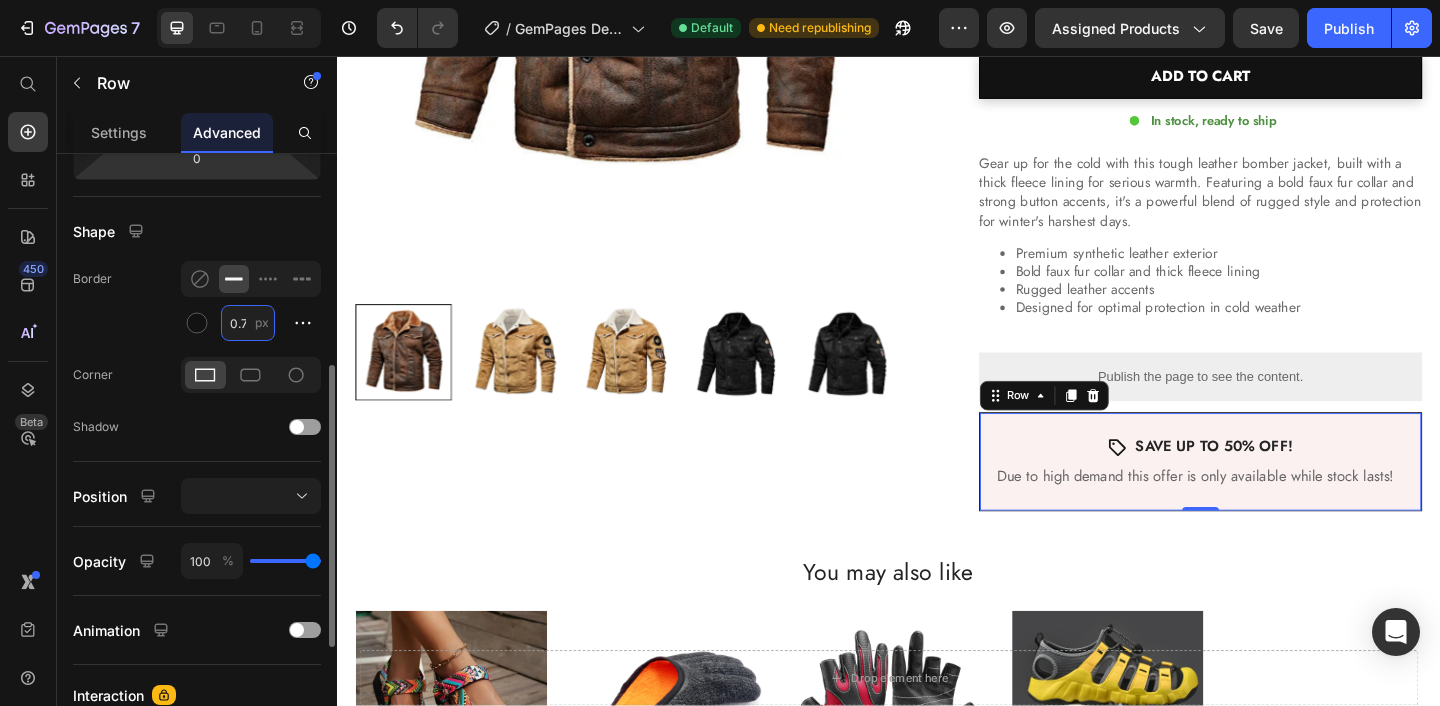 click on "0.75" at bounding box center (248, 323) 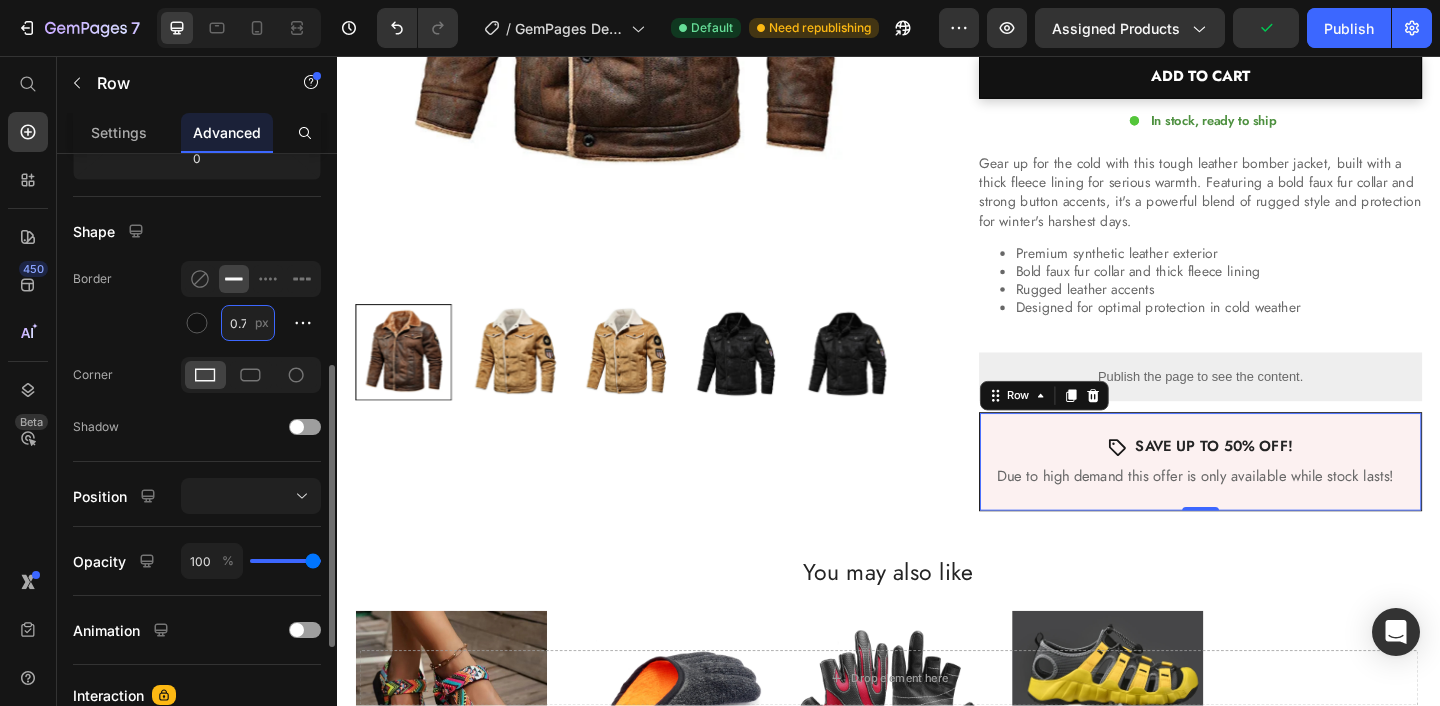scroll, scrollTop: 0, scrollLeft: 8, axis: horizontal 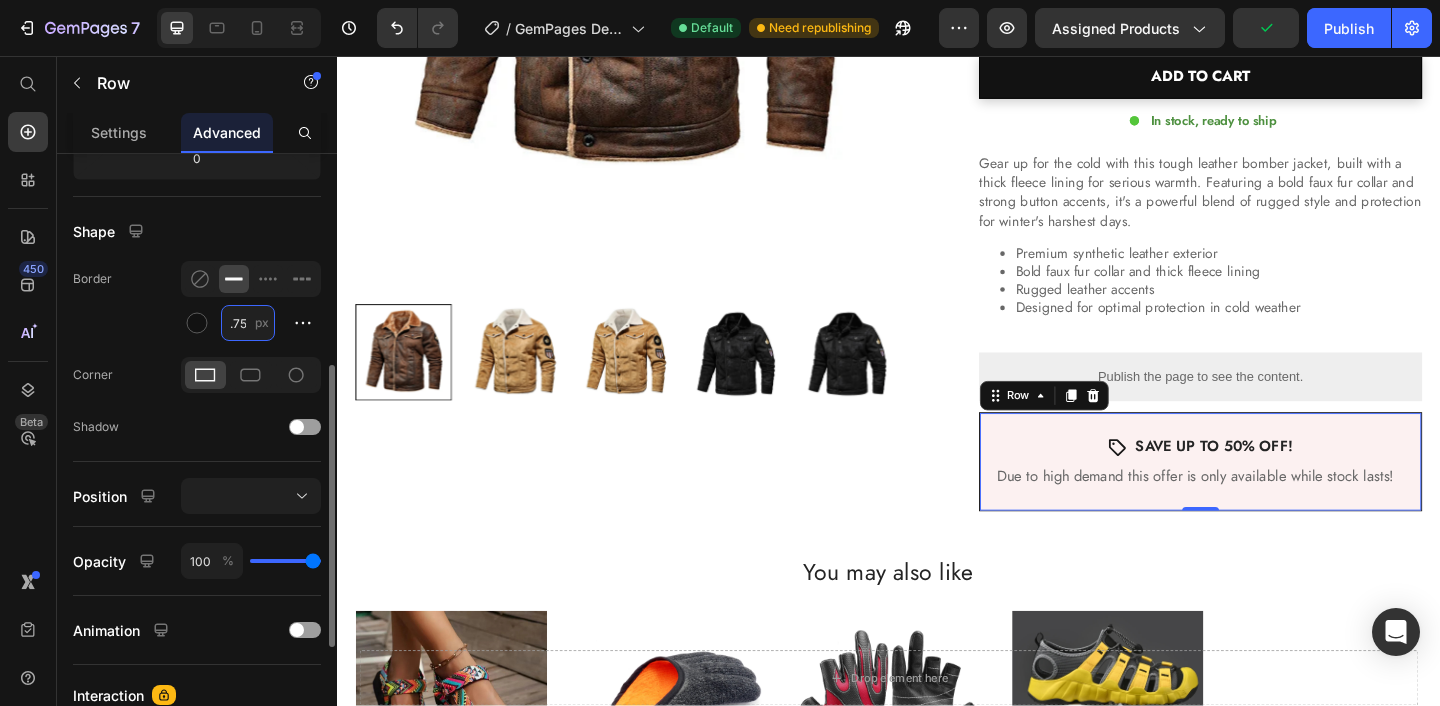 type on "5" 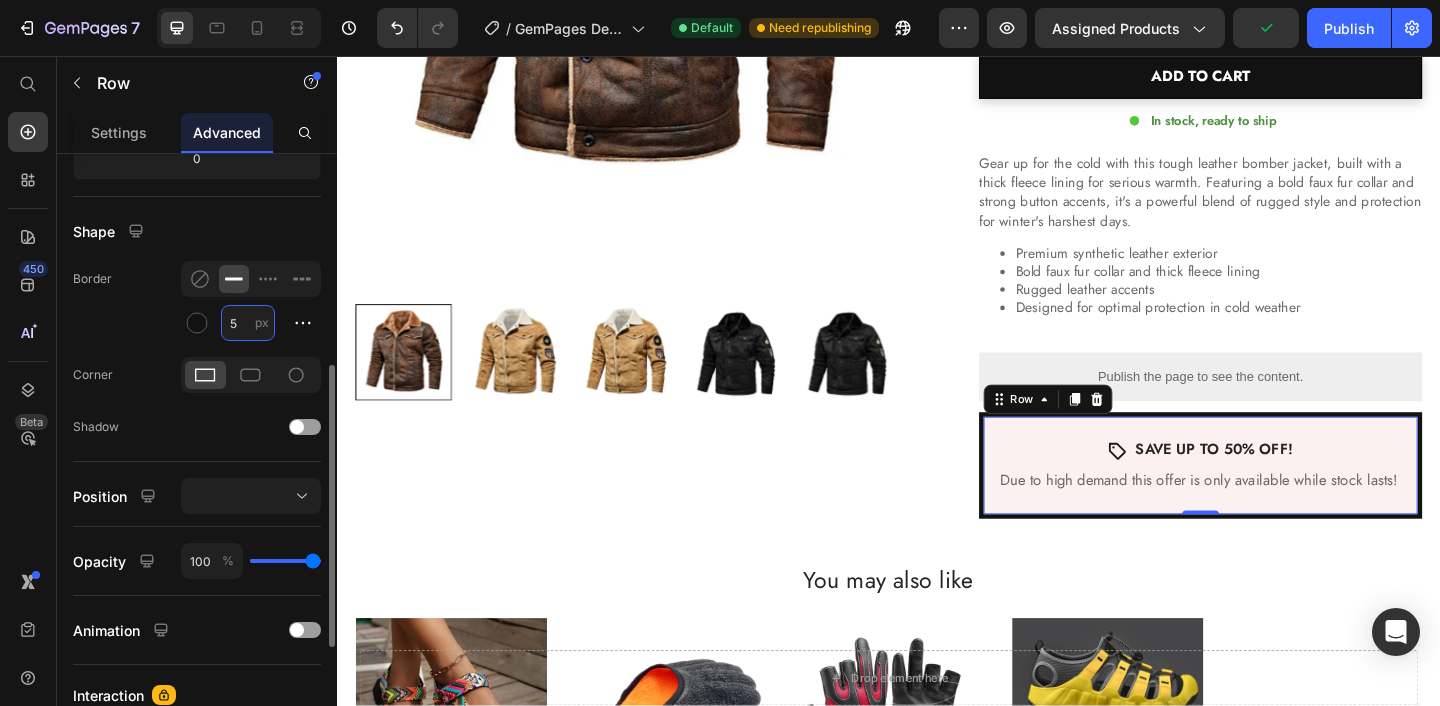 scroll, scrollTop: 0, scrollLeft: 0, axis: both 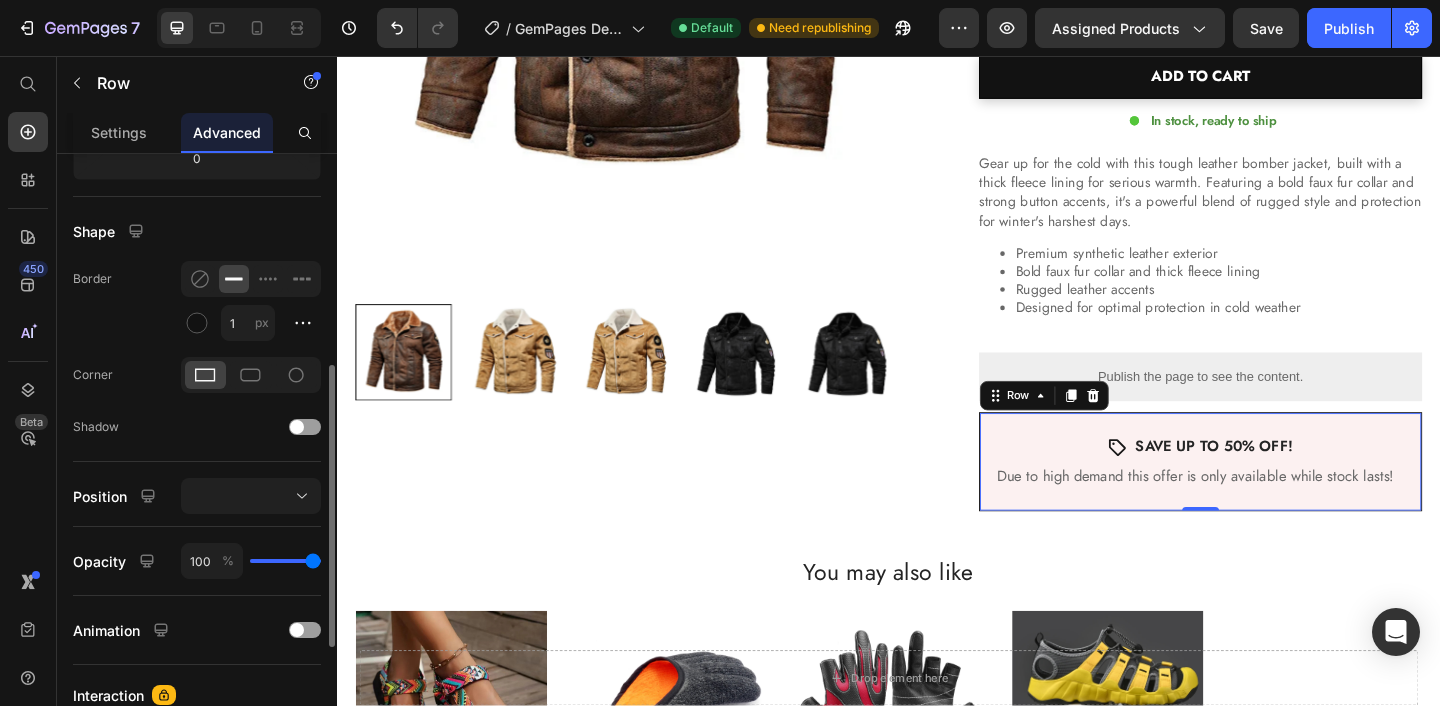 click on "Border 1 px" 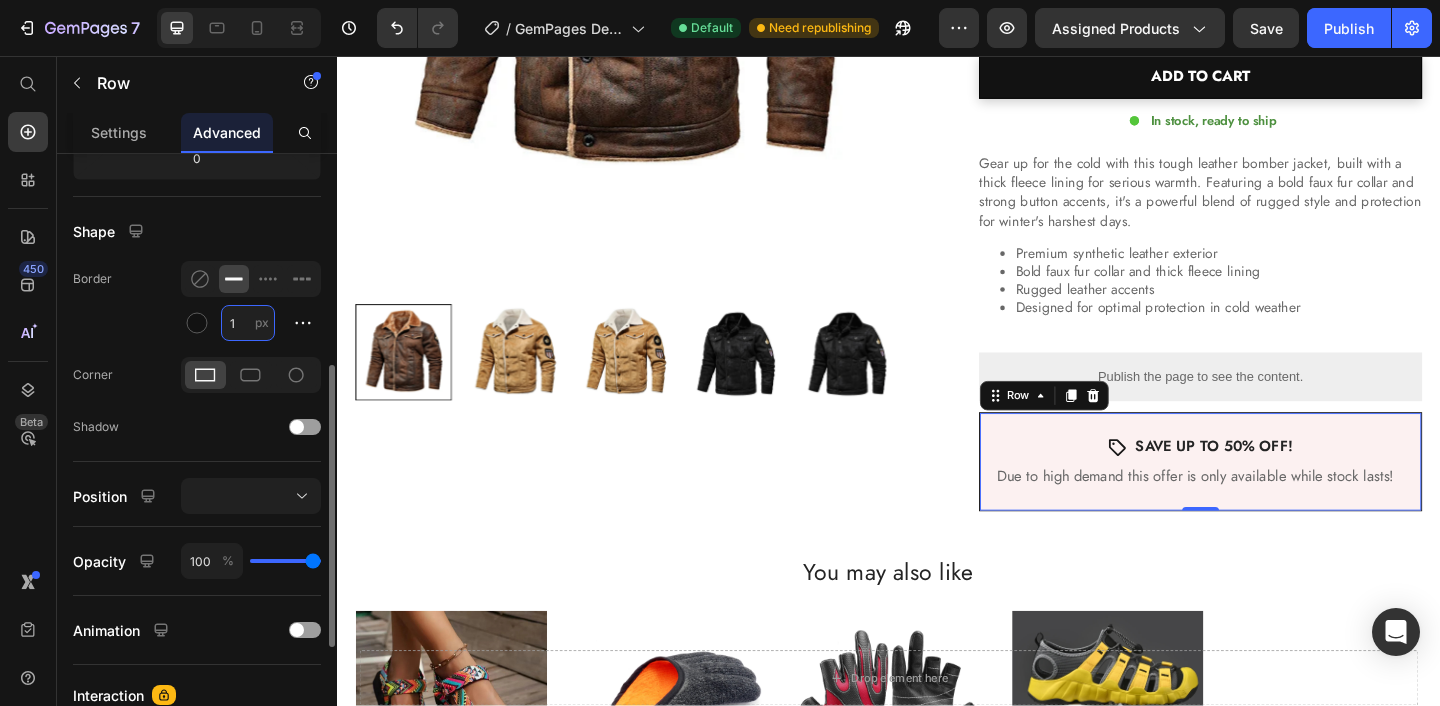 click on "1" at bounding box center (248, 323) 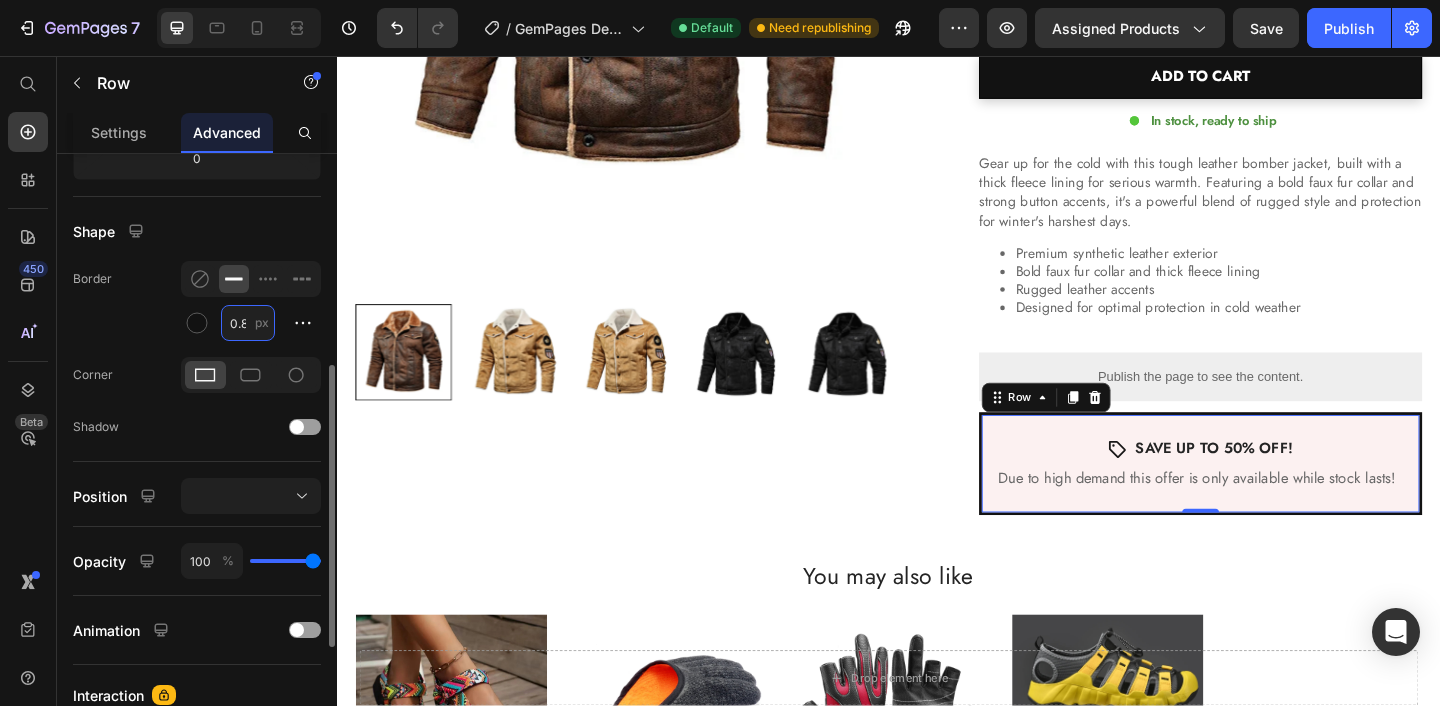 scroll, scrollTop: 0, scrollLeft: 1, axis: horizontal 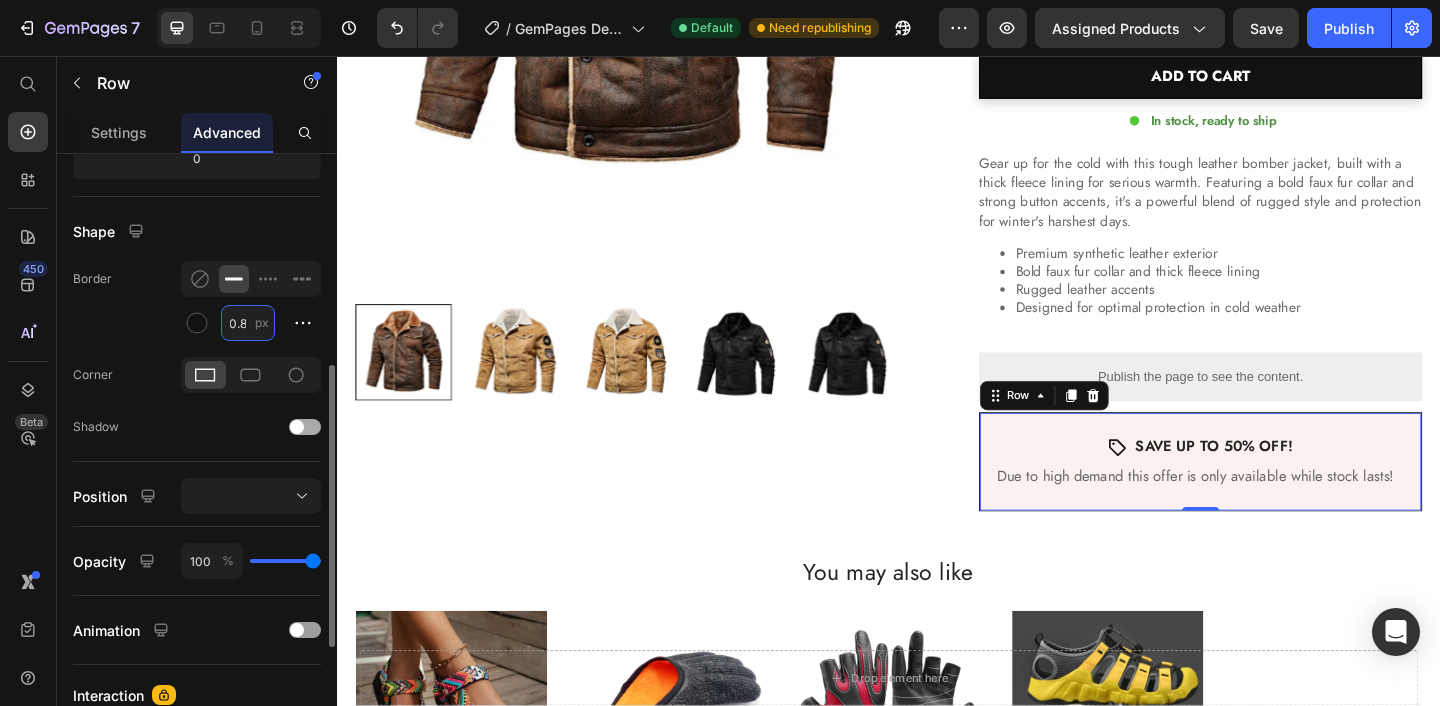 type on "0.8" 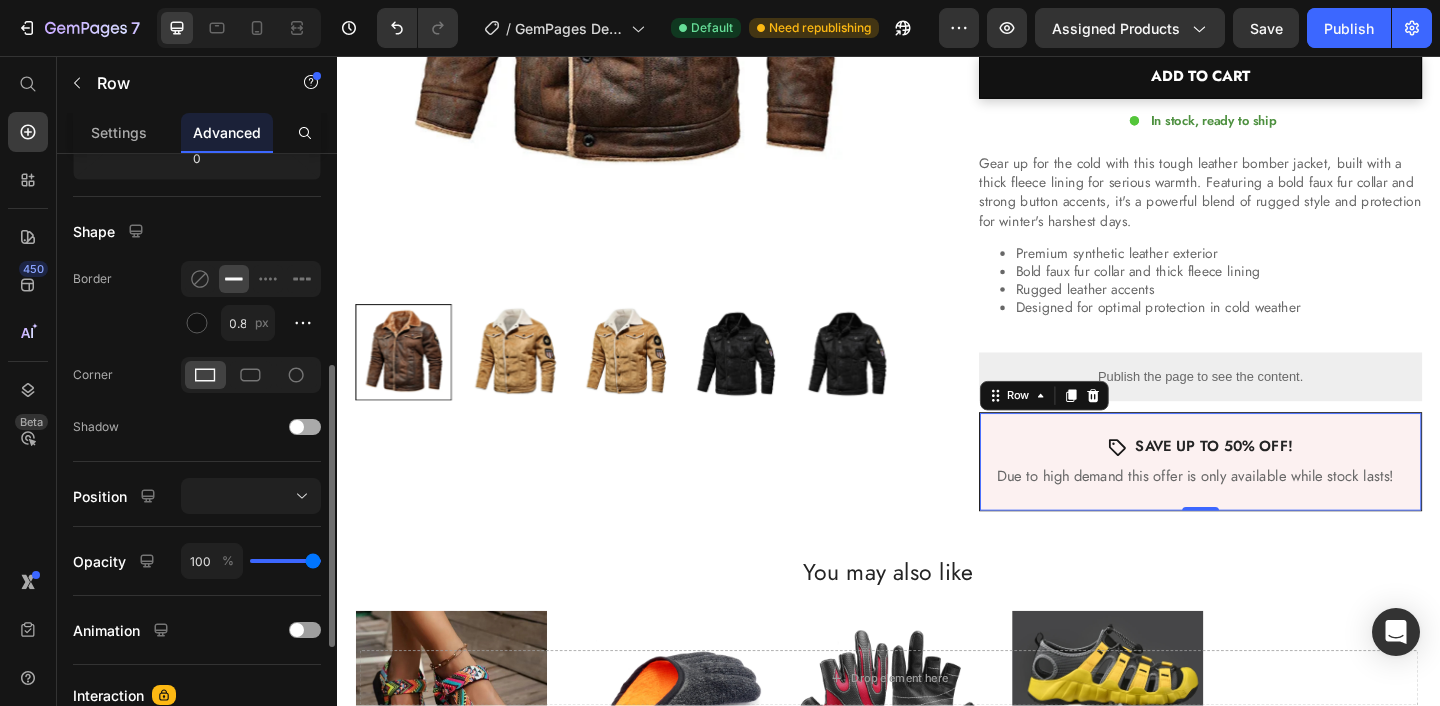 click on "Shadow" 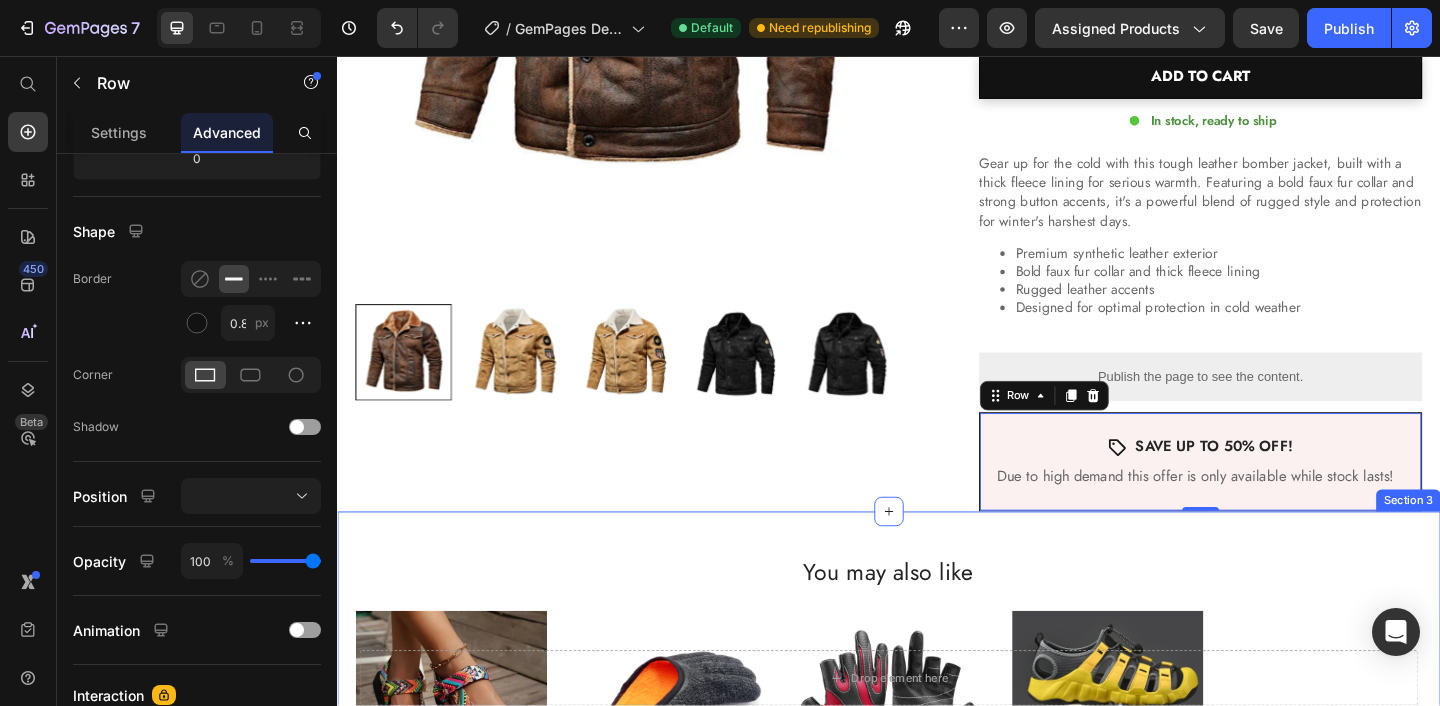 click on "You may also like Heading Sale Product Badge Product Images Sun Drift Platform Sandals Product Title $44.99 Product Price $37.99 Product Price Row Row Sale Product Badge Product Images Catch Guard Fishing Glove Product Title $39.99 Product Price $28.99 Product Price Row Row Sale Product Badge Product Images Pro Grip Flex Gloves Product Title $44.99 Product Price $32.99 Product Price Row Row Sale Product Badge Product Images Icon Beach Sandals Product Title $40.76 Product Price $40.76 Product Price Row Row Product List Section 3" at bounding box center [937, 766] 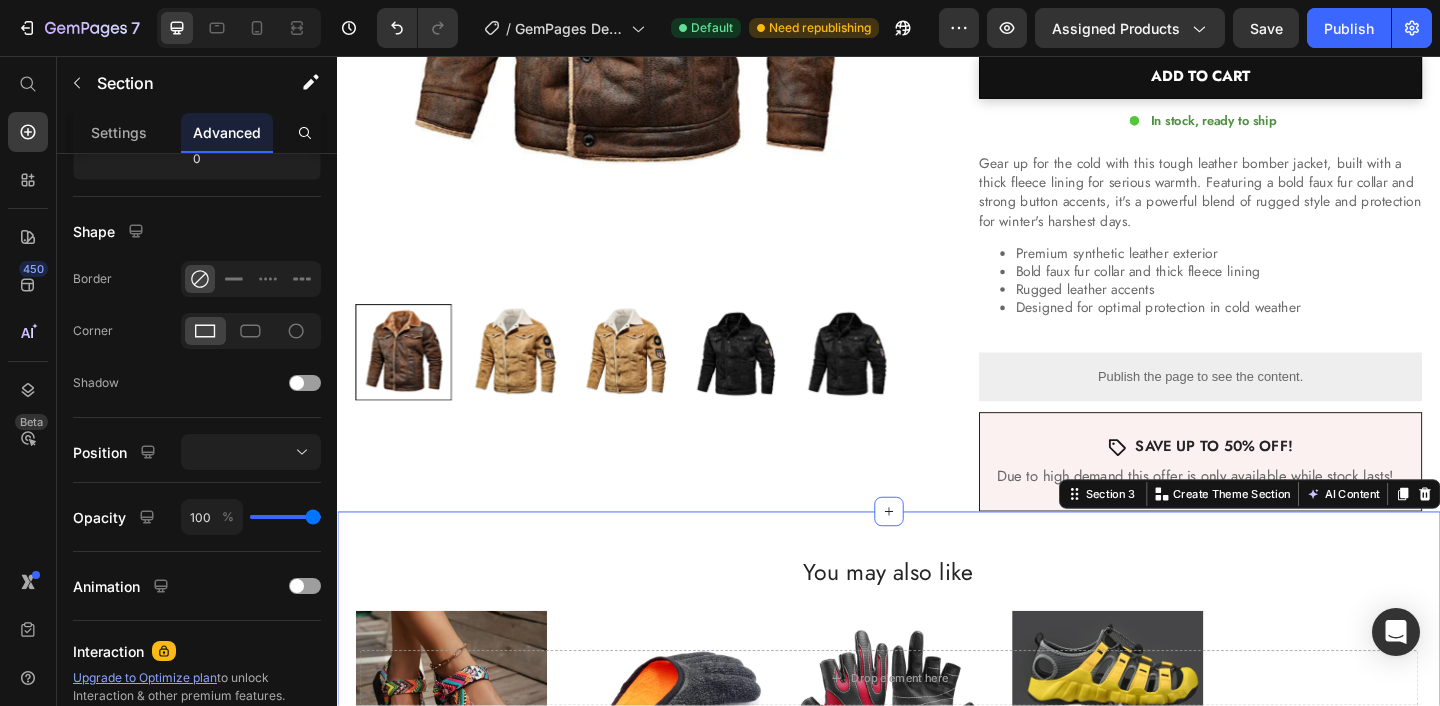 scroll, scrollTop: 0, scrollLeft: 0, axis: both 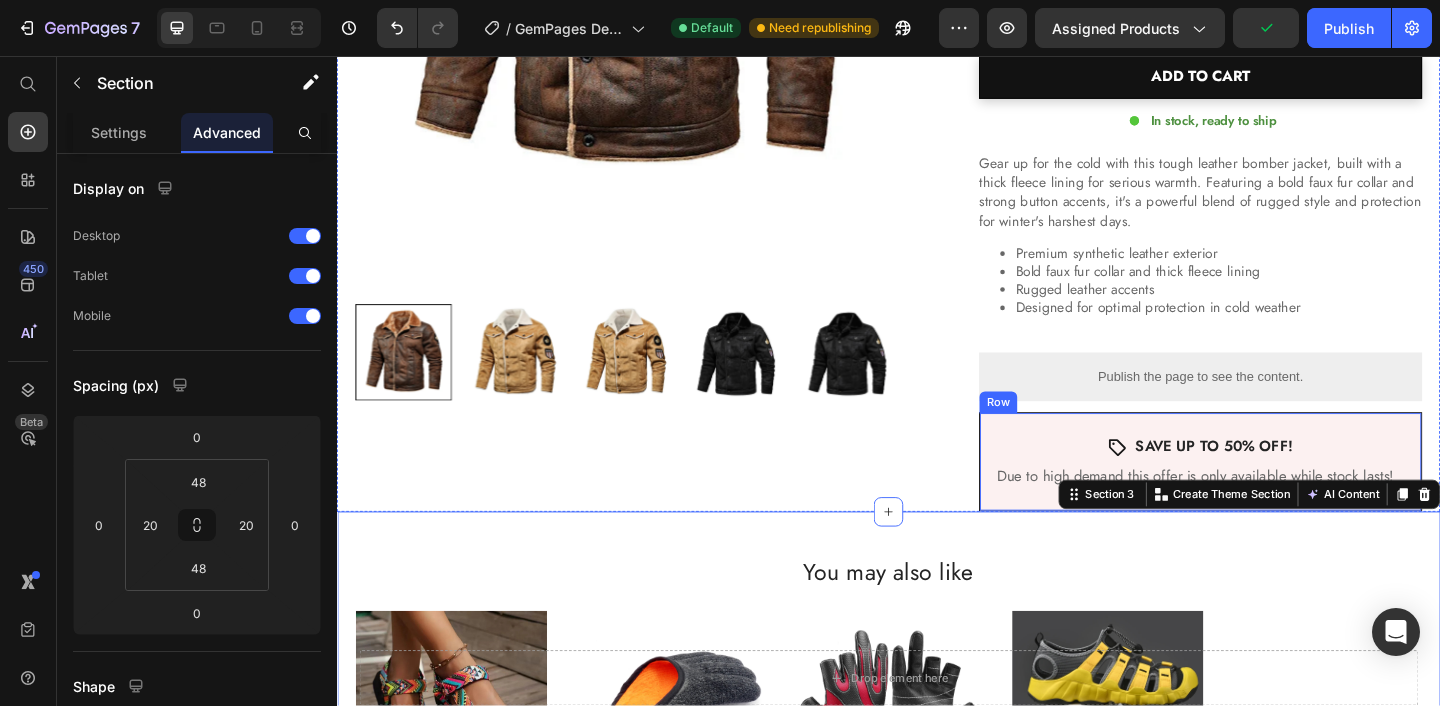 click on "Icon SAVE UP TO 50% OFF! Text Block Row Due to high demand this offer is only available while stock lasts! Text Block Row" at bounding box center (1276, 498) 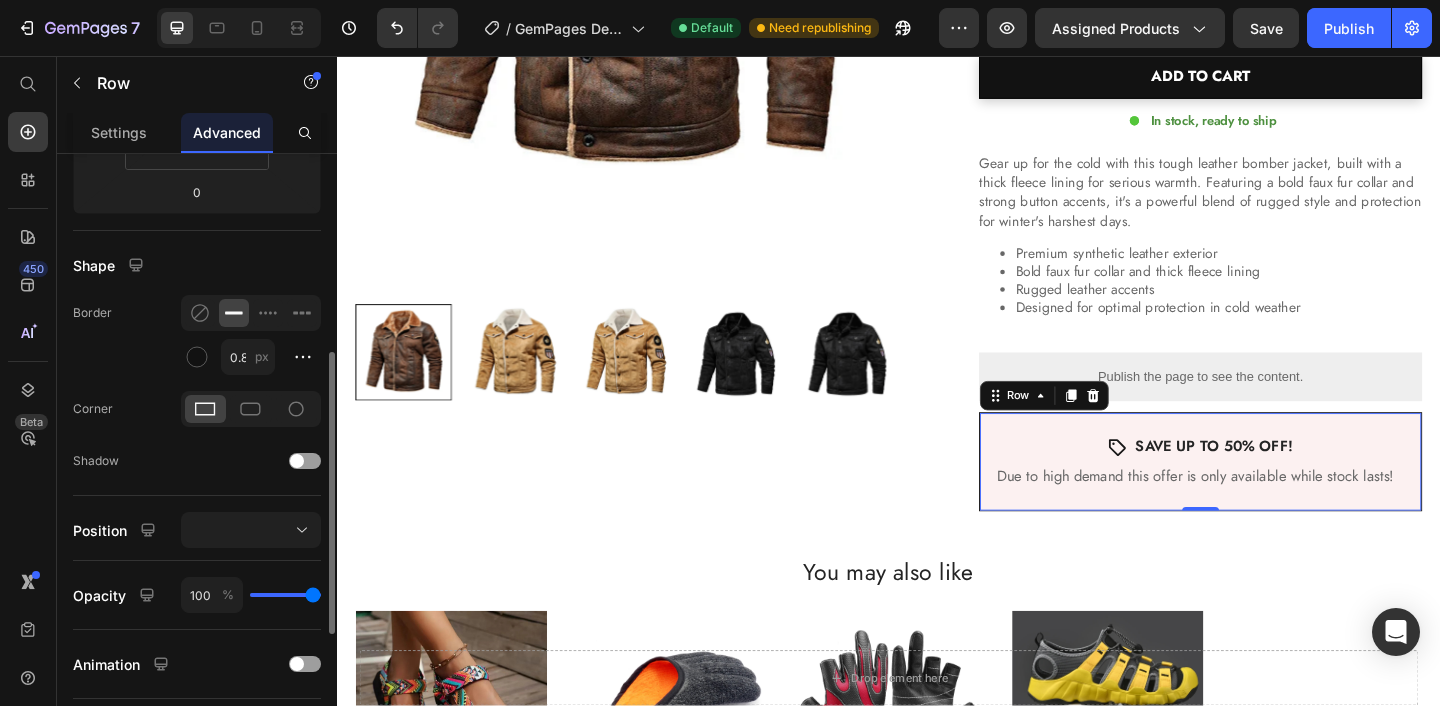 scroll, scrollTop: 425, scrollLeft: 0, axis: vertical 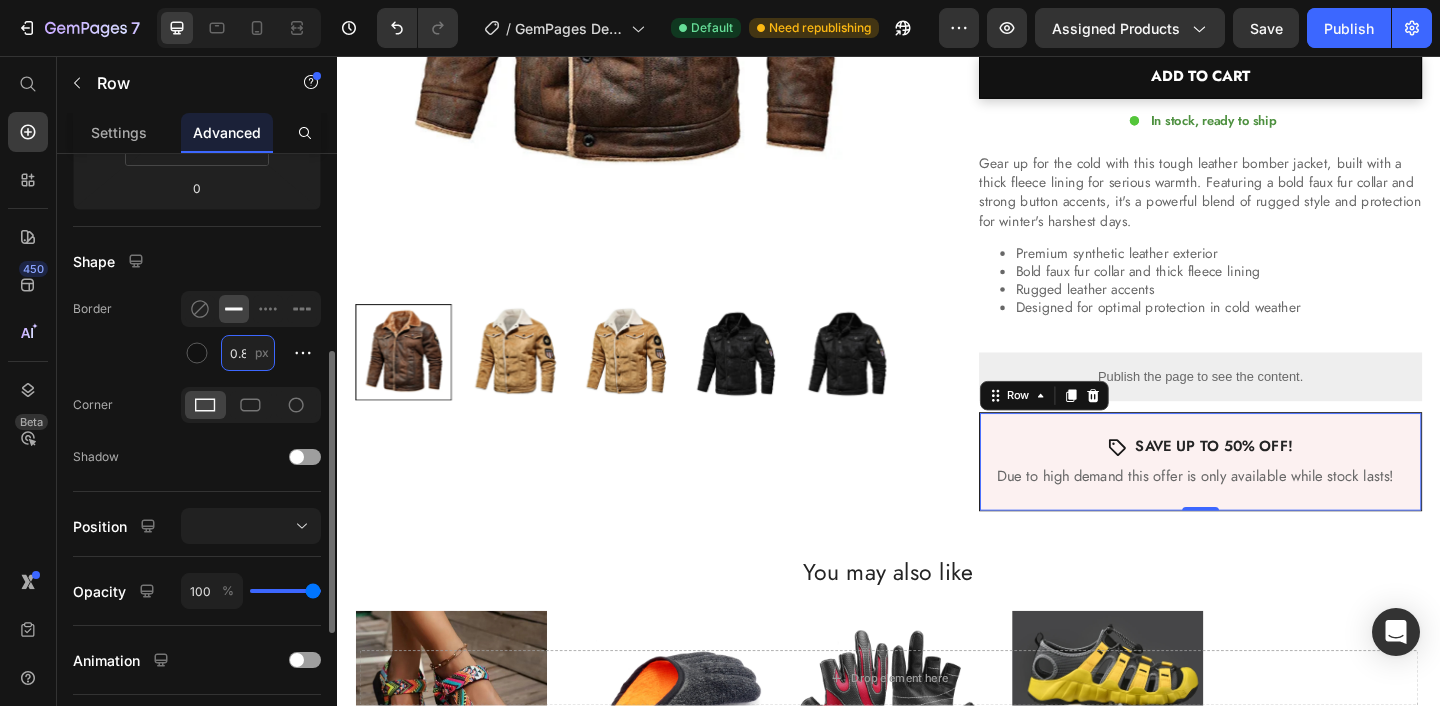 click on "0.8" at bounding box center [248, 353] 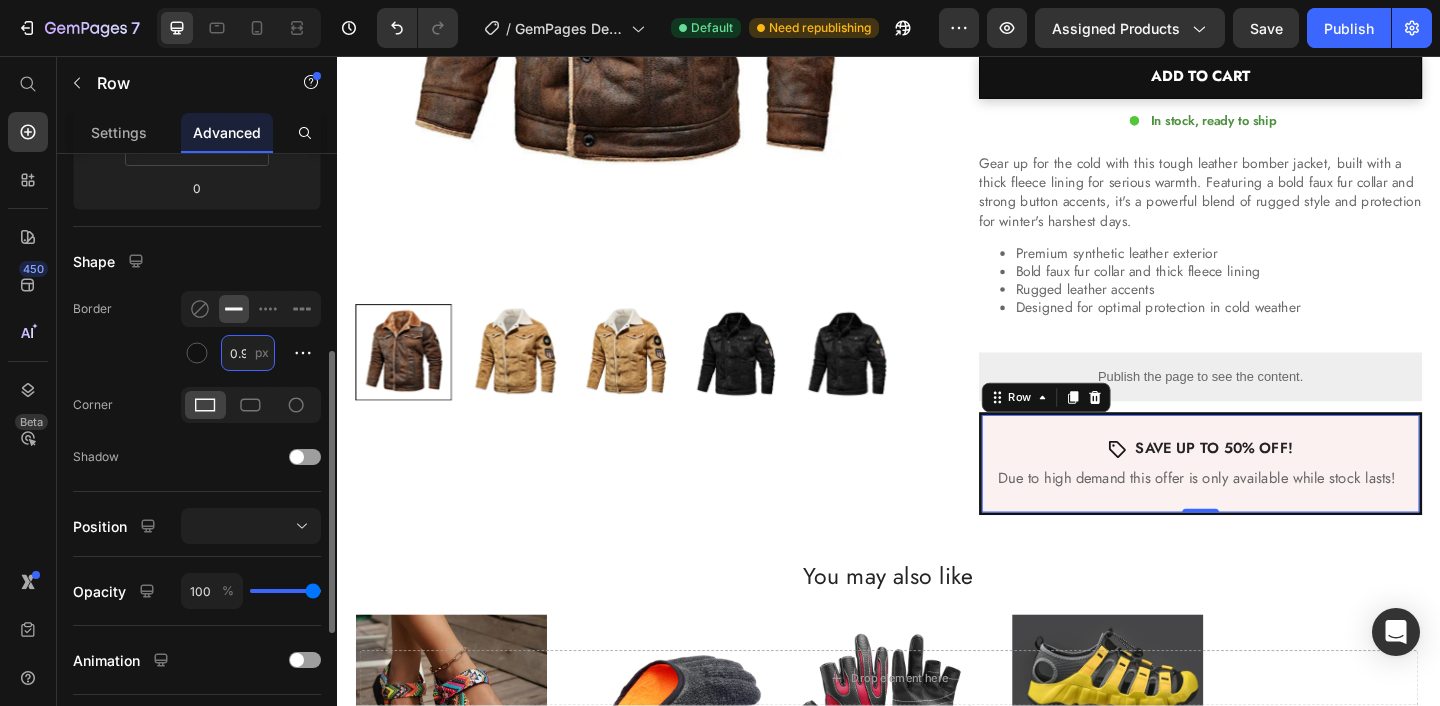 scroll, scrollTop: 0, scrollLeft: 2, axis: horizontal 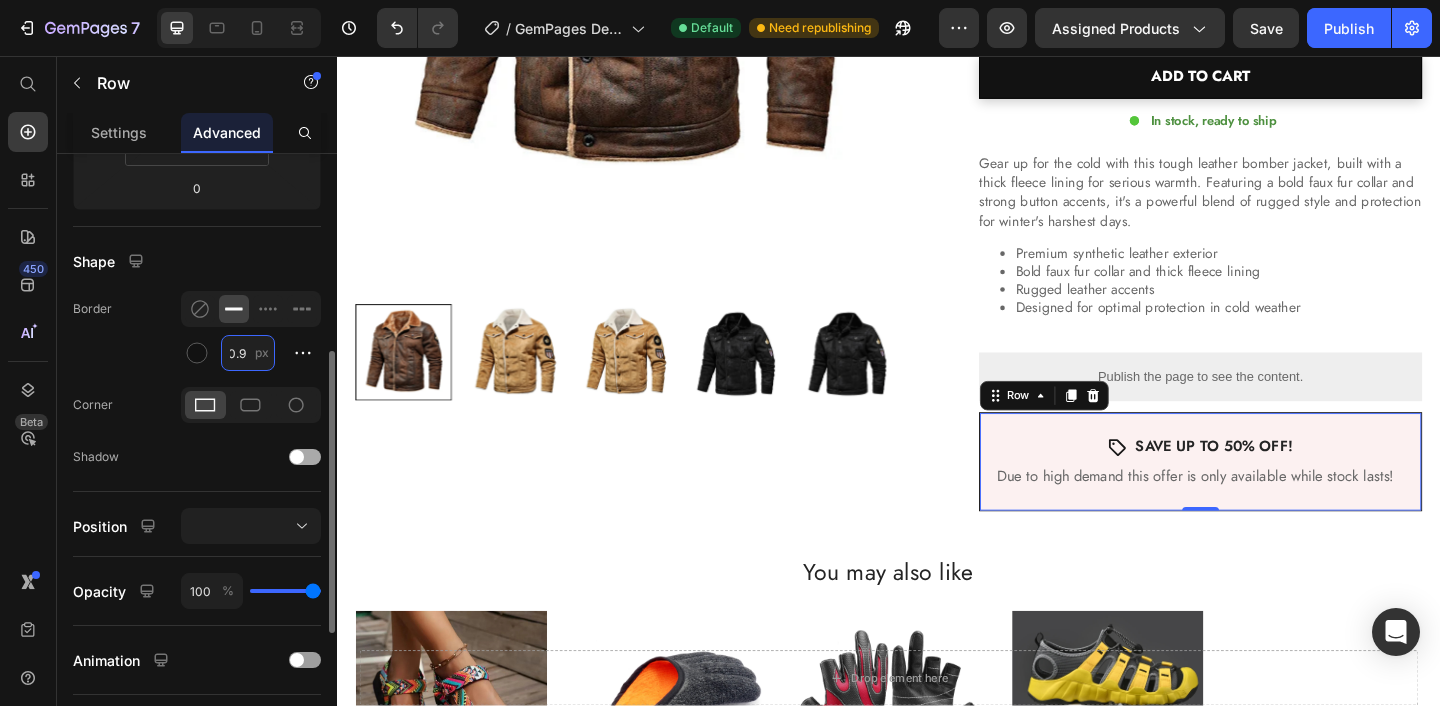 type on "0.9" 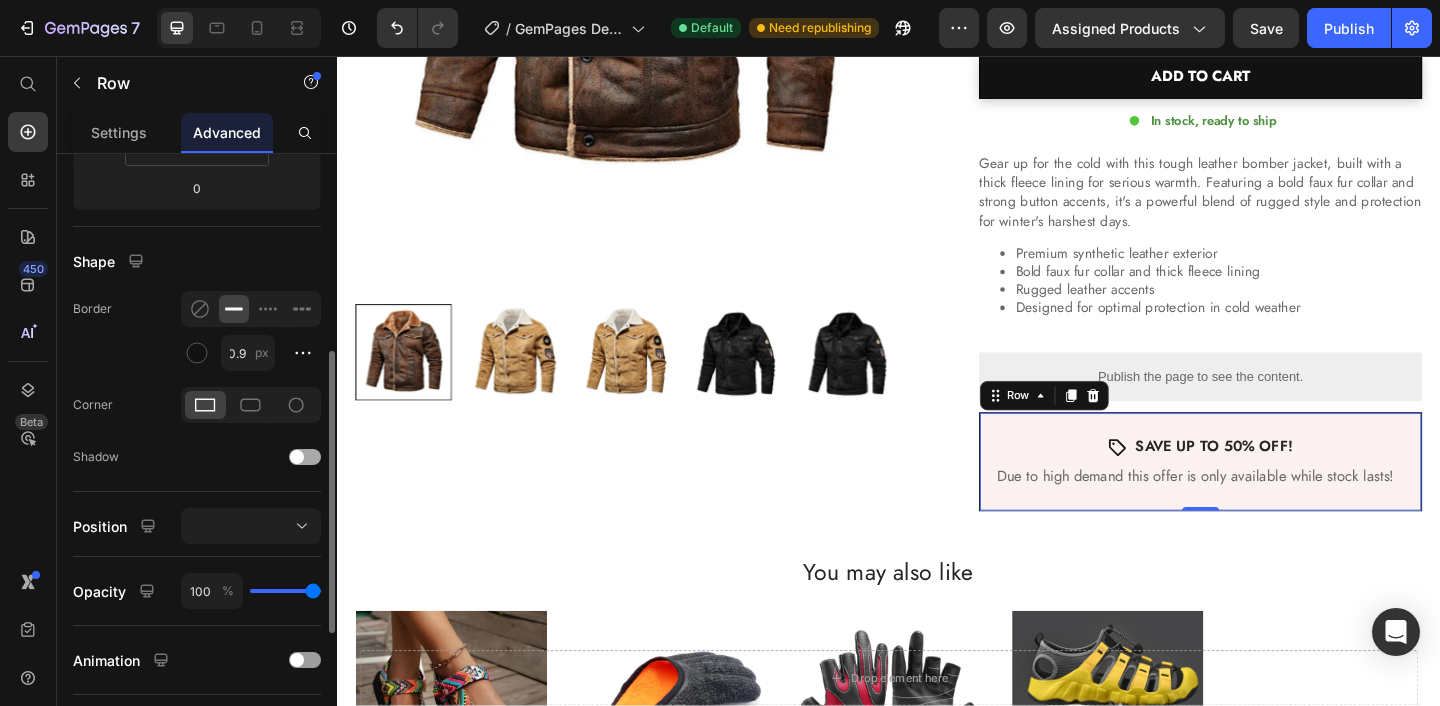 click on "Shadow" 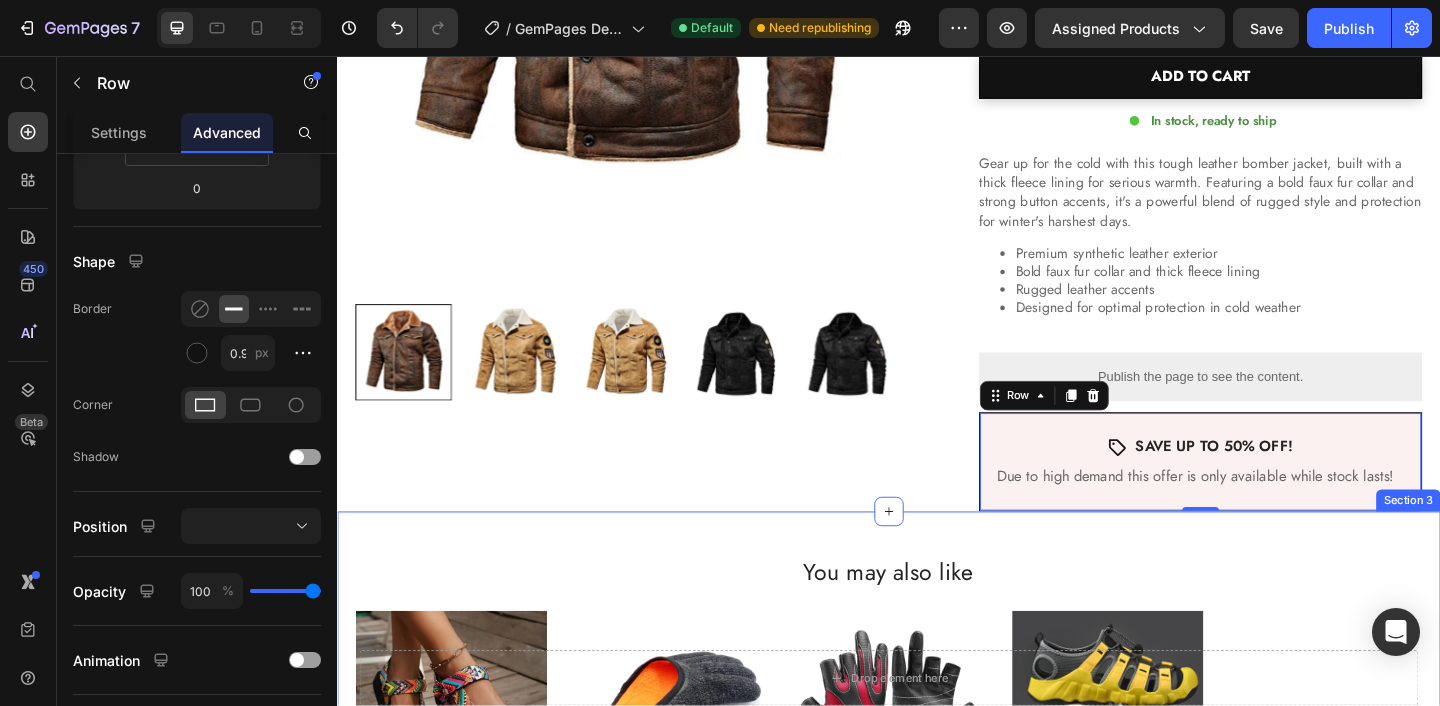 click on "You may also like Heading Sale Product Badge Product Images Sun Drift Platform Sandals Product Title $44.99 Product Price $37.99 Product Price Row Row Sale Product Badge Product Images Catch Guard Fishing Glove Product Title $39.99 Product Price $28.99 Product Price Row Row Sale Product Badge Product Images Pro Grip Flex Gloves Product Title $44.99 Product Price $32.99 Product Price Row Row Sale Product Badge Product Images Icon Beach Sandals Product Title $40.76 Product Price $40.76 Product Price Row Row Product List Section 3" at bounding box center (937, 766) 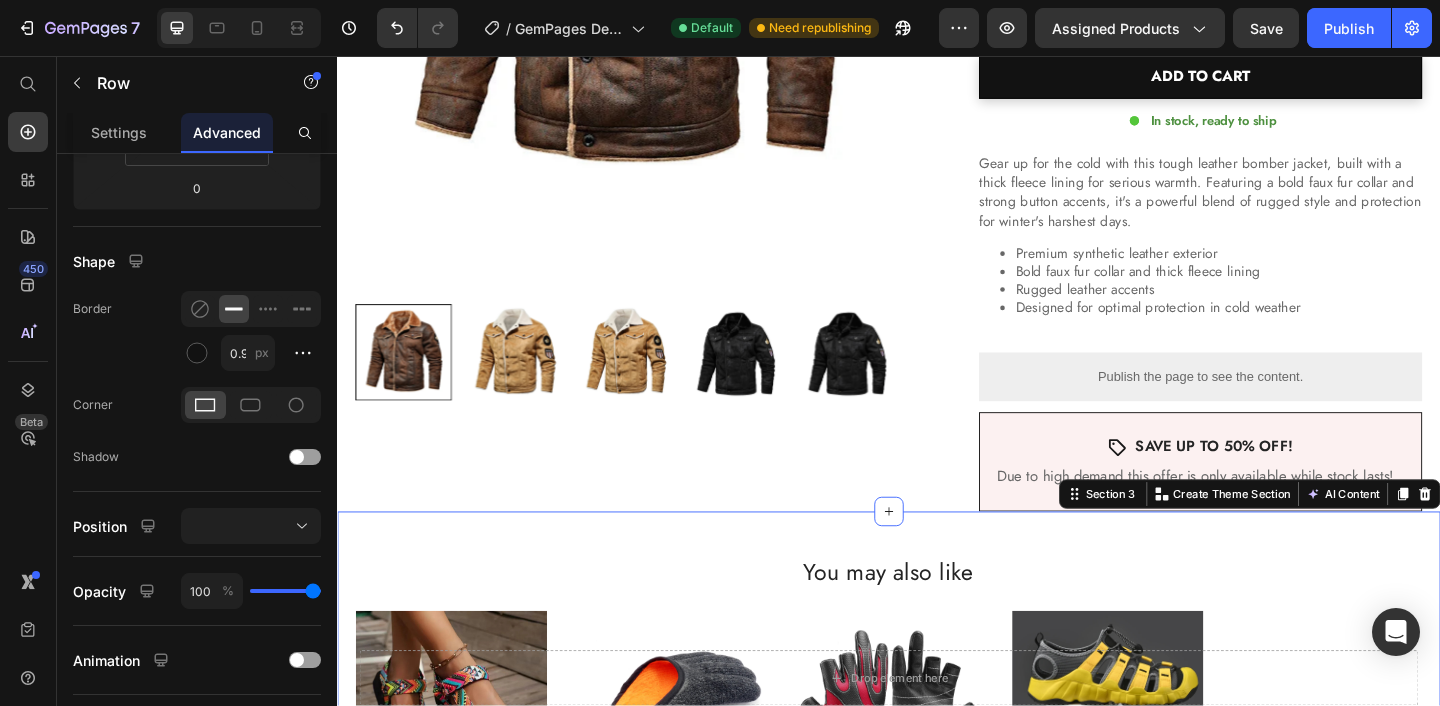 scroll, scrollTop: 0, scrollLeft: 0, axis: both 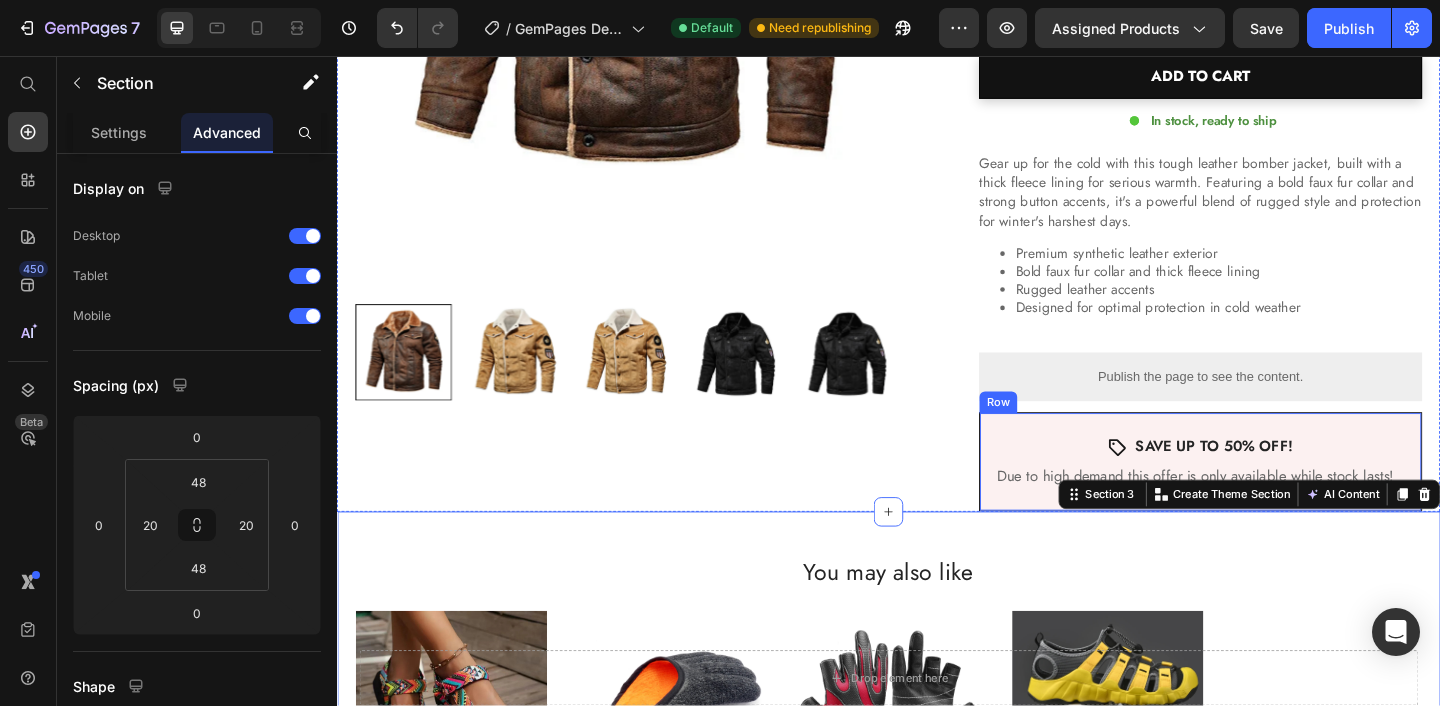 click on "Icon SAVE UP TO 50% OFF! Text Block Row Due to high demand this offer is only available while stock lasts! Text Block Row" at bounding box center (1276, 498) 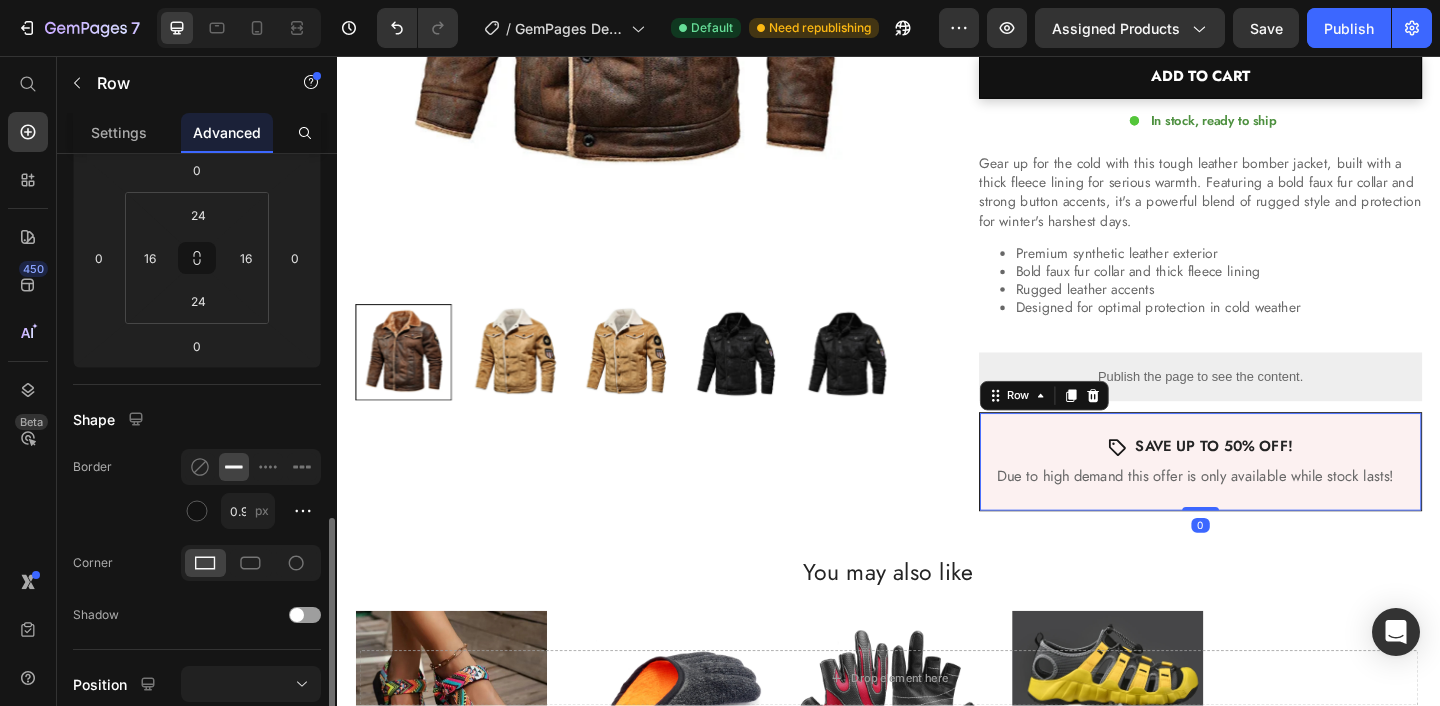 scroll, scrollTop: 542, scrollLeft: 0, axis: vertical 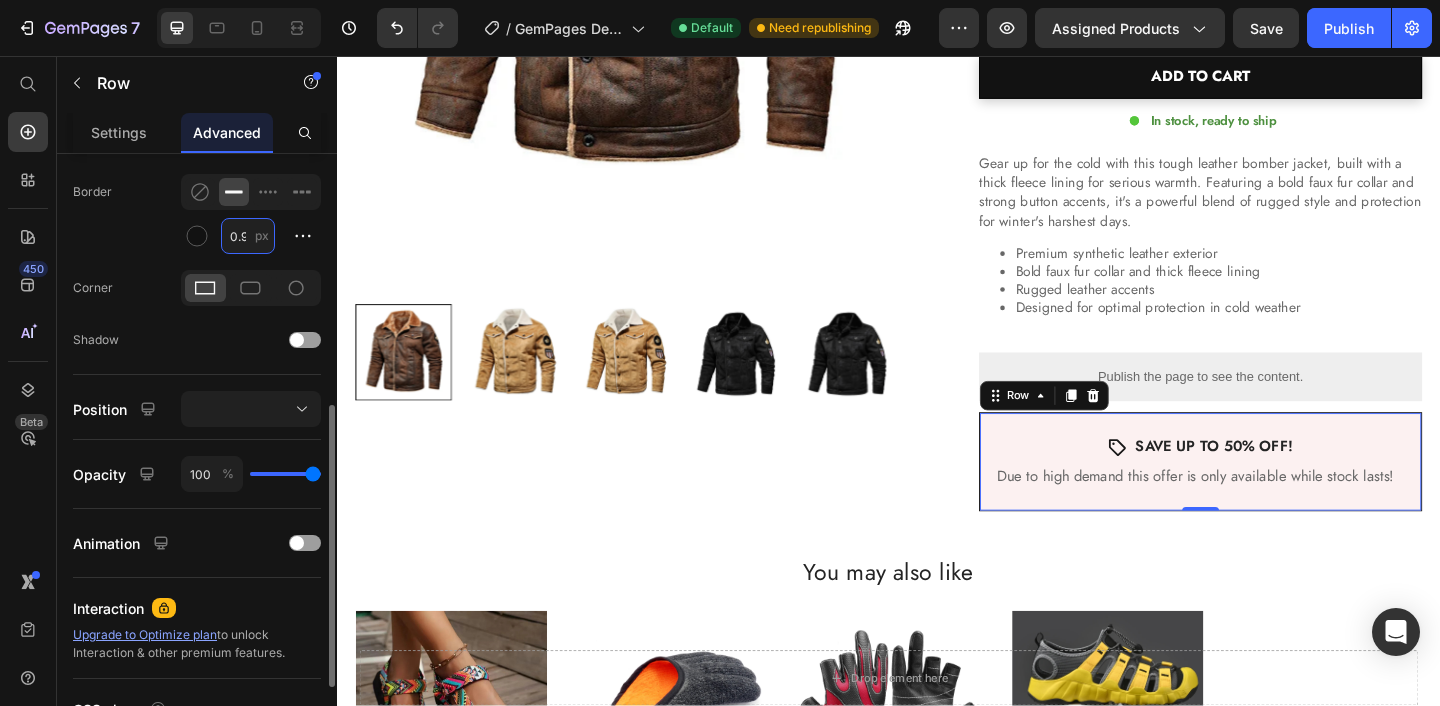 click on "0.9" at bounding box center (248, 236) 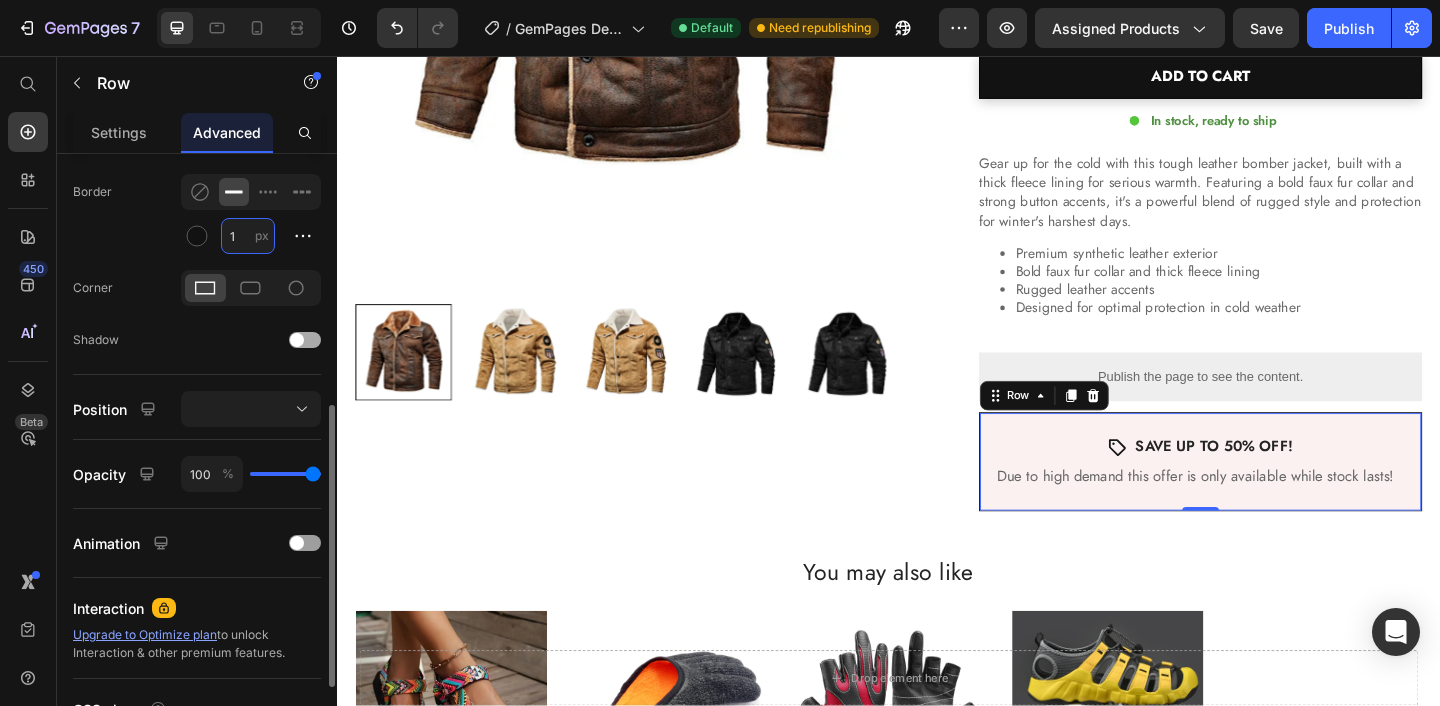 type on "1" 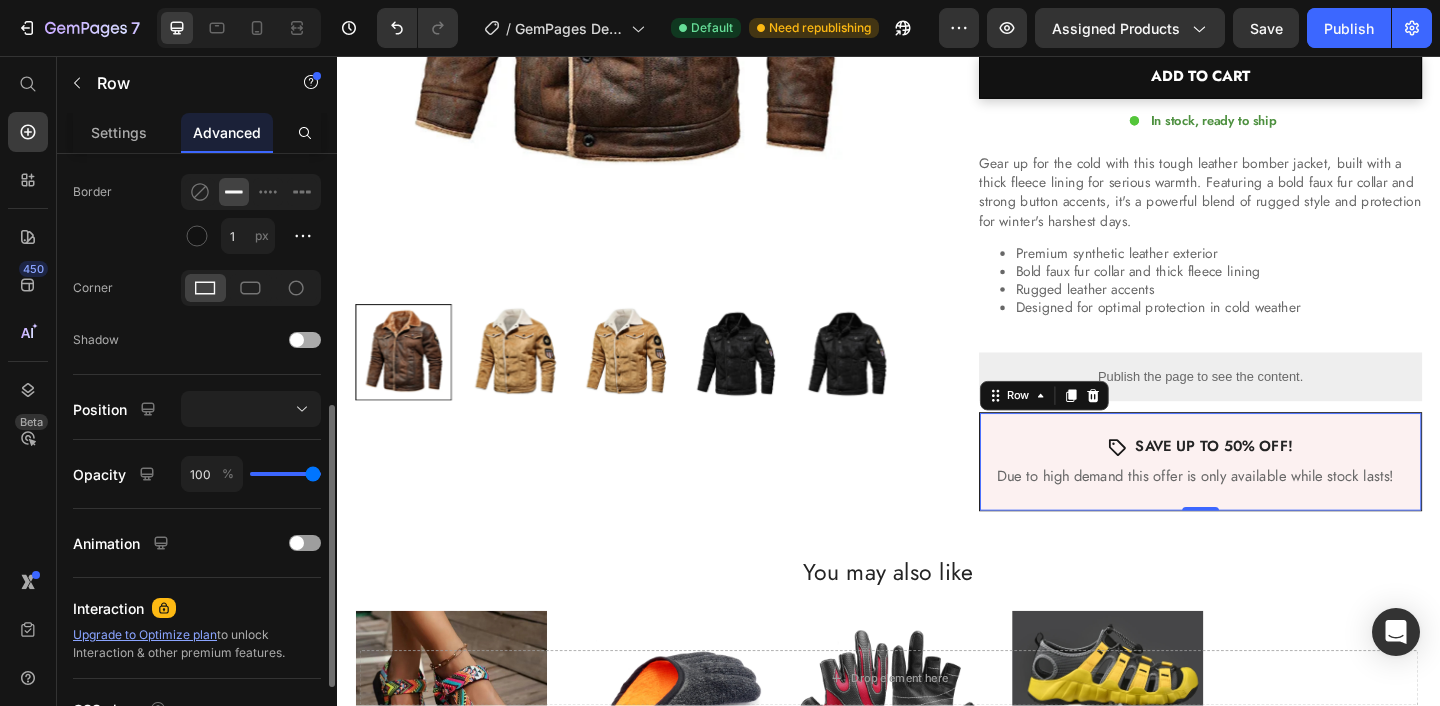 click on "Shadow" 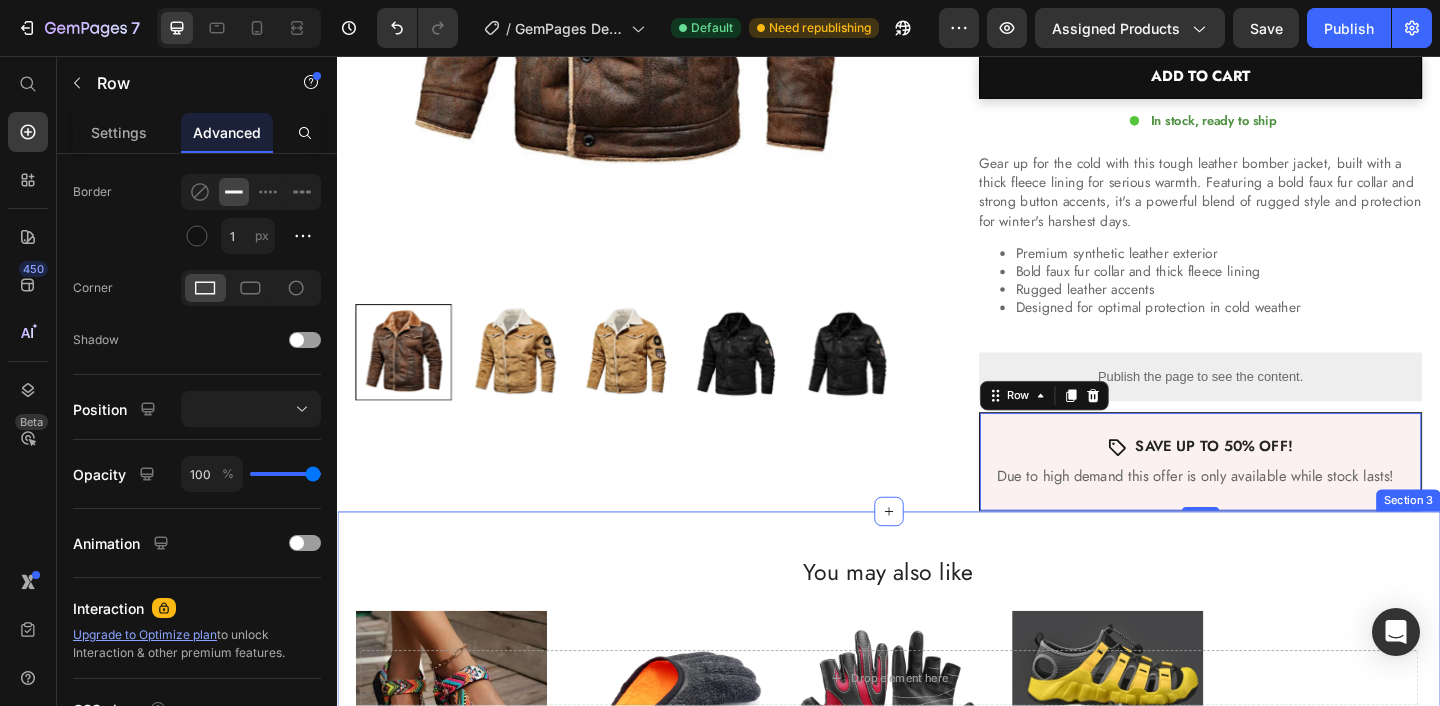 click on "You may also like Heading Sale Product Badge Product Images Sun Drift Platform Sandals Product Title $44.99 Product Price $37.99 Product Price Row Row Sale Product Badge Product Images Catch Guard Fishing Glove Product Title $39.99 Product Price $28.99 Product Price Row Row Sale Product Badge Product Images Pro Grip Flex Gloves Product Title $44.99 Product Price $32.99 Product Price Row Row Sale Product Badge Product Images Icon Beach Sandals Product Title $40.76 Product Price $40.76 Product Price Row Row Product List Section 3" at bounding box center [937, 766] 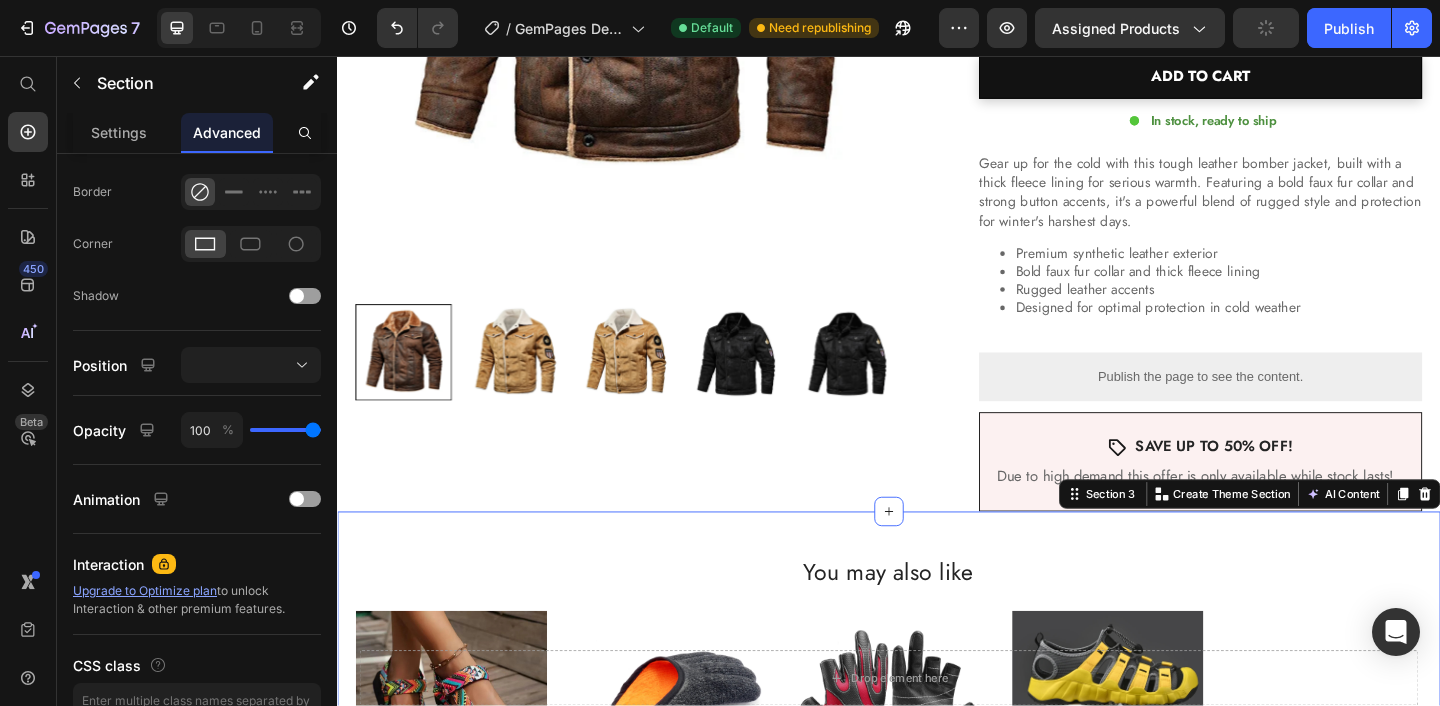 scroll, scrollTop: 0, scrollLeft: 0, axis: both 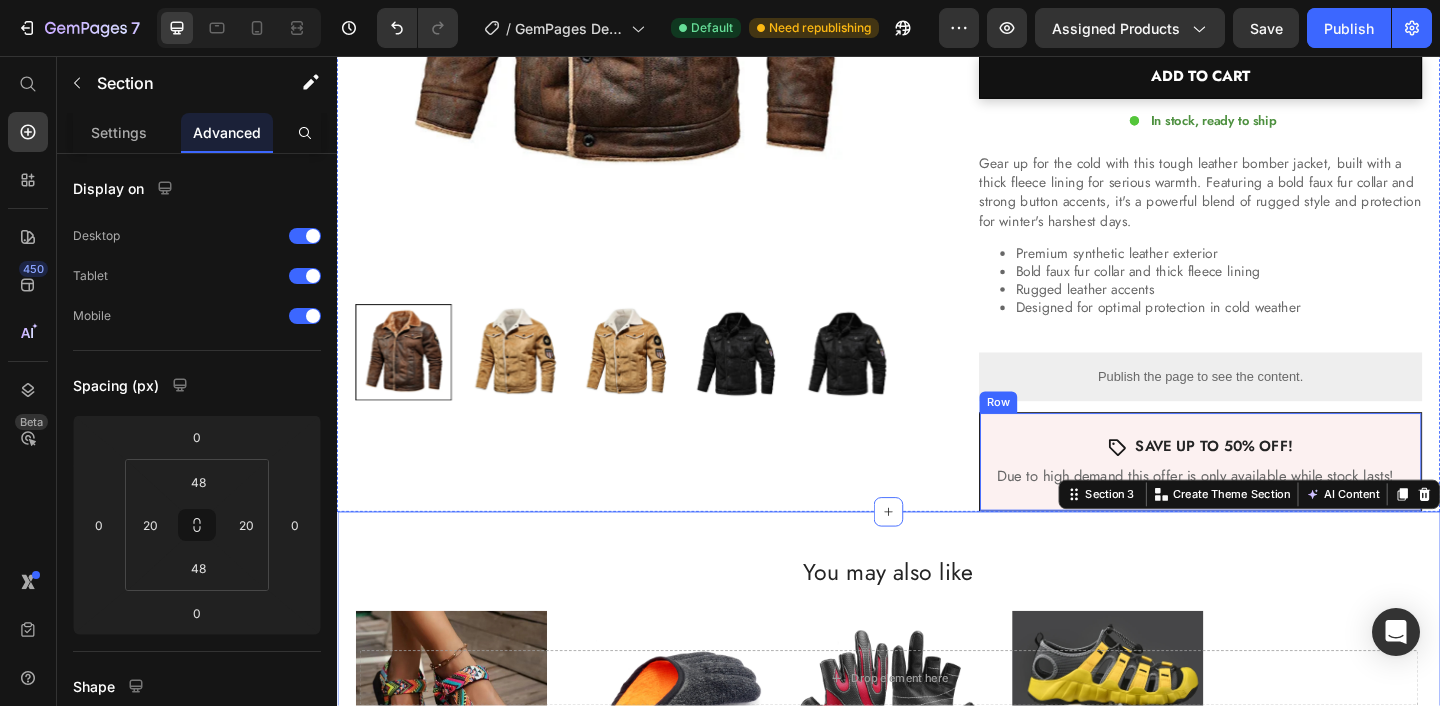 click on "Icon SAVE UP TO 50% OFF! Text Block Row Due to high demand this offer is only available while stock lasts! Text Block Row" at bounding box center (1276, 498) 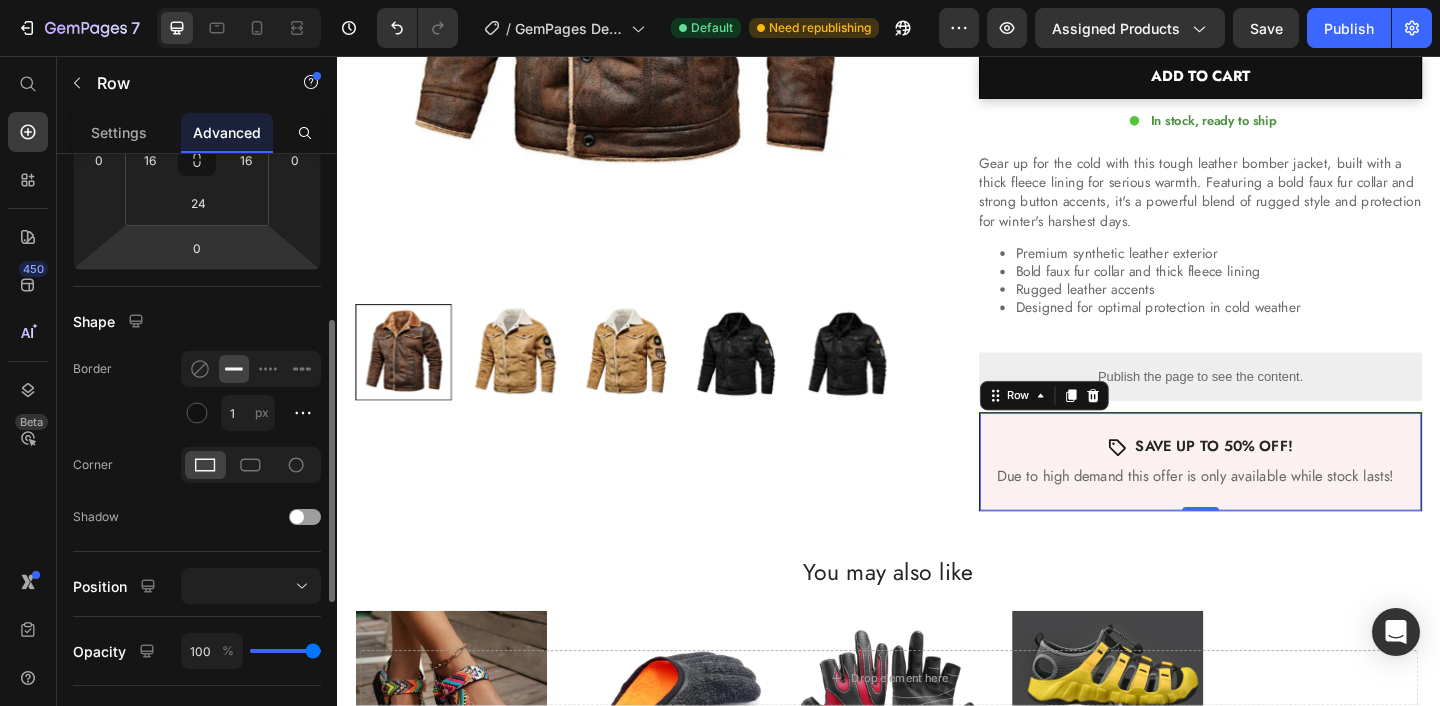 scroll, scrollTop: 357, scrollLeft: 0, axis: vertical 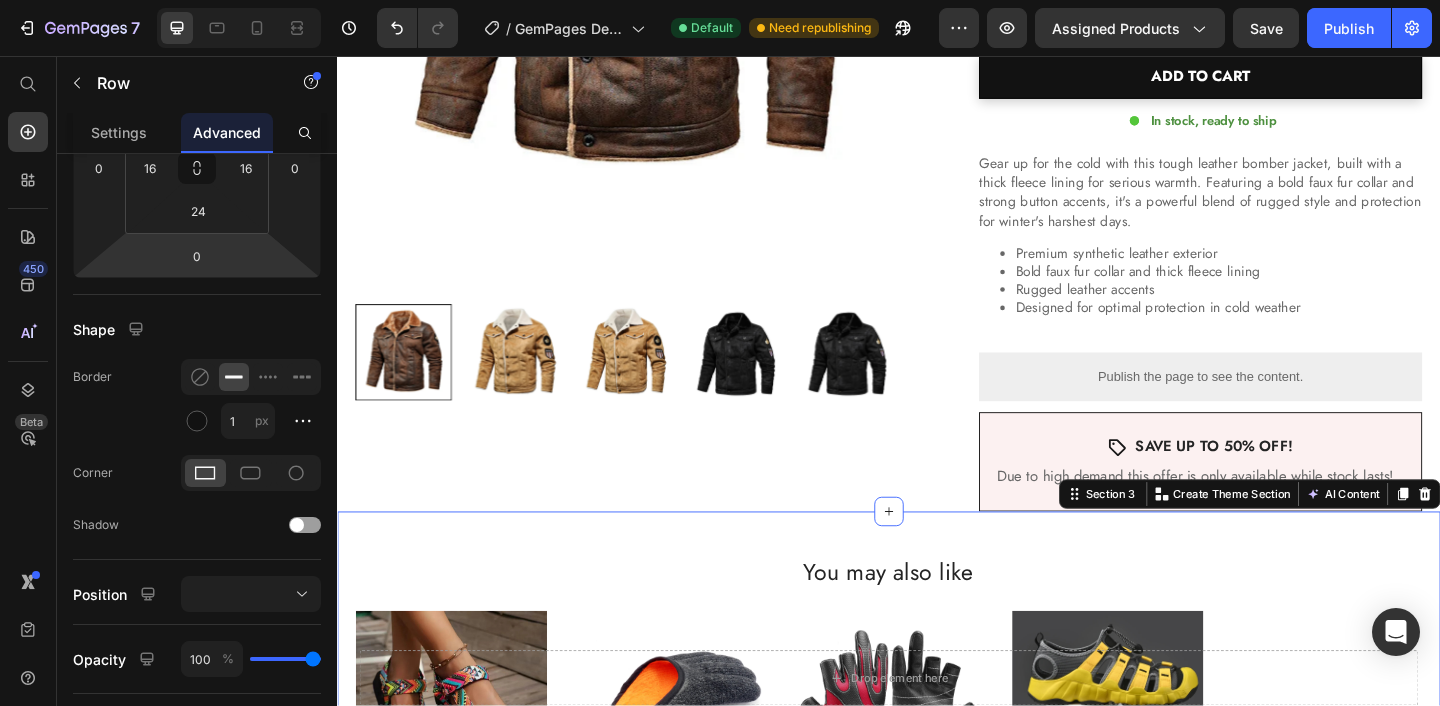 click on "You may also like Heading Sale Product Badge Product Images Sun Drift Platform Sandals Product Title $44.99 Product Price $37.99 Product Price Row Row Sale Product Badge Product Images Catch Guard Fishing Glove Product Title $39.99 Product Price $28.99 Product Price Row Row Sale Product Badge Product Images Pro Grip Flex Gloves Product Title $44.99 Product Price $32.99 Product Price Row Row Sale Product Badge Product Images Icon Beach Sandals Product Title $40.76 Product Price $40.76 Product Price Row Row Product List Section 3   You can create reusable sections Create Theme Section AI Content Write with GemAI What would you like to describe here? Tone and Voice Persuasive Product Titan Grip Sandals Show more Generate" at bounding box center [937, 766] 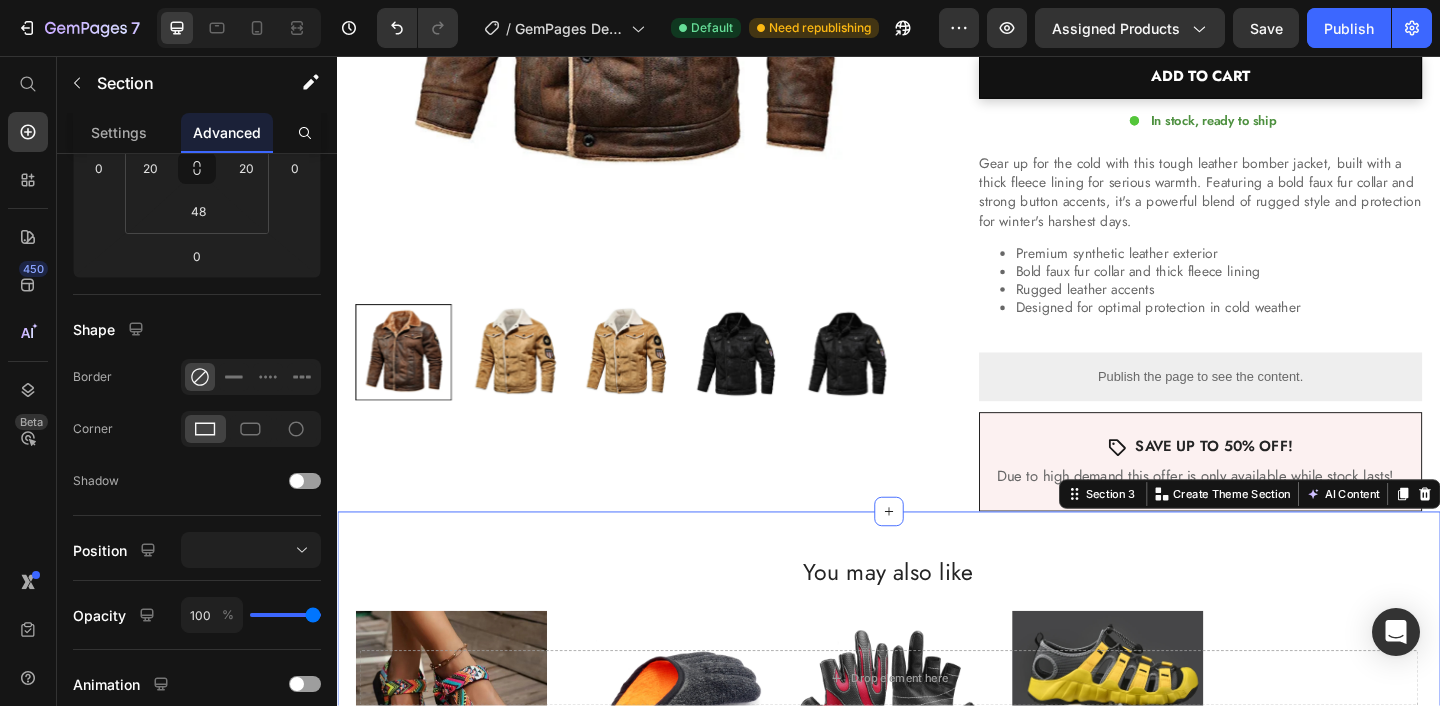 scroll, scrollTop: 0, scrollLeft: 0, axis: both 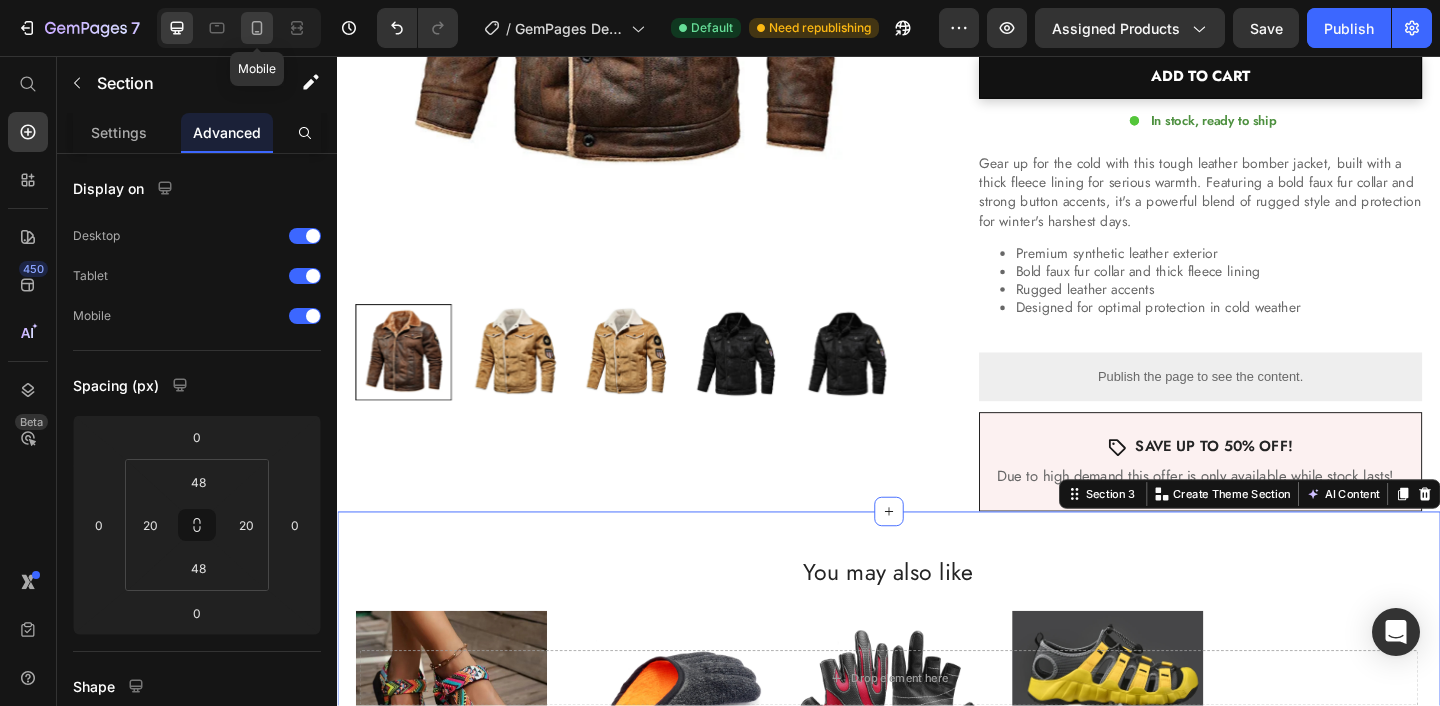 click 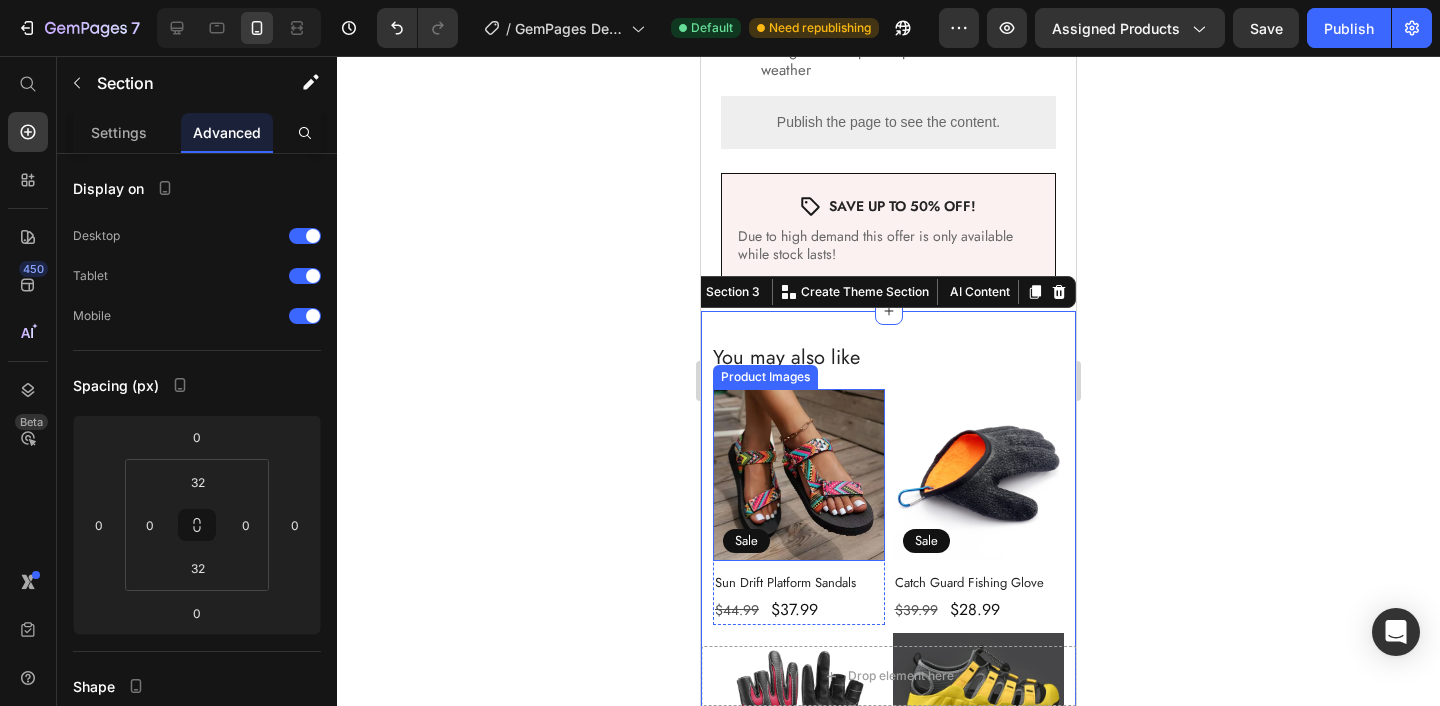 scroll, scrollTop: 1166, scrollLeft: 0, axis: vertical 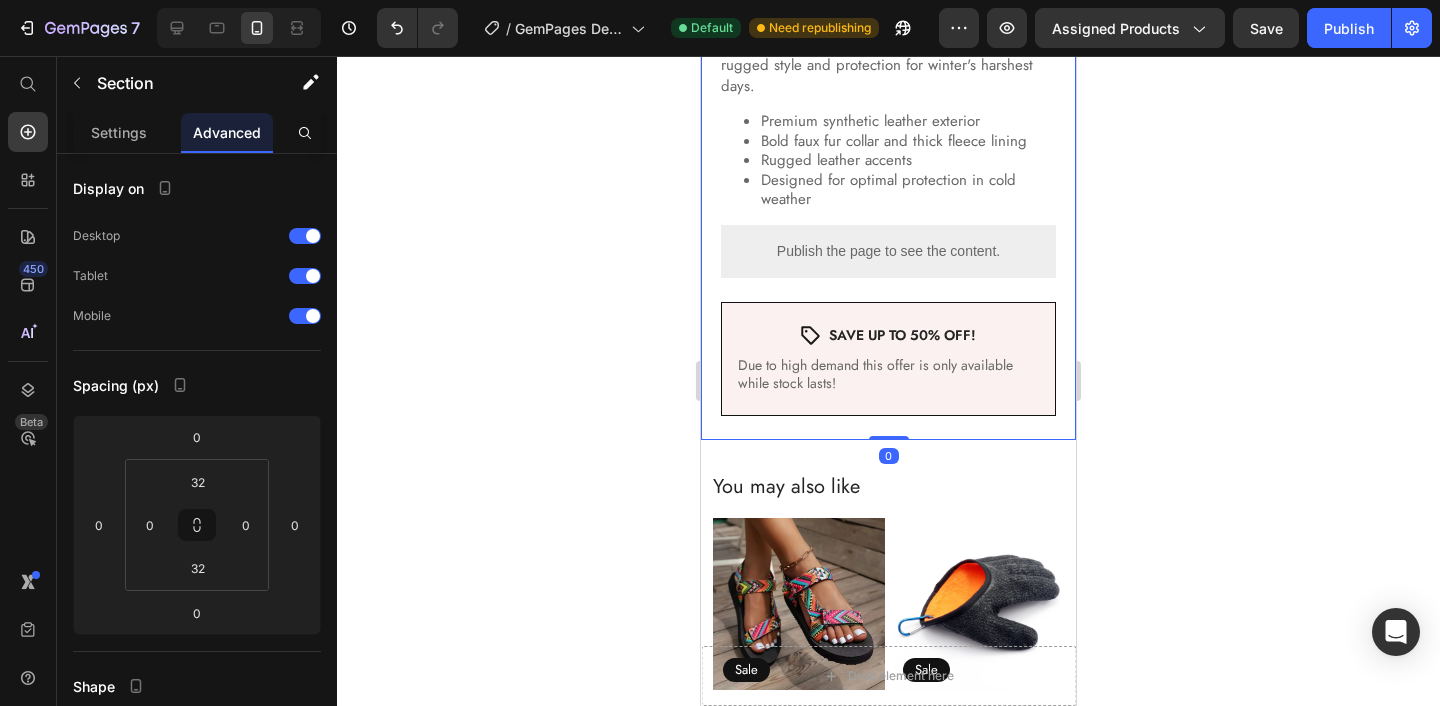 click on "Aviator Luxe Bomber Jacket Product Title $119.99 Product Price $84.99 Product Price Sale Text Block Row Row Color: Dark Brown Dark Brown Dark Brown Khaki Khaki Black Black Size XS S M L XL 2XL 3XL Product Variants & Swatches Quantity Text Block 1 Product Quantity Row ADD TO CART Add to Cart
Custom Code In stock, ready to ship Stock Counter Row Gear up for the cold with this tough leather bomber jacket, built with a thick fleece lining for serious warmth. Featuring a bold faux fur collar and strong button accents, it's a powerful blend of rugged style and protection for winter's harshest days.
Premium synthetic leather exterior
Bold faux fur collar and thick fleece lining
Rugged leather accents
Designed for optimal protection in cold weather
Product Description
Publish the page to see the content.
Kiwi Size App Row
Icon SAVE UP TO 50% OFF! Text Block Row Due to high demand this offer is only available while stock lasts! Text Block Row" at bounding box center [888, -56] 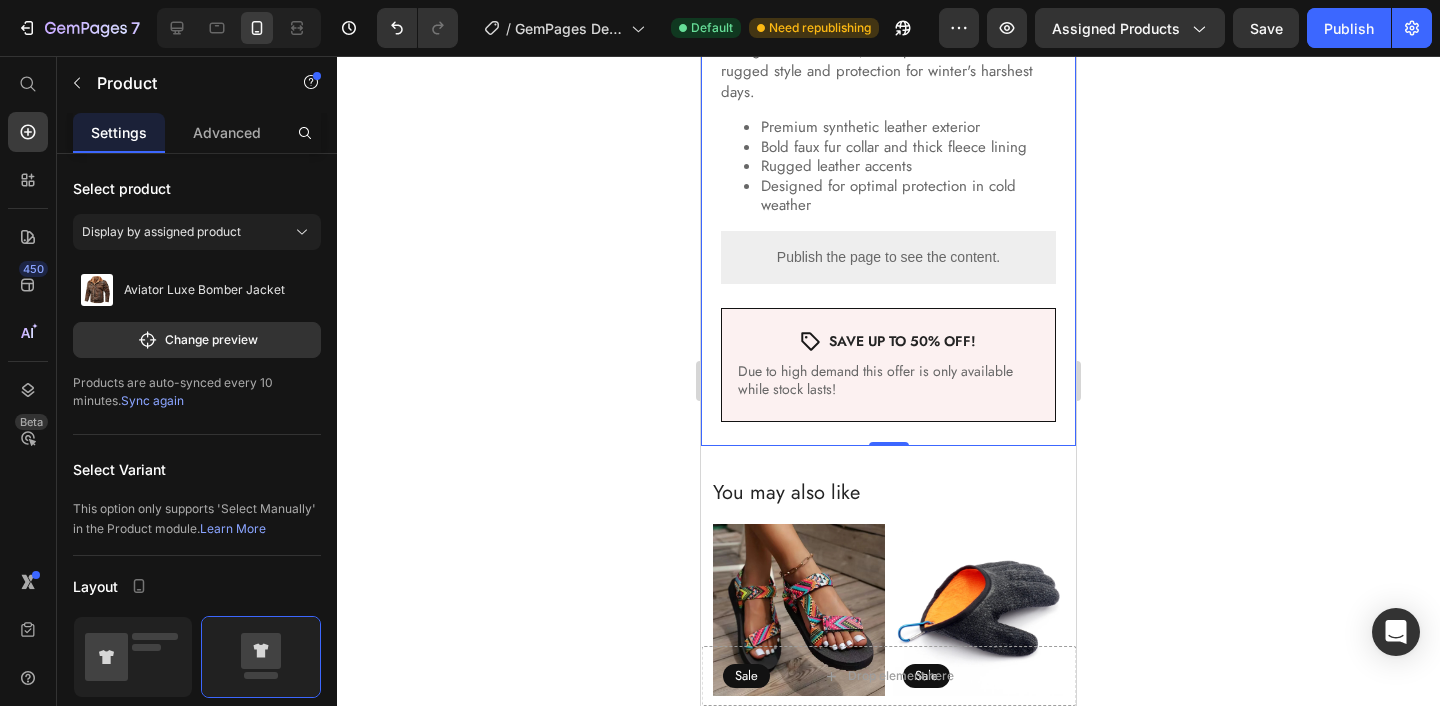 scroll, scrollTop: 1172, scrollLeft: 0, axis: vertical 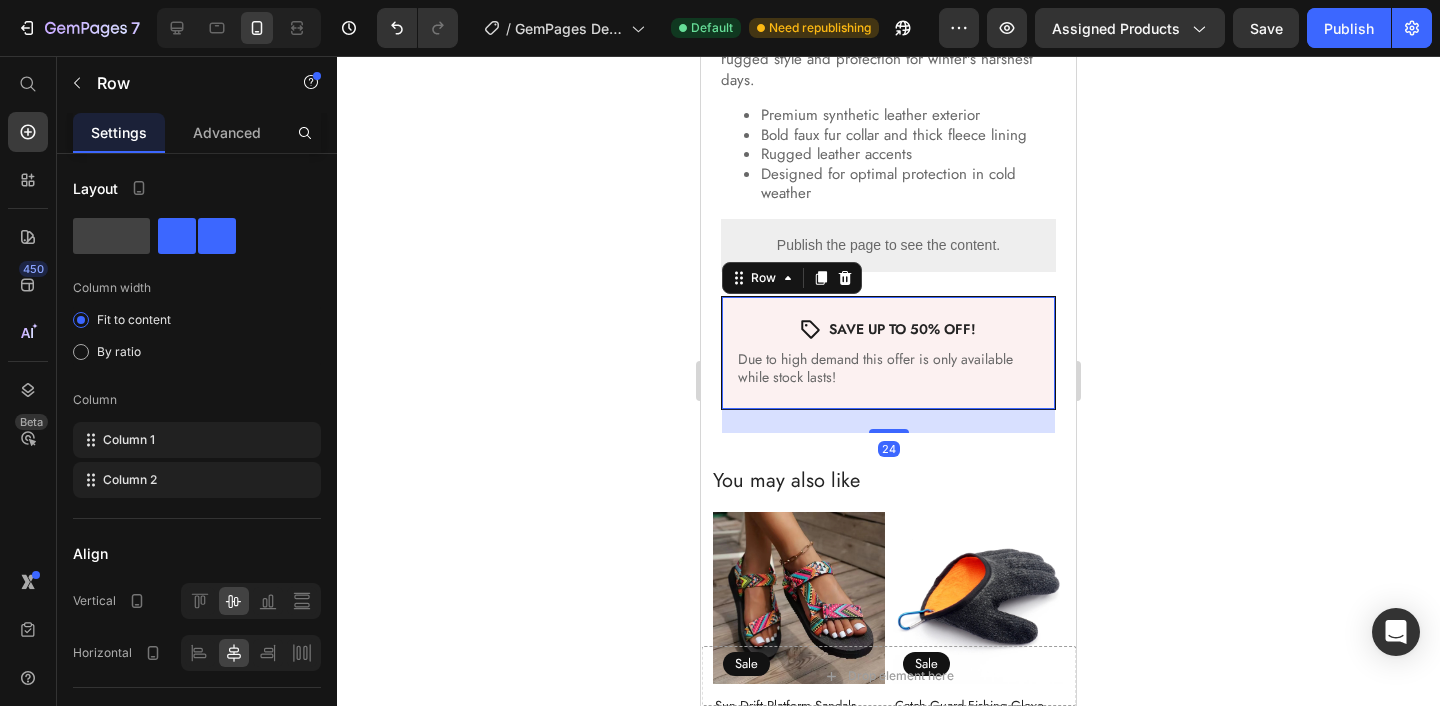 click on "Icon SAVE UP TO 50% OFF! Text Block Row Due to high demand this offer is only available while stock lasts! Text Block Row   24" at bounding box center [888, 353] 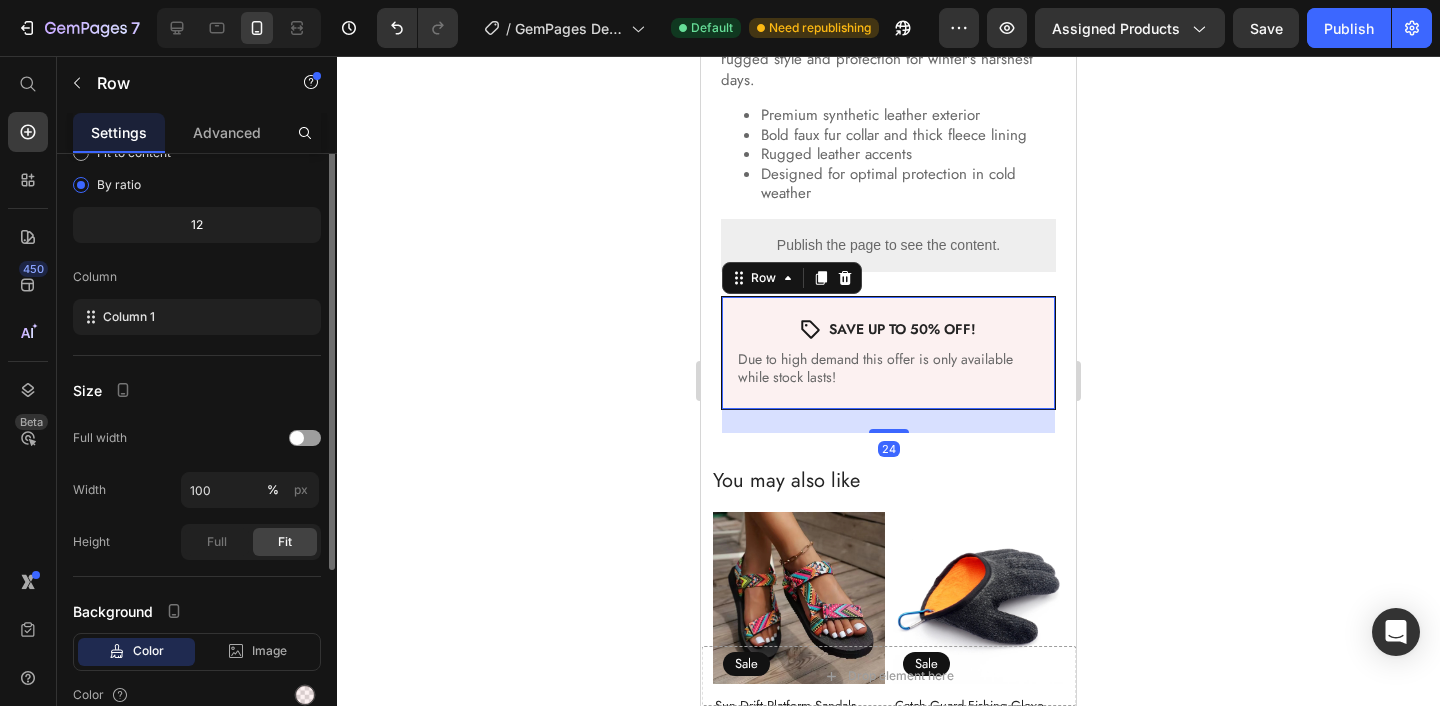scroll, scrollTop: 259, scrollLeft: 0, axis: vertical 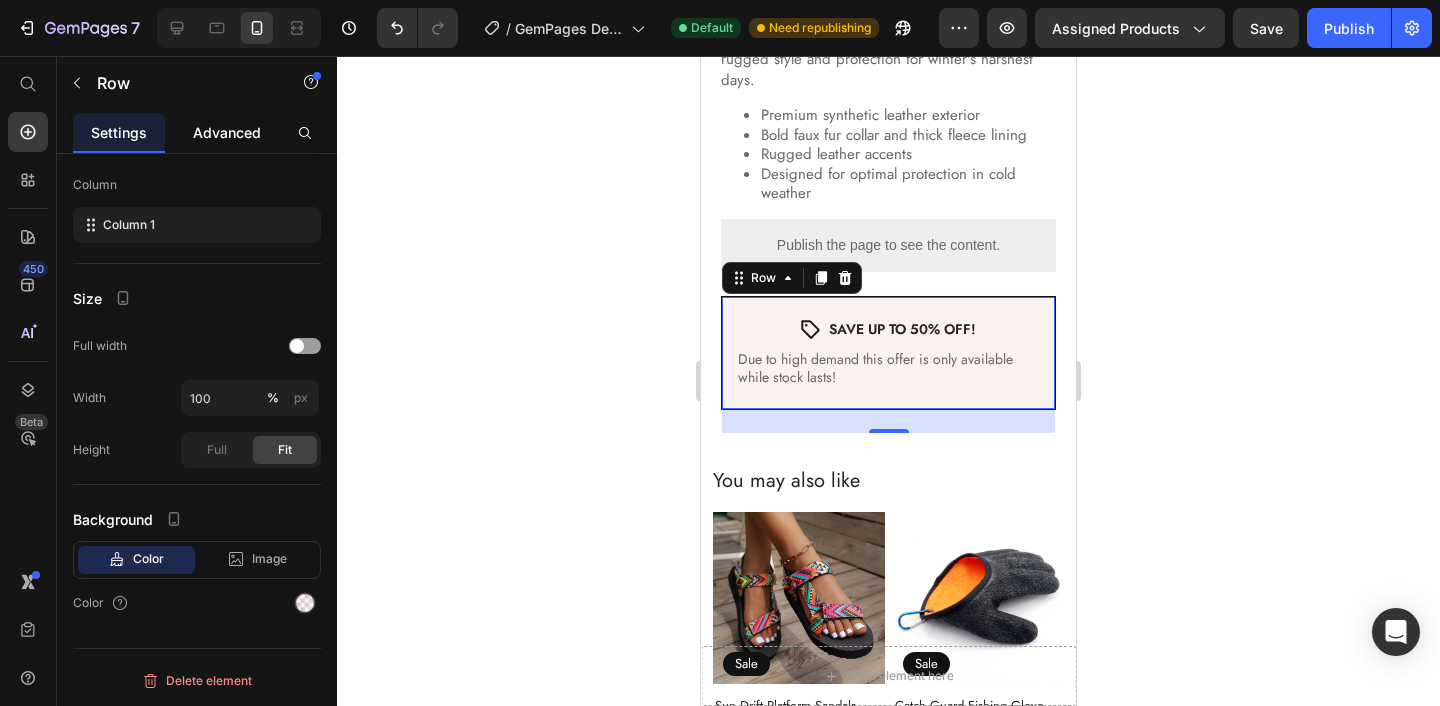 click on "Advanced" at bounding box center [227, 132] 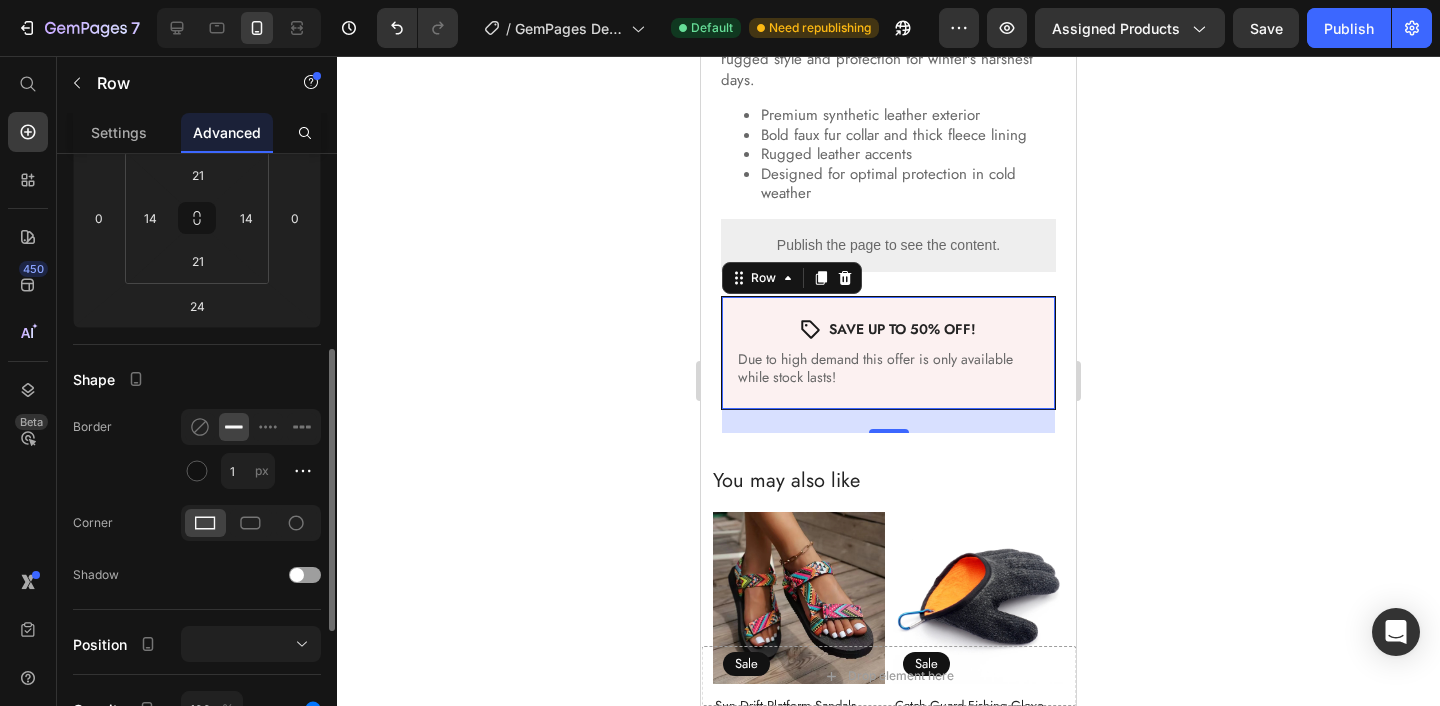 scroll, scrollTop: 511, scrollLeft: 0, axis: vertical 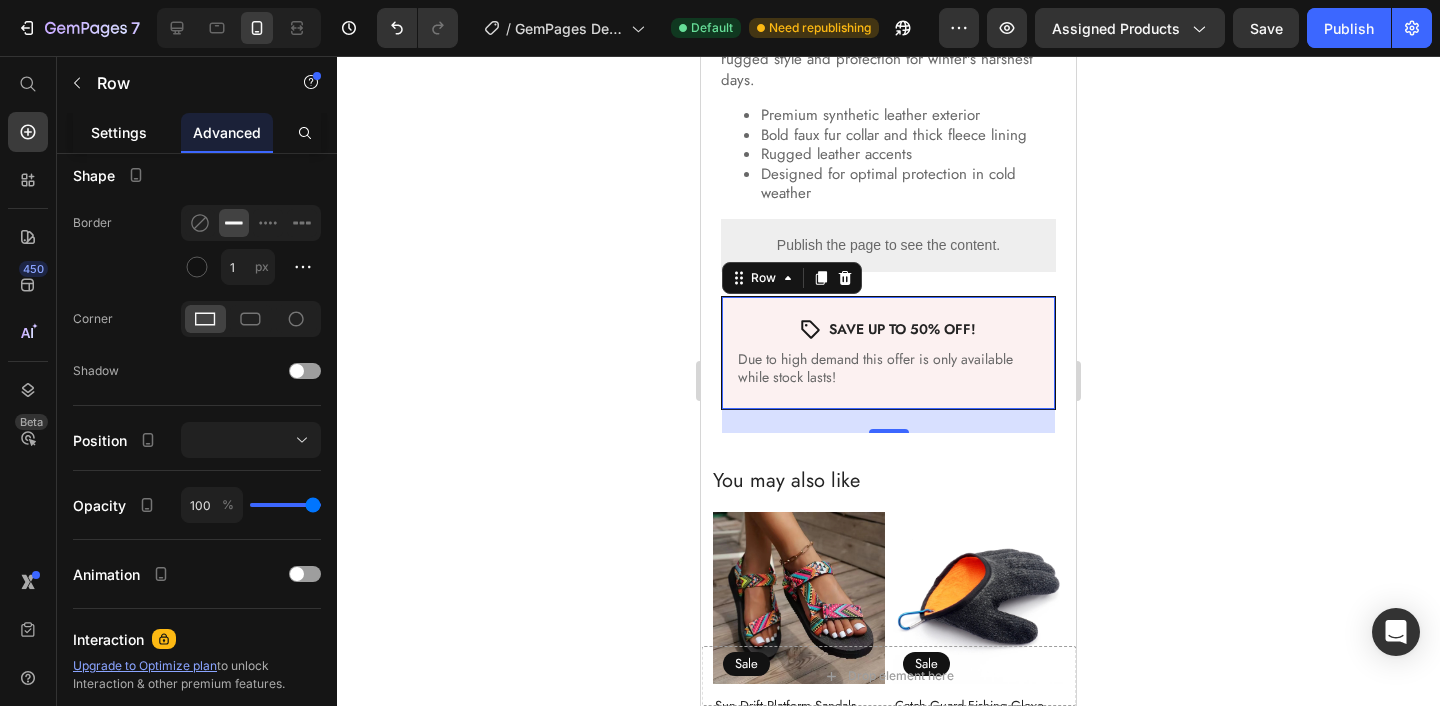 click on "Settings" at bounding box center (119, 132) 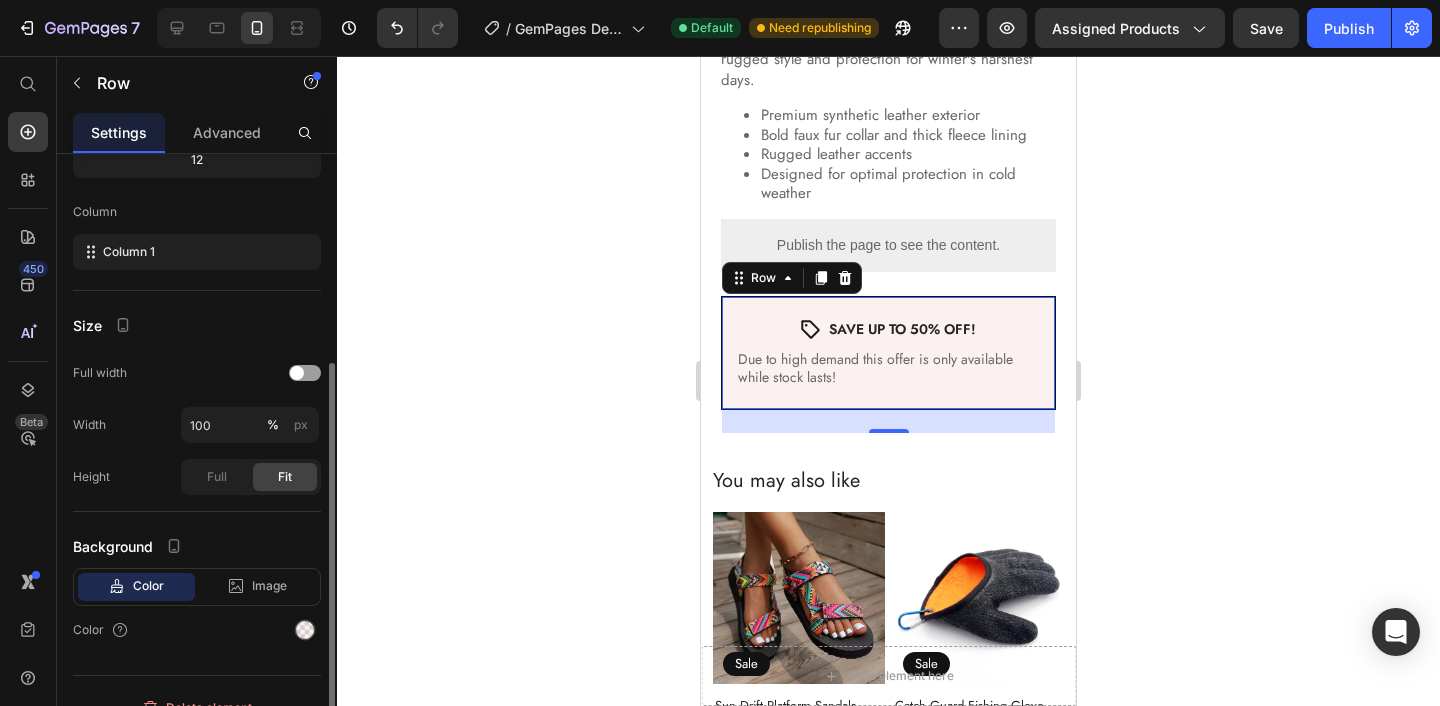 scroll, scrollTop: 259, scrollLeft: 0, axis: vertical 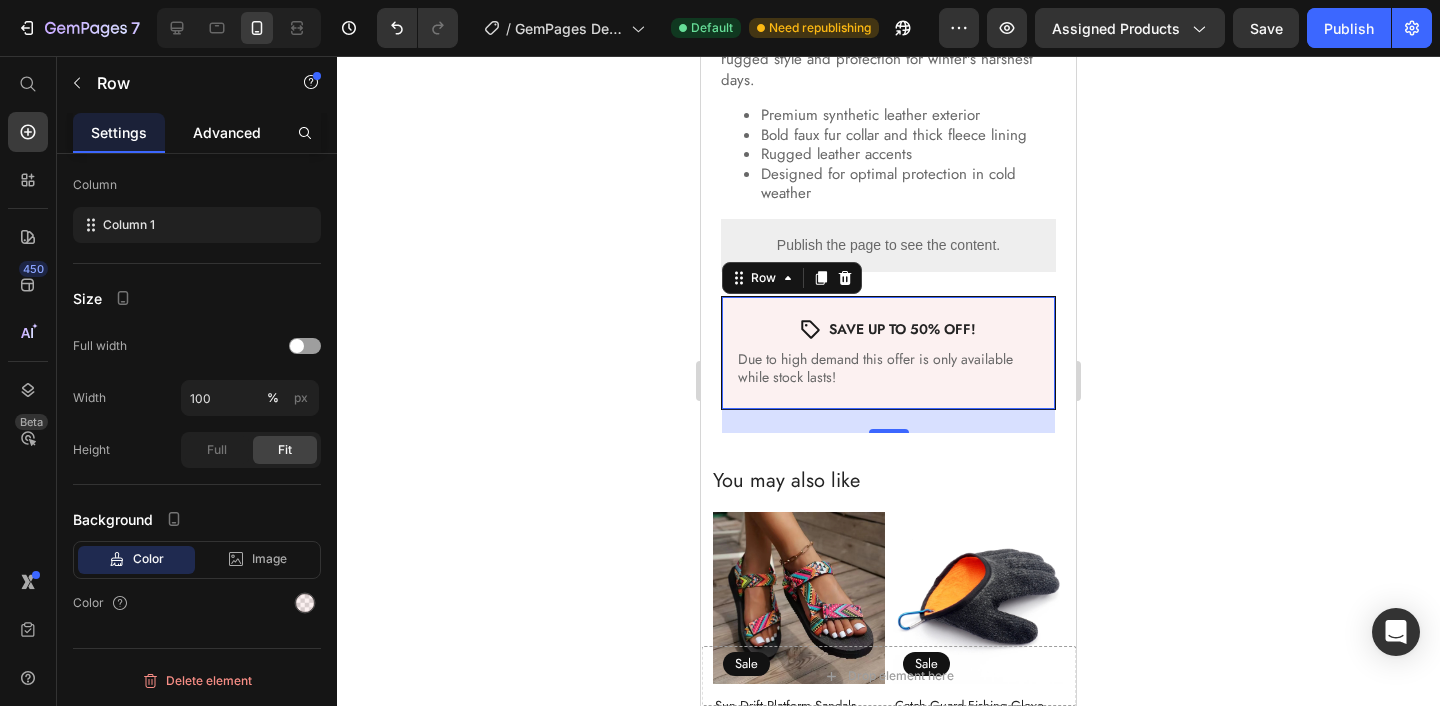 click on "Advanced" at bounding box center [227, 132] 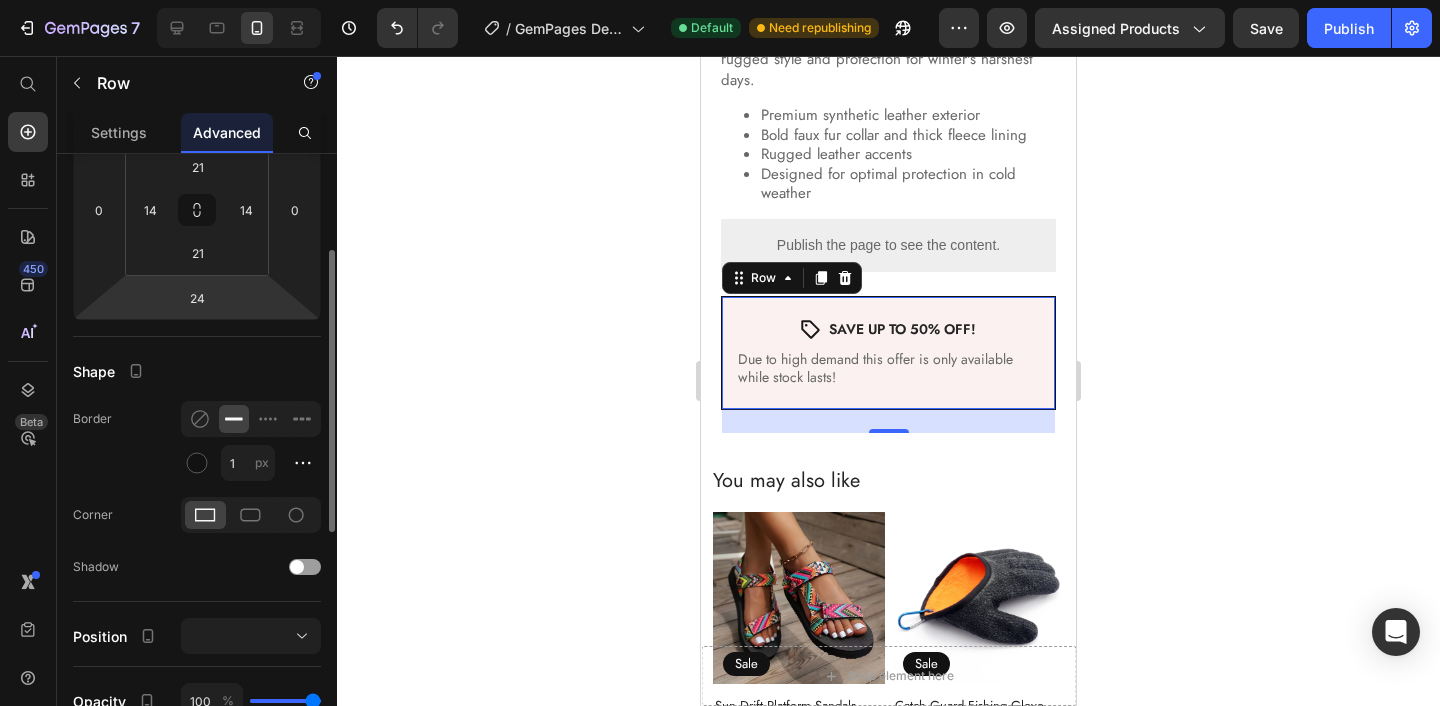 scroll, scrollTop: 489, scrollLeft: 0, axis: vertical 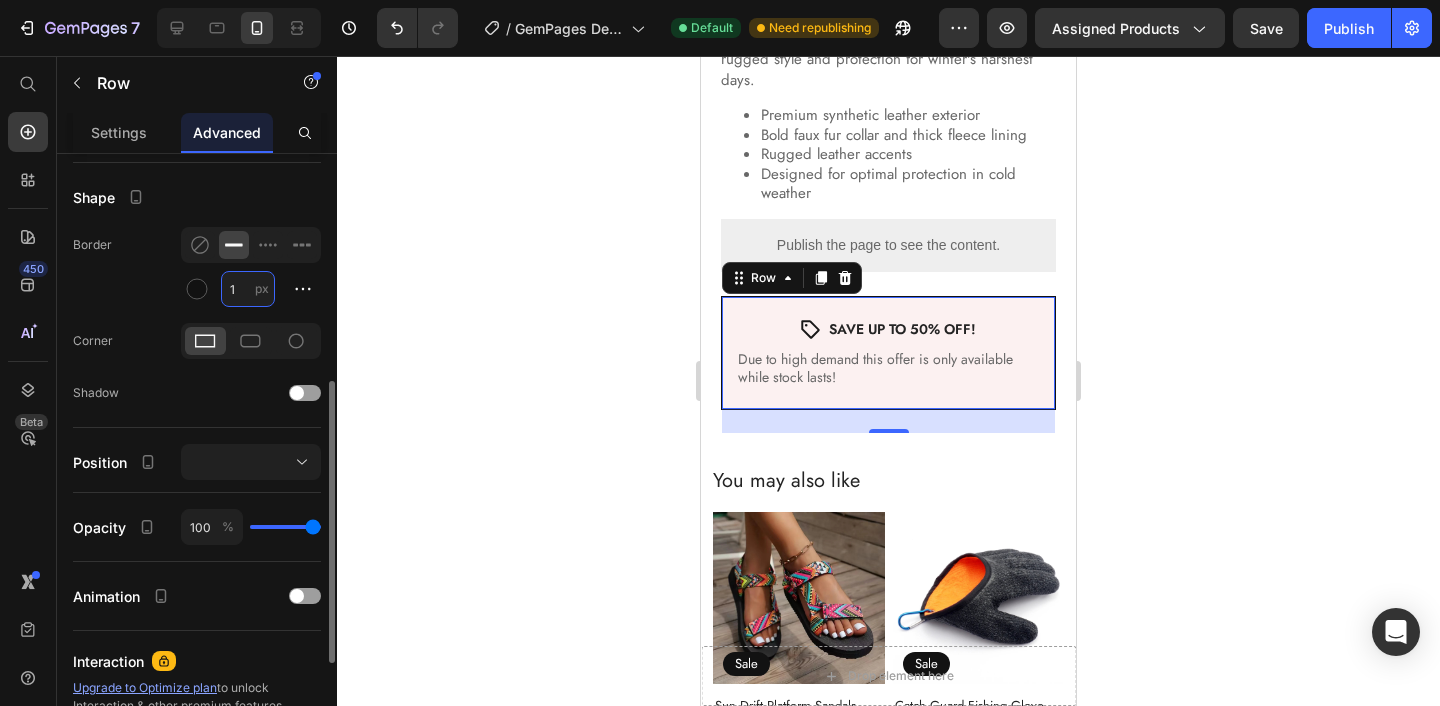 click on "1" at bounding box center [248, 289] 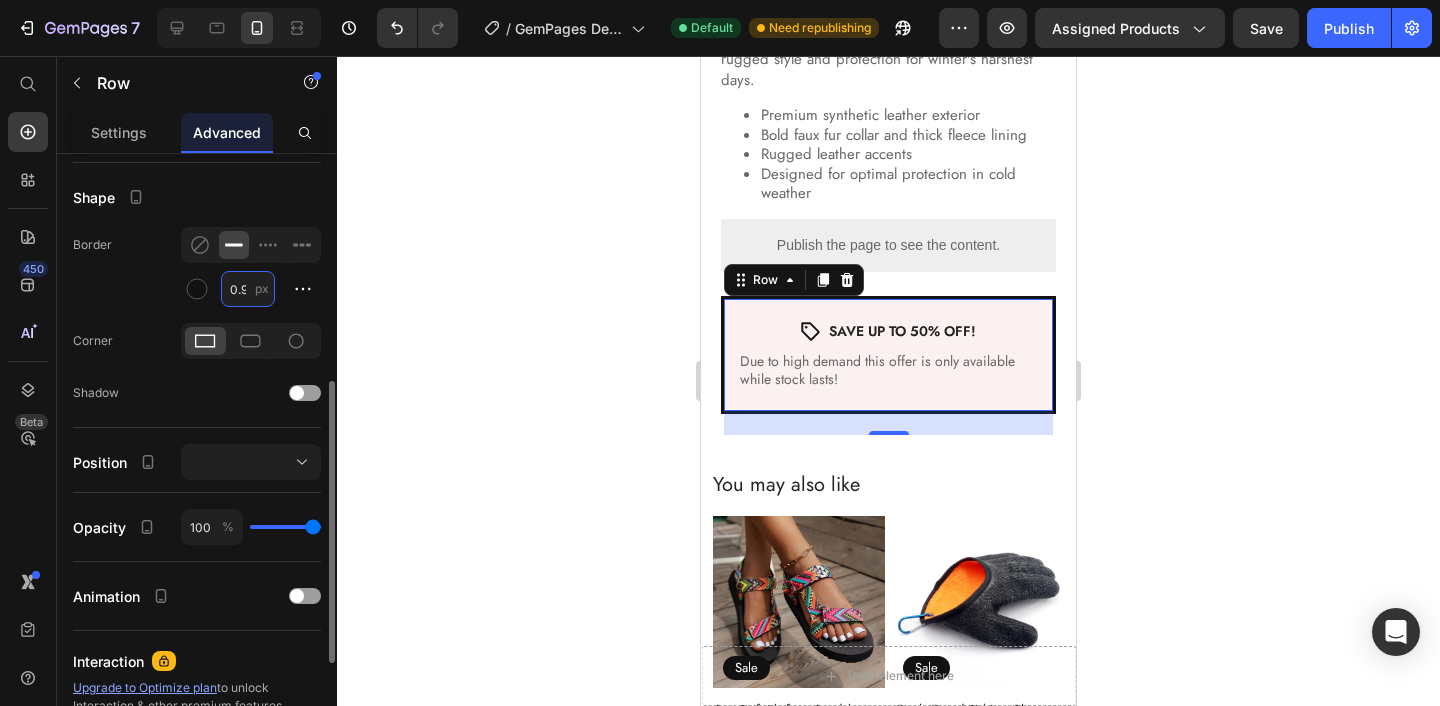 scroll, scrollTop: 0, scrollLeft: 2, axis: horizontal 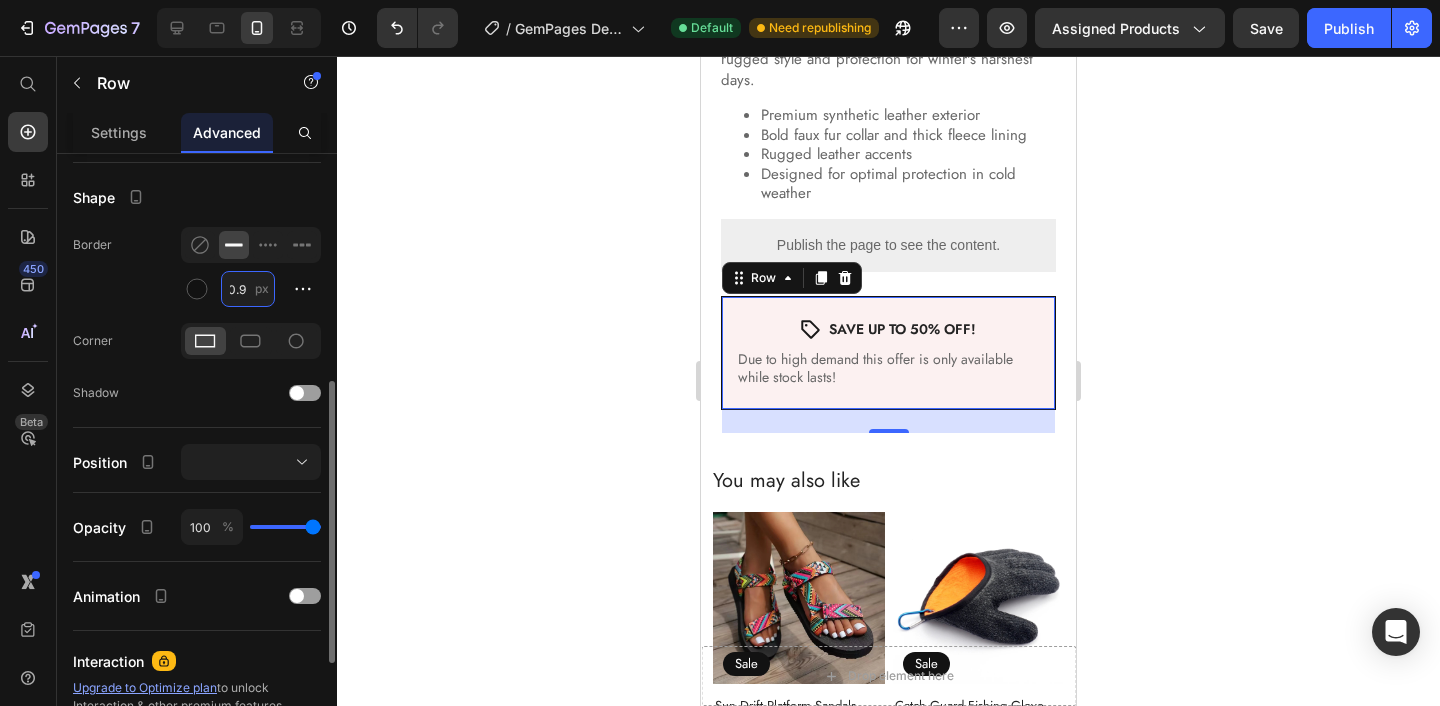 type on "0.9" 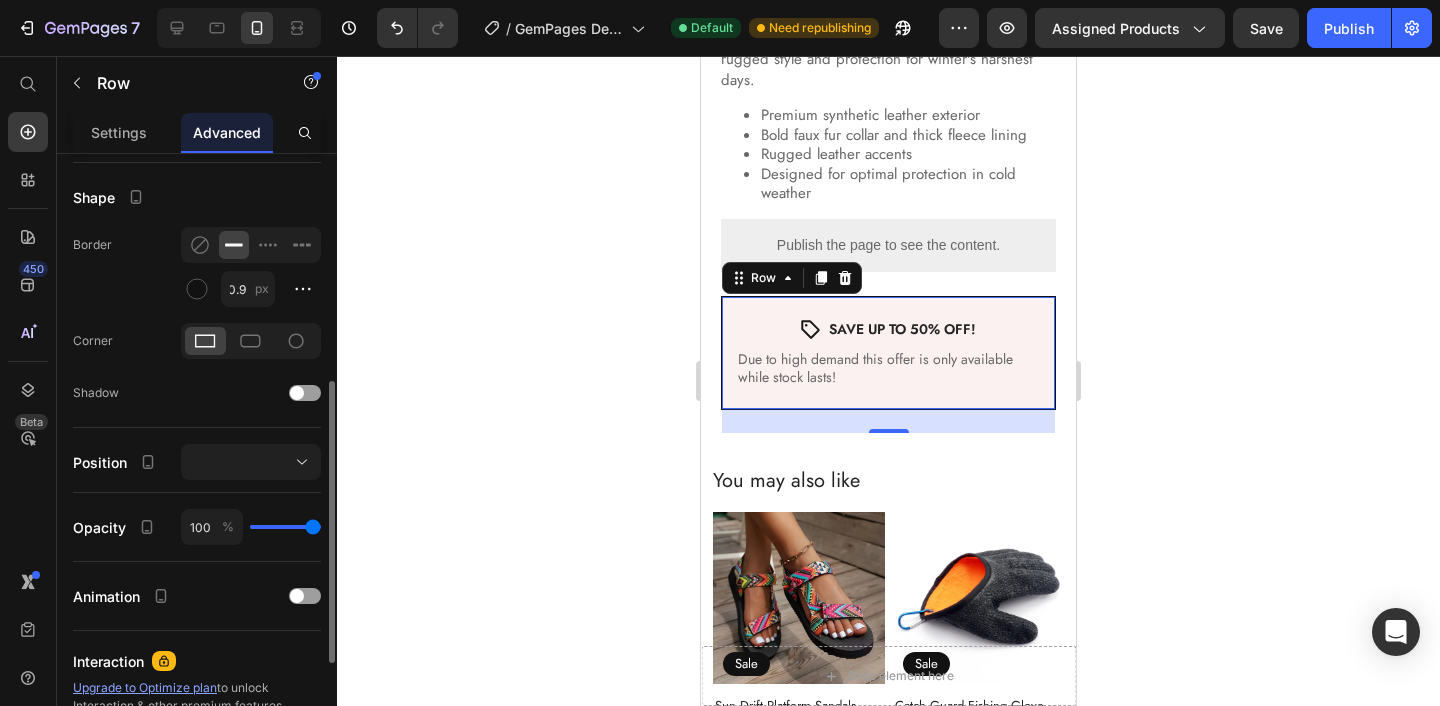 click on "Shape Border 0.9 px Corner Shadow" 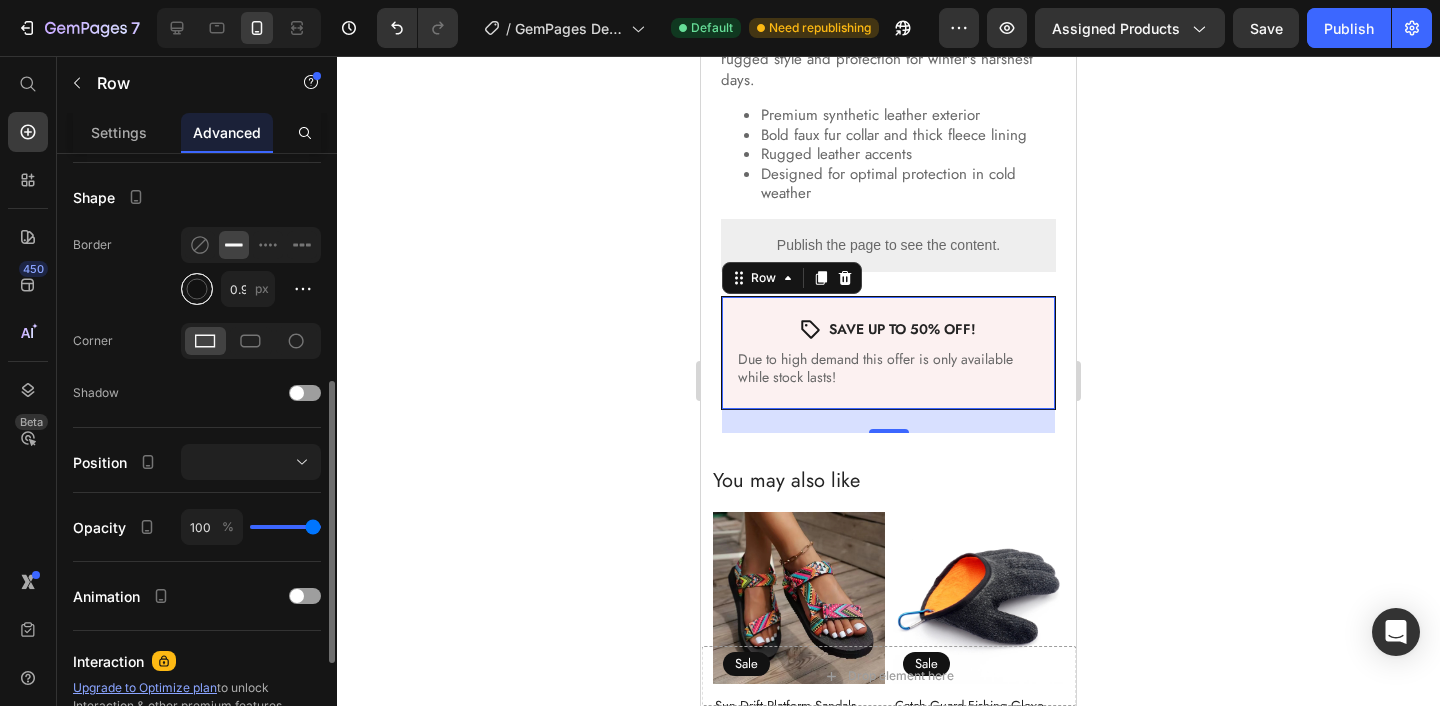 click at bounding box center [197, 289] 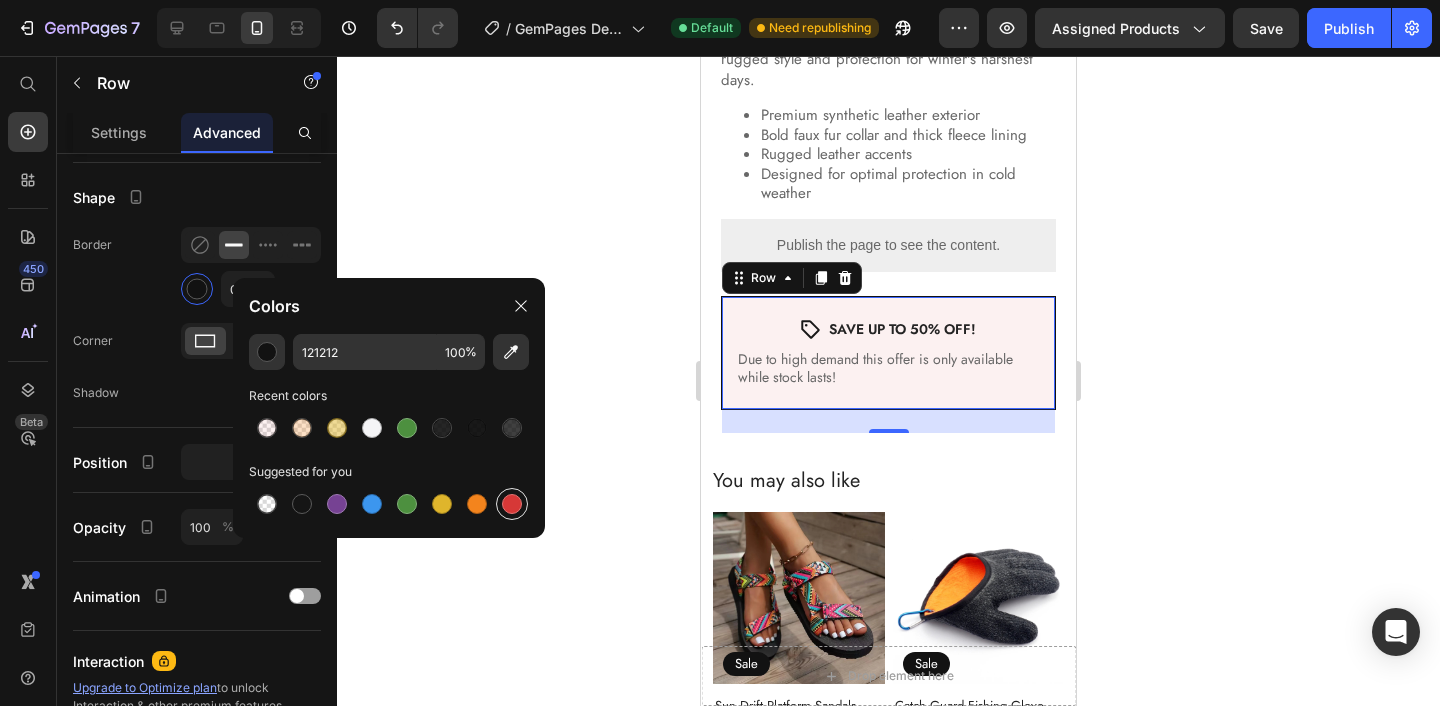 click at bounding box center (512, 504) 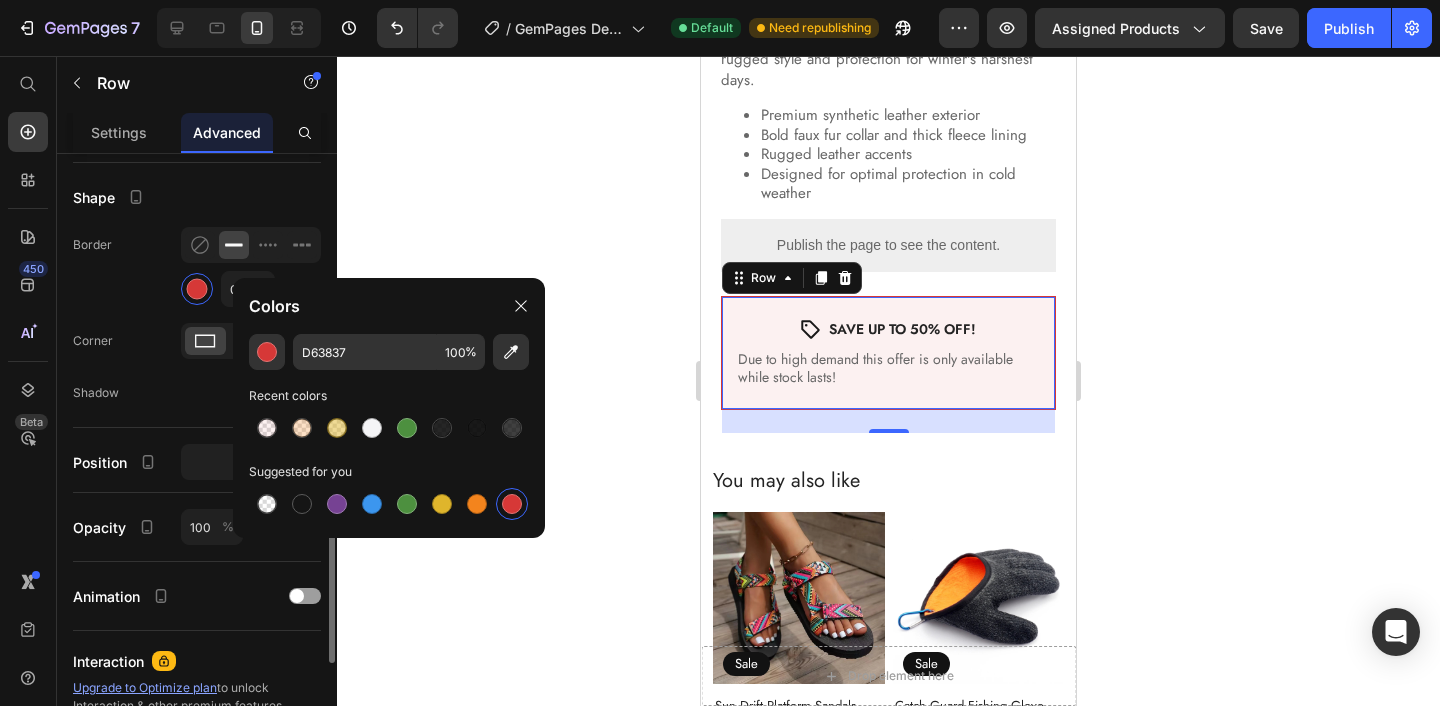 click on "Shape Border 0.9 px Corner Shadow" 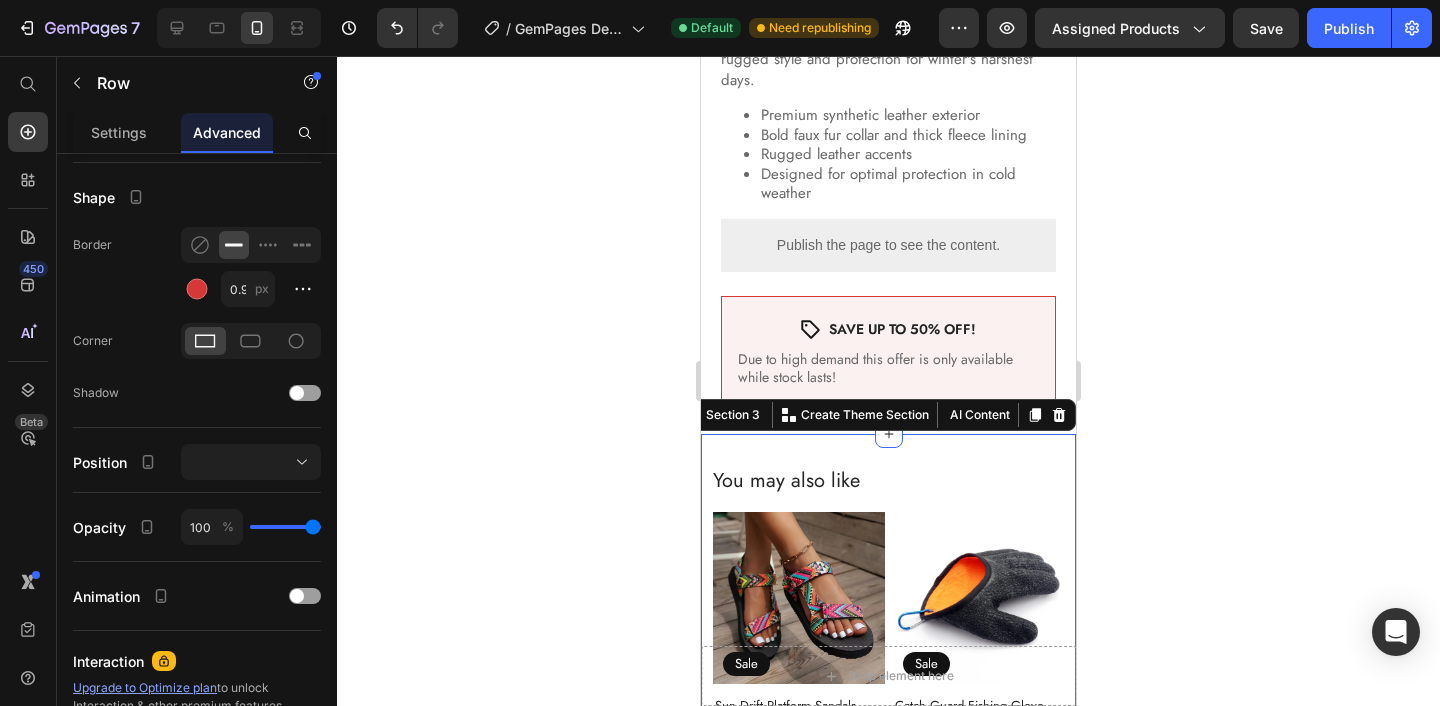 click on "You may also like Heading Sale Product Badge Product Images Sun Drift Platform Sandals Product Title $44.99 Product Price $37.99 Product Price Row Row Sale Product Badge Product Images Catch Guard Fishing Glove Product Title $39.99 Product Price $28.99 Product Price Row Row Sale Product Badge Product Images Pro Grip Flex Gloves Product Title $44.99 Product Price $32.99 Product Price Row Row Sale Product Badge Product Images Icon Beach Sandals Product Title $40.76 Product Price $40.76 Product Price Row Row Product List Section 3   You can create reusable sections Create Theme Section AI Content Write with GemAI What would you like to describe here? Tone and Voice Persuasive Product Titan Grip Sandals Show more Generate" at bounding box center (888, 729) 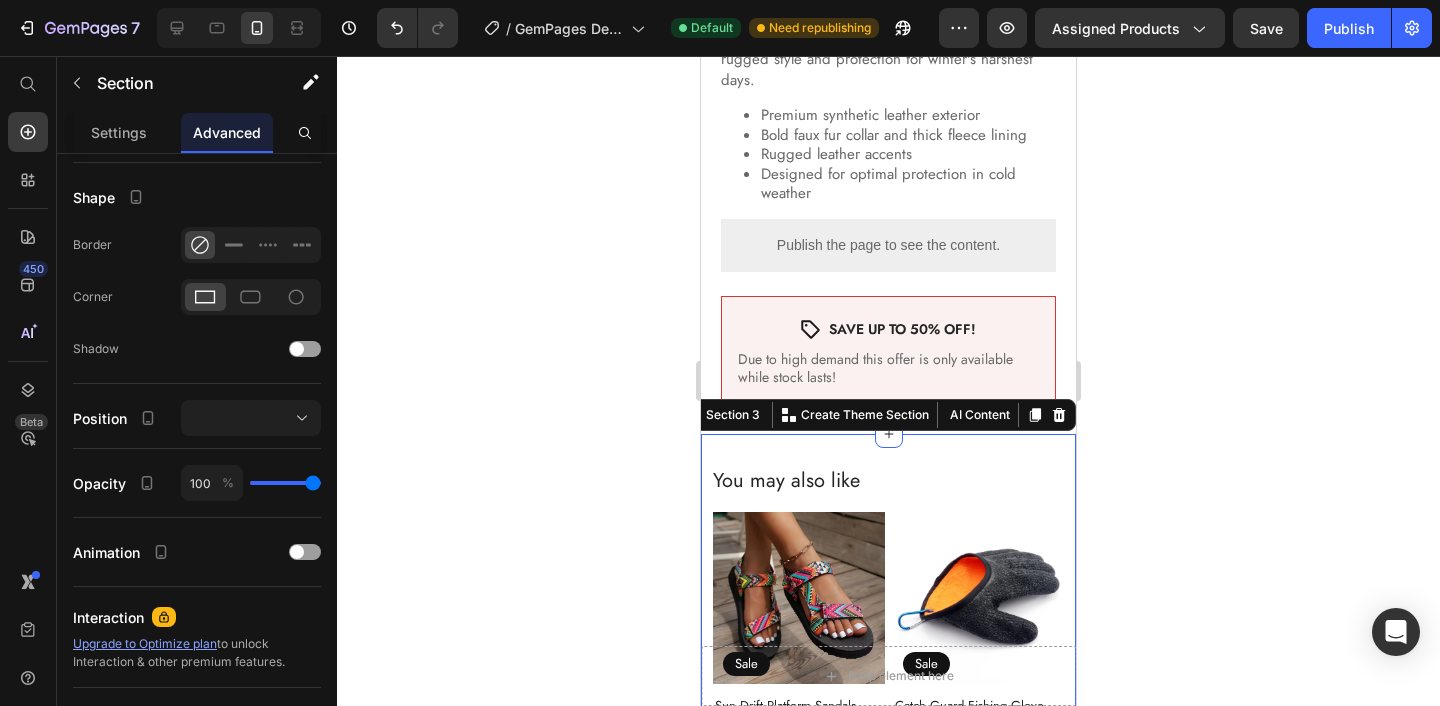 scroll, scrollTop: 0, scrollLeft: 0, axis: both 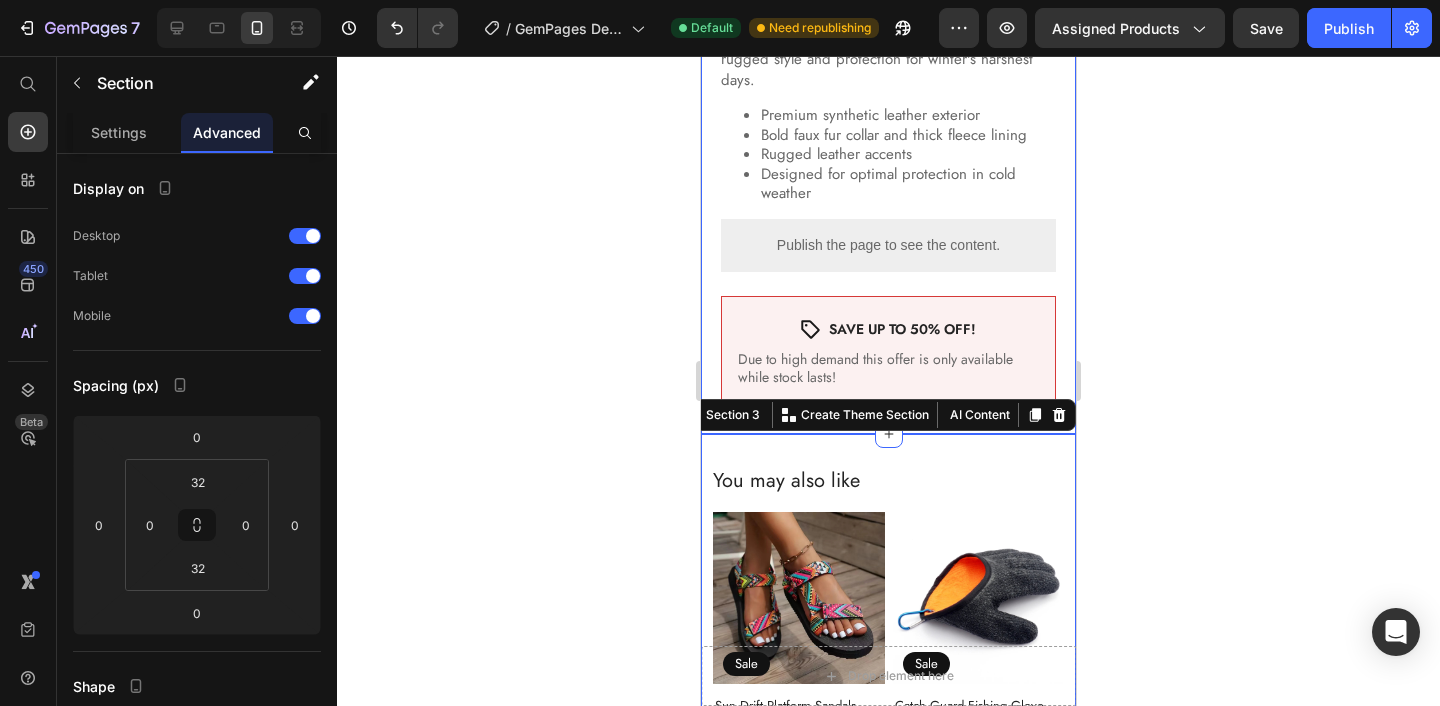 click on "Product Images Aviator Luxe Bomber Jacket Product Title $119.99 Product Price $84.99 Product Price Sale Text Block Row Row Color: Dark Brown Dark Brown Dark Brown Khaki Khaki Black Black Size XS S M L XL 2XL 3XL Product Variants & Swatches Quantity Text Block 1 Product Quantity Row ADD TO CART Add to Cart
Custom Code In stock, ready to ship Stock Counter Row Gear up for the cold with this tough leather bomber jacket, built with a thick fleece lining for serious warmth. Featuring a bold faux fur collar and strong button accents, it's a powerful blend of rugged style and protection for winter's harshest days.
Premium synthetic leather exterior
Bold faux fur collar and thick fleece lining
Rugged leather accents
Designed for optimal protection in cold weather
Product Description
Publish the page to see the content.
Kiwi Size App Row
Icon SAVE UP TO 50% OFF! Text Block Row Due to high demand this offer is only available while stock lasts! Text Block Row" at bounding box center (888, -321) 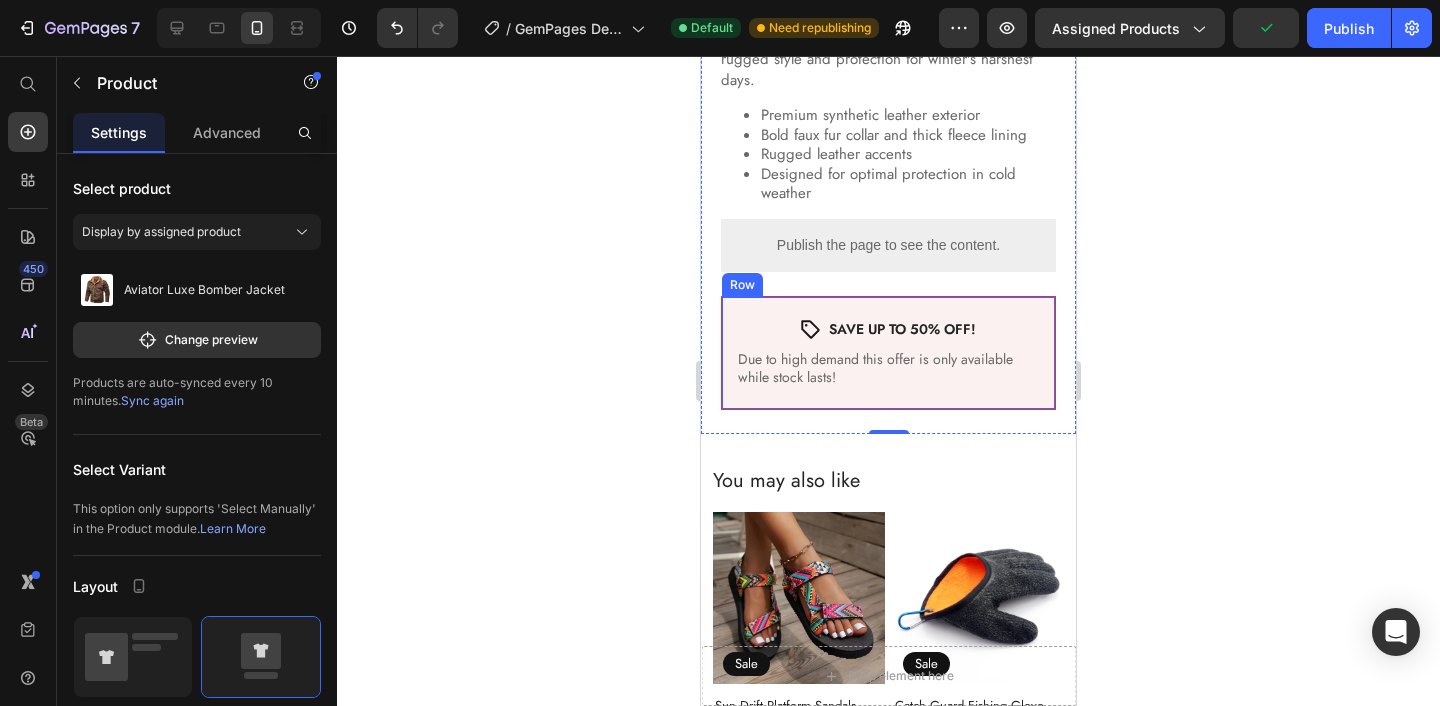 click on "Icon SAVE UP TO 50% OFF! Text Block Row Due to high demand this offer is only available while stock lasts! Text Block" at bounding box center (888, 353) 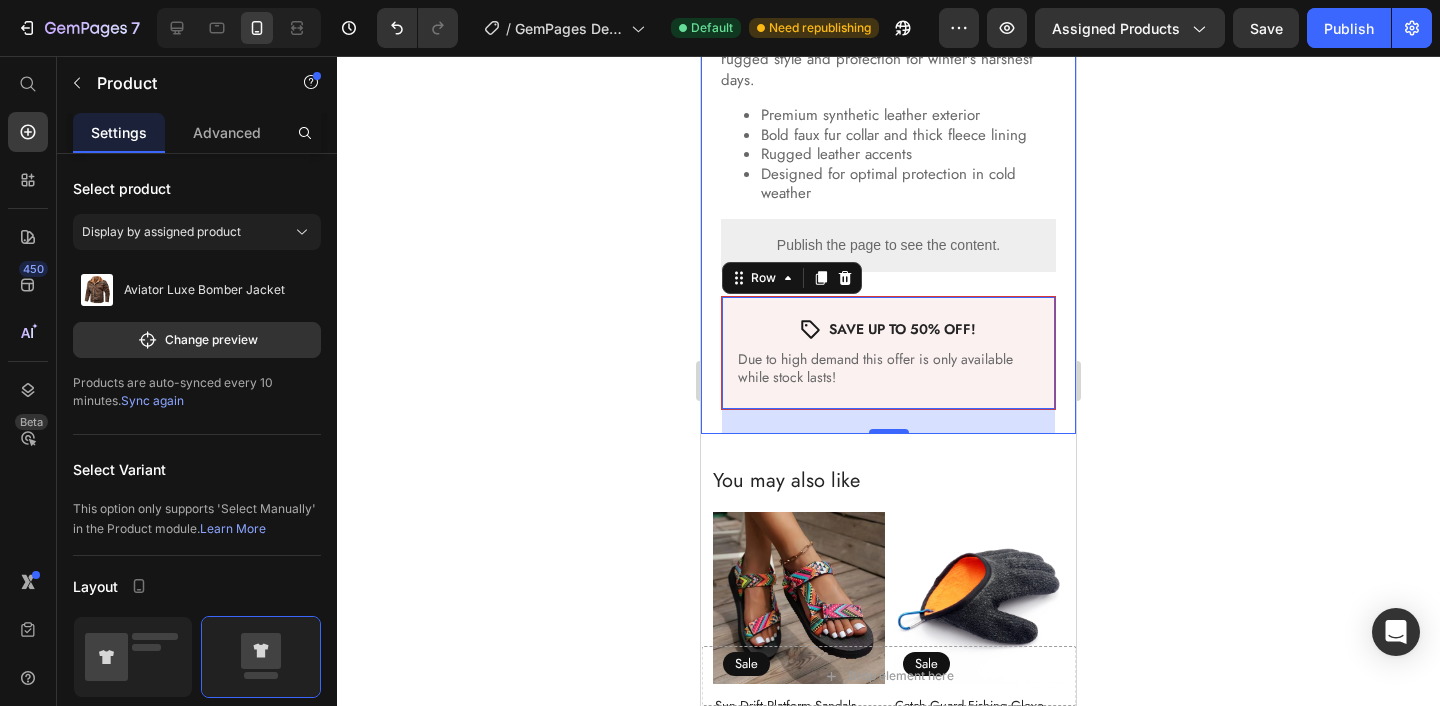 click on "Product Images Aviator Luxe Bomber Jacket Product Title $119.99 Product Price $84.99 Product Price Sale Text Block Row Row Color: Dark Brown Dark Brown Dark Brown Khaki Khaki Black Black Size XS S M L XL 2XL 3XL Product Variants & Swatches Quantity Text Block 1 Product Quantity Row ADD TO CART Add to Cart
Custom Code In stock, ready to ship Stock Counter Row Gear up for the cold with this tough leather bomber jacket, built with a thick fleece lining for serious warmth. Featuring a bold faux fur collar and strong button accents, it's a powerful blend of rugged style and protection for winter's harshest days.
Premium synthetic leather exterior
Bold faux fur collar and thick fleece lining
Rugged leather accents
Designed for optimal protection in cold weather
Product Description
Publish the page to see the content.
Kiwi Size App Row
Icon SAVE UP TO 50% OFF! Text Block Row Due to high demand this offer is only available while stock lasts! Text Block Row" at bounding box center (888, -321) 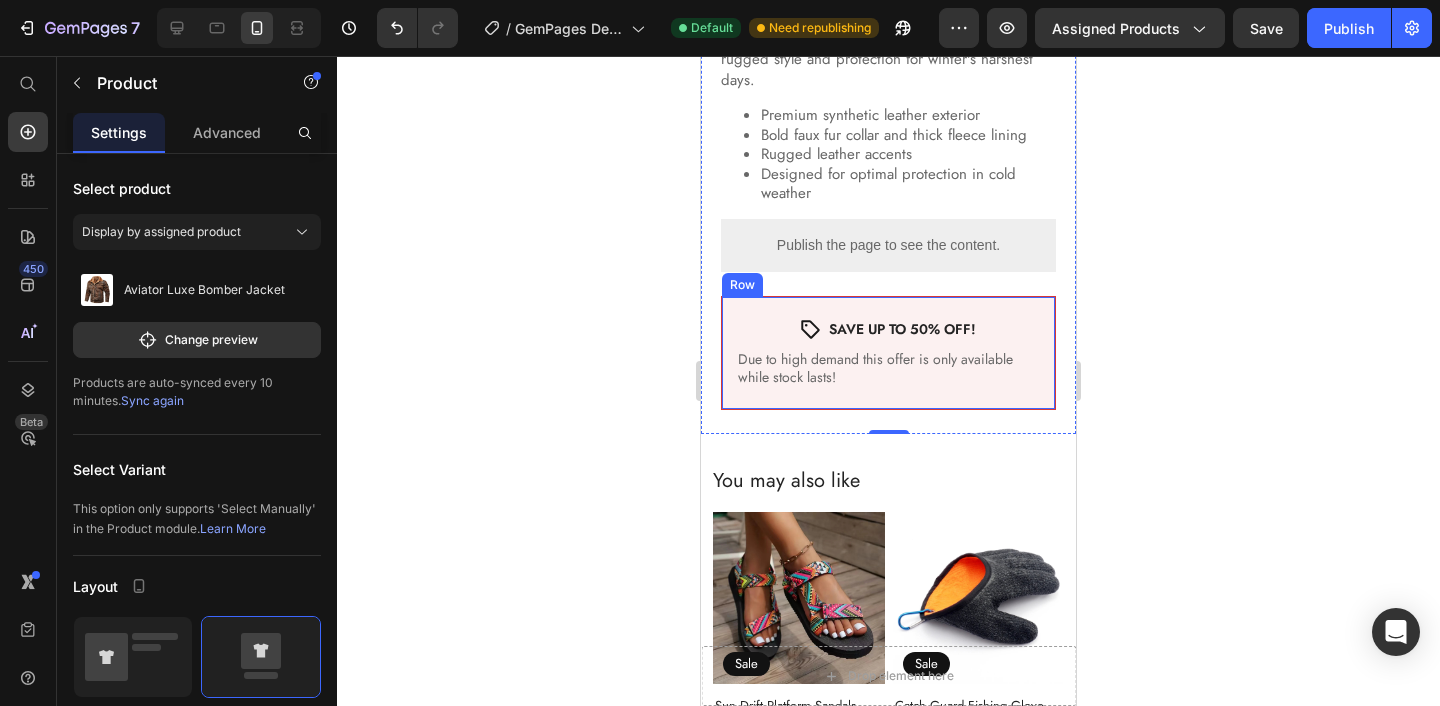 click on "Icon SAVE UP TO 50% OFF! Text Block Row Due to high demand this offer is only available while stock lasts! Text Block Row" at bounding box center [888, 353] 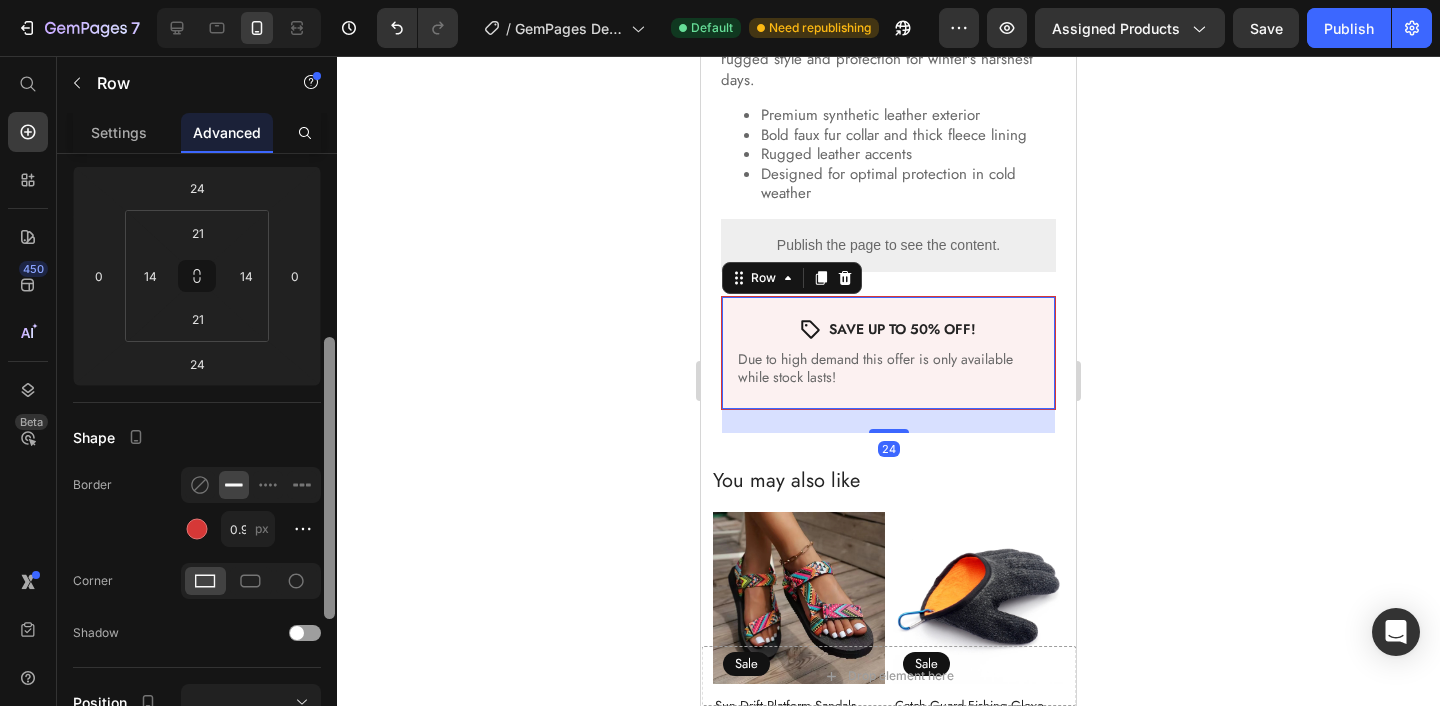 scroll, scrollTop: 394, scrollLeft: 0, axis: vertical 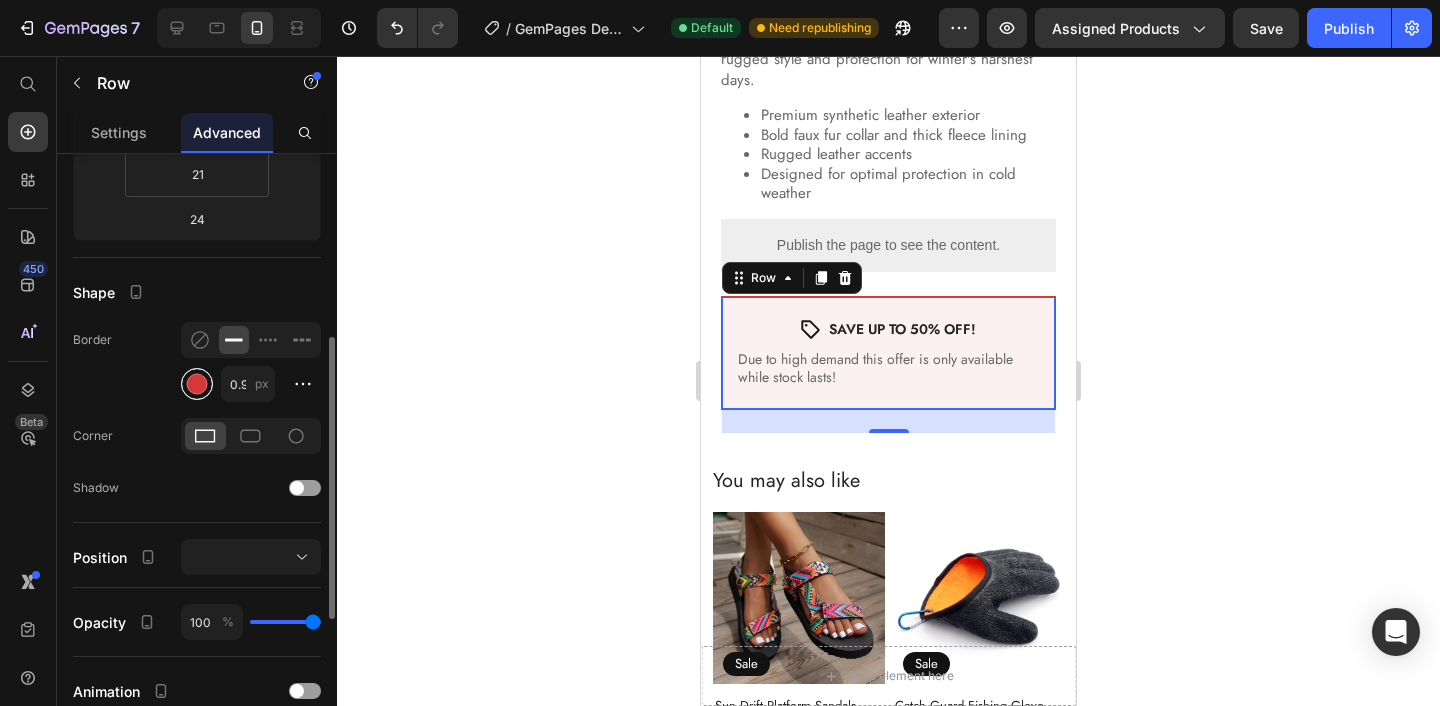 click at bounding box center [197, 384] 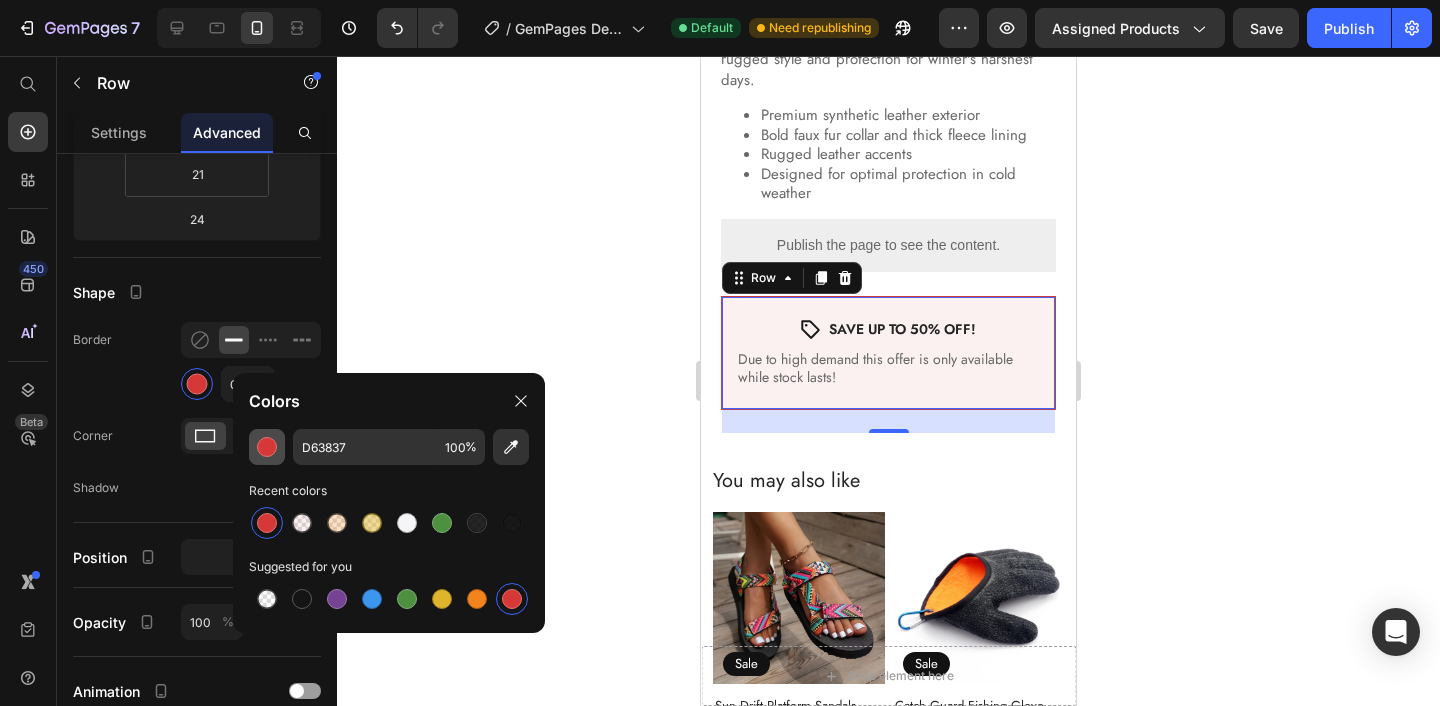 click at bounding box center [267, 447] 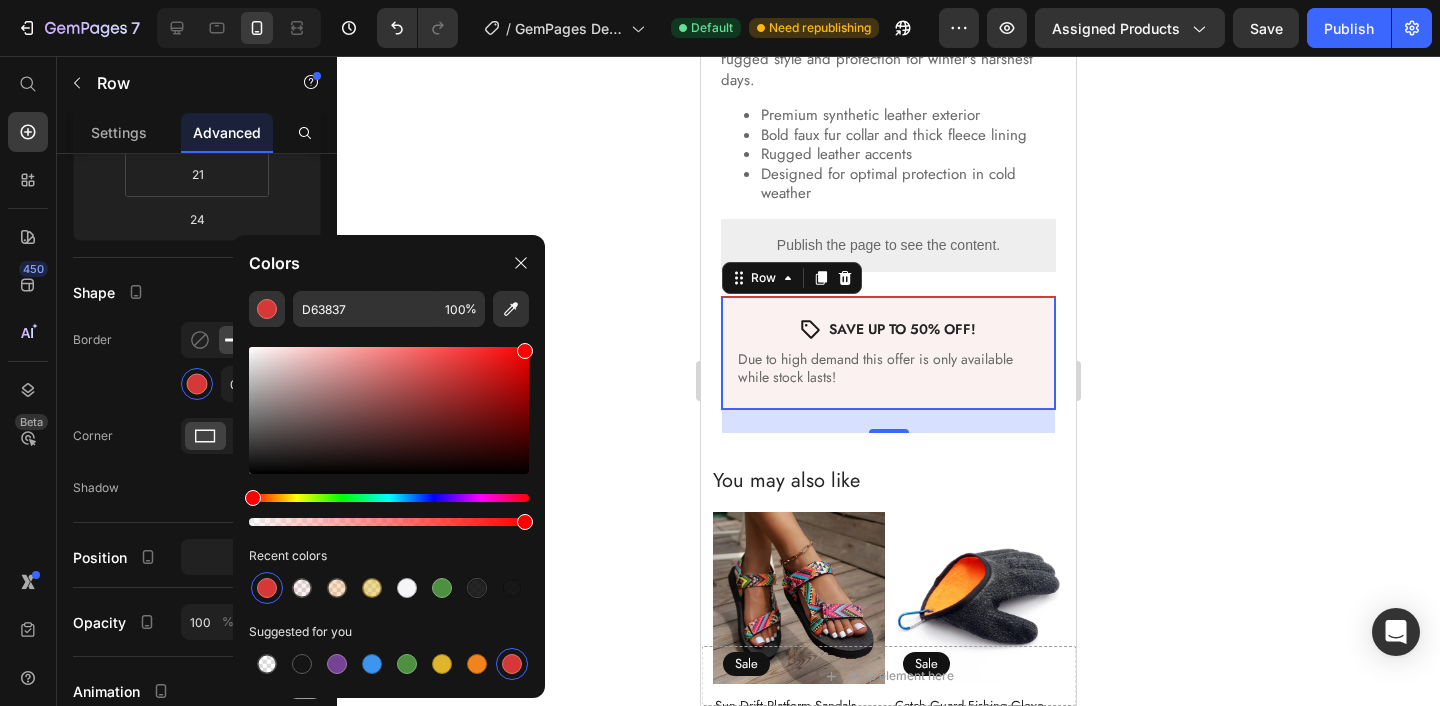 drag, startPoint x: 504, startPoint y: 374, endPoint x: 598, endPoint y: 297, distance: 121.511314 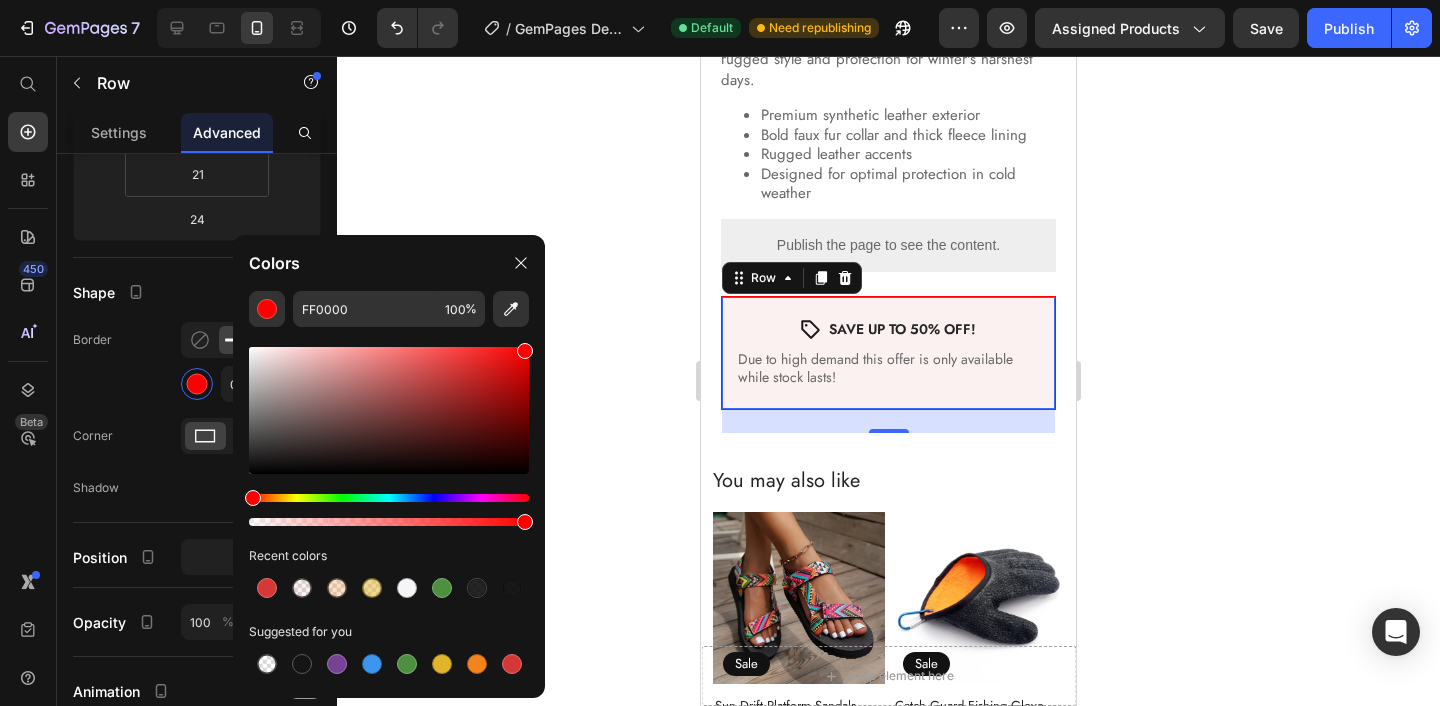click on "FF0000 100 % Recent colors Suggested for you" 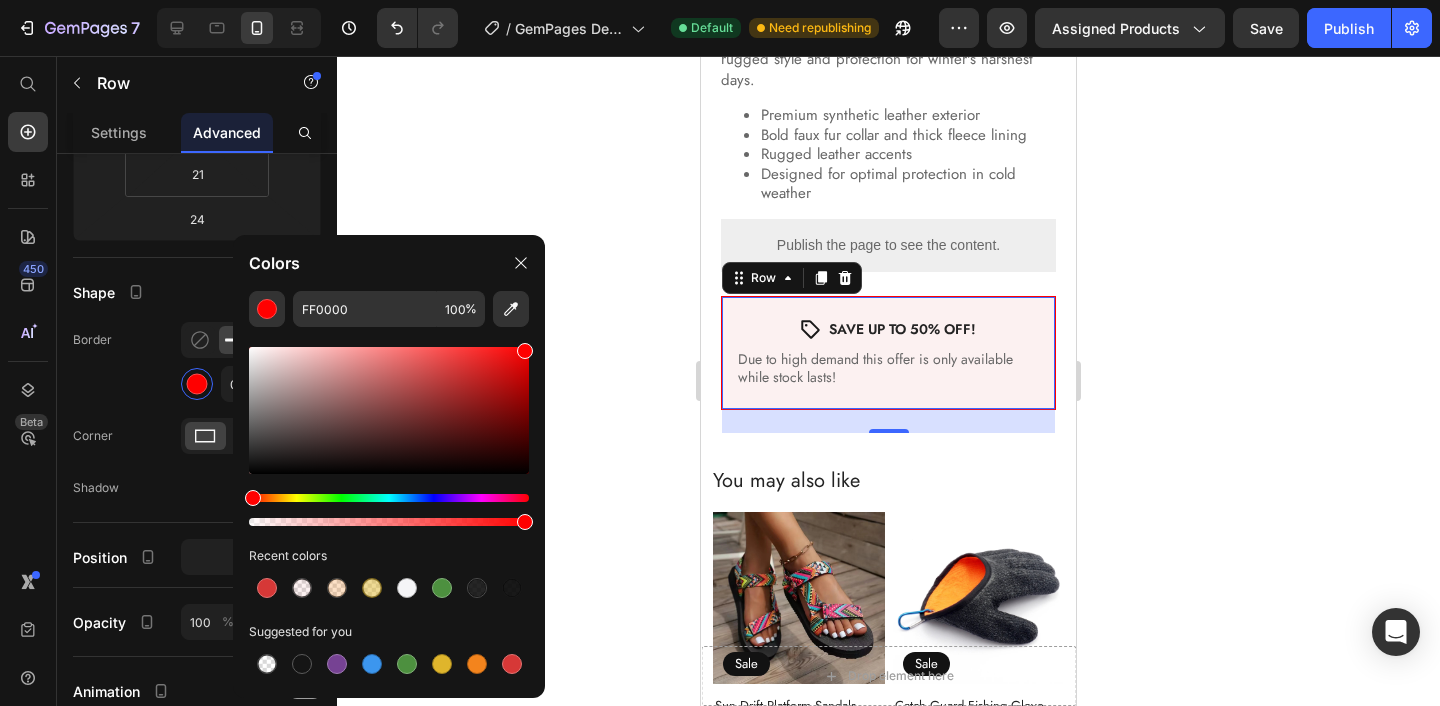 click on "Shape Border 0.9 px Corner Shadow" 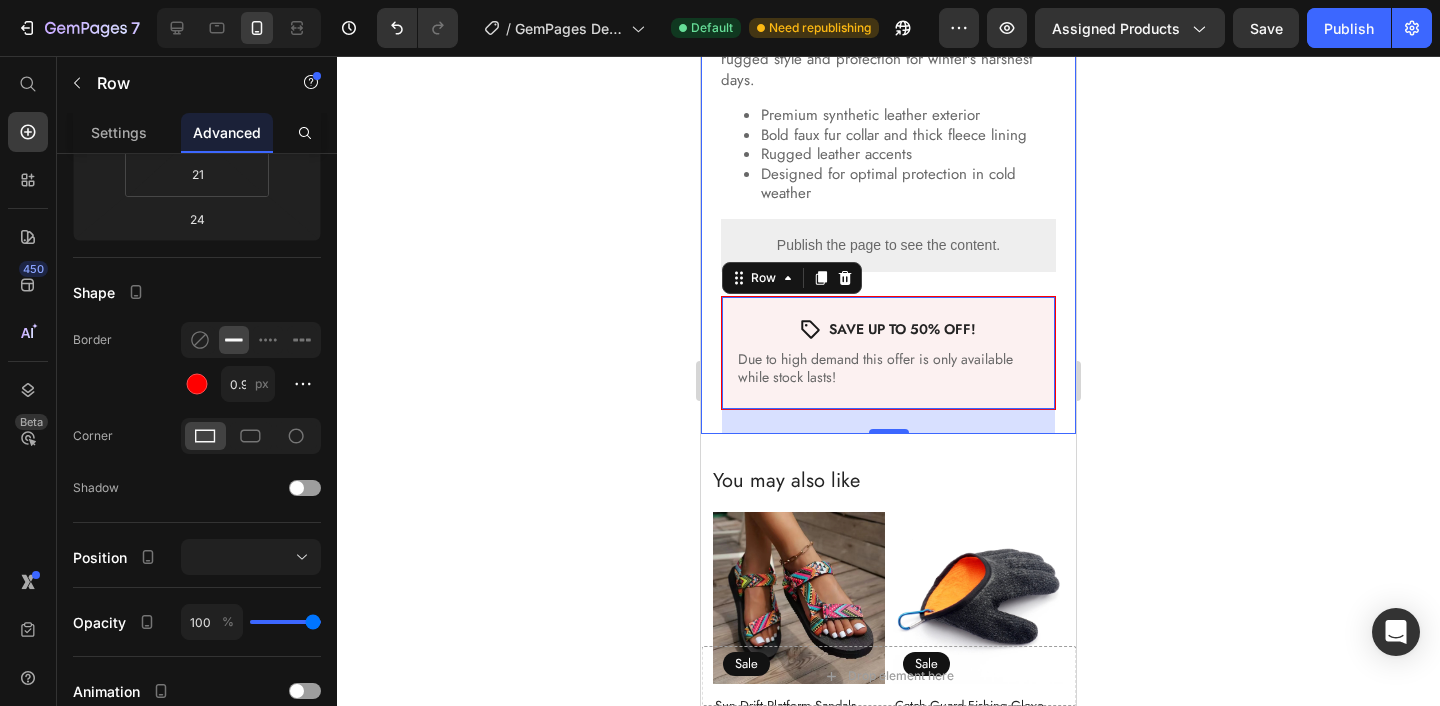 click on "Product Images Aviator Luxe Bomber Jacket Product Title $119.99 Product Price $84.99 Product Price Sale Text Block Row Row Color: Dark Brown Dark Brown Dark Brown Khaki Khaki Black Black Size XS S M L XL 2XL 3XL Product Variants & Swatches Quantity Text Block 1 Product Quantity Row ADD TO CART Add to Cart
Custom Code In stock, ready to ship Stock Counter Row Gear up for the cold with this tough leather bomber jacket, built with a thick fleece lining for serious warmth. Featuring a bold faux fur collar and strong button accents, it's a powerful blend of rugged style and protection for winter's harshest days.
Premium synthetic leather exterior
Bold faux fur collar and thick fleece lining
Rugged leather accents
Designed for optimal protection in cold weather
Product Description
Publish the page to see the content.
Kiwi Size App Row
Icon SAVE UP TO 50% OFF! Text Block Row Due to high demand this offer is only available while stock lasts! Text Block Row" at bounding box center [888, -321] 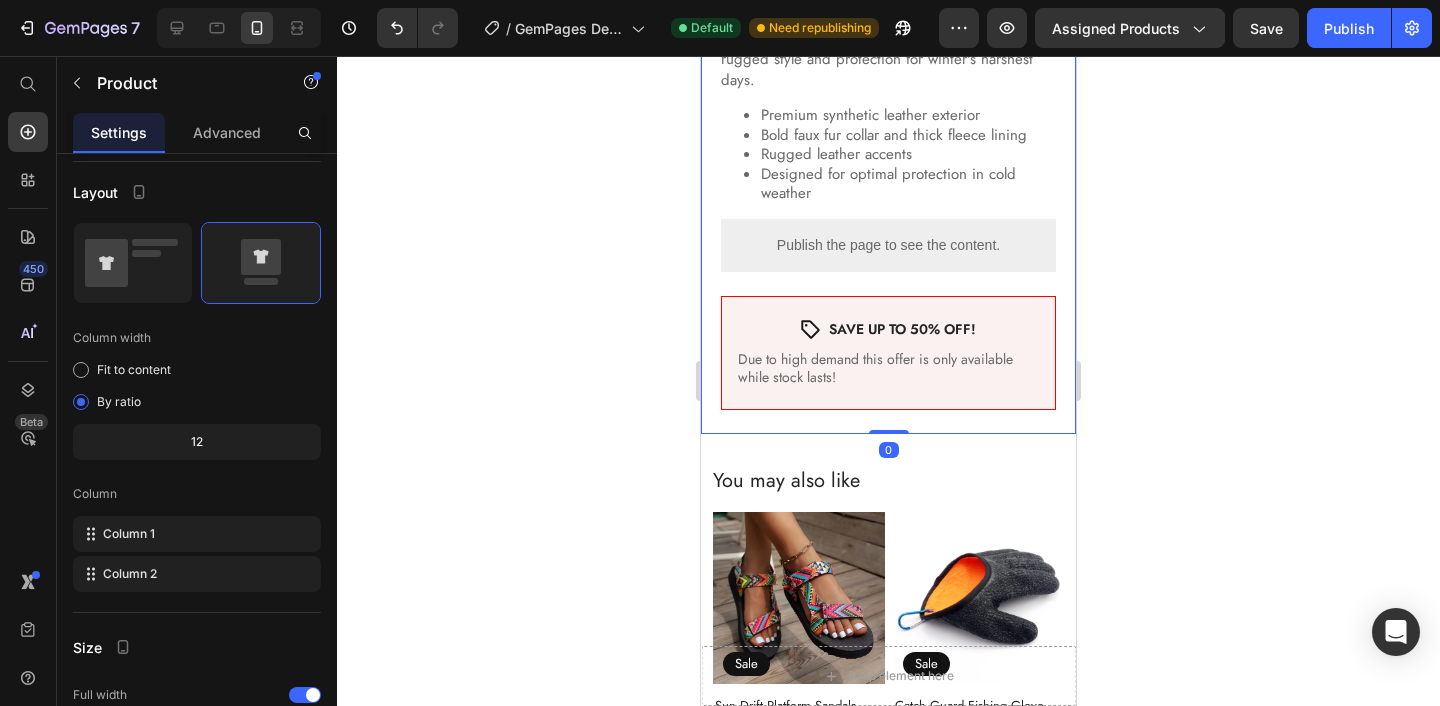 scroll, scrollTop: 0, scrollLeft: 0, axis: both 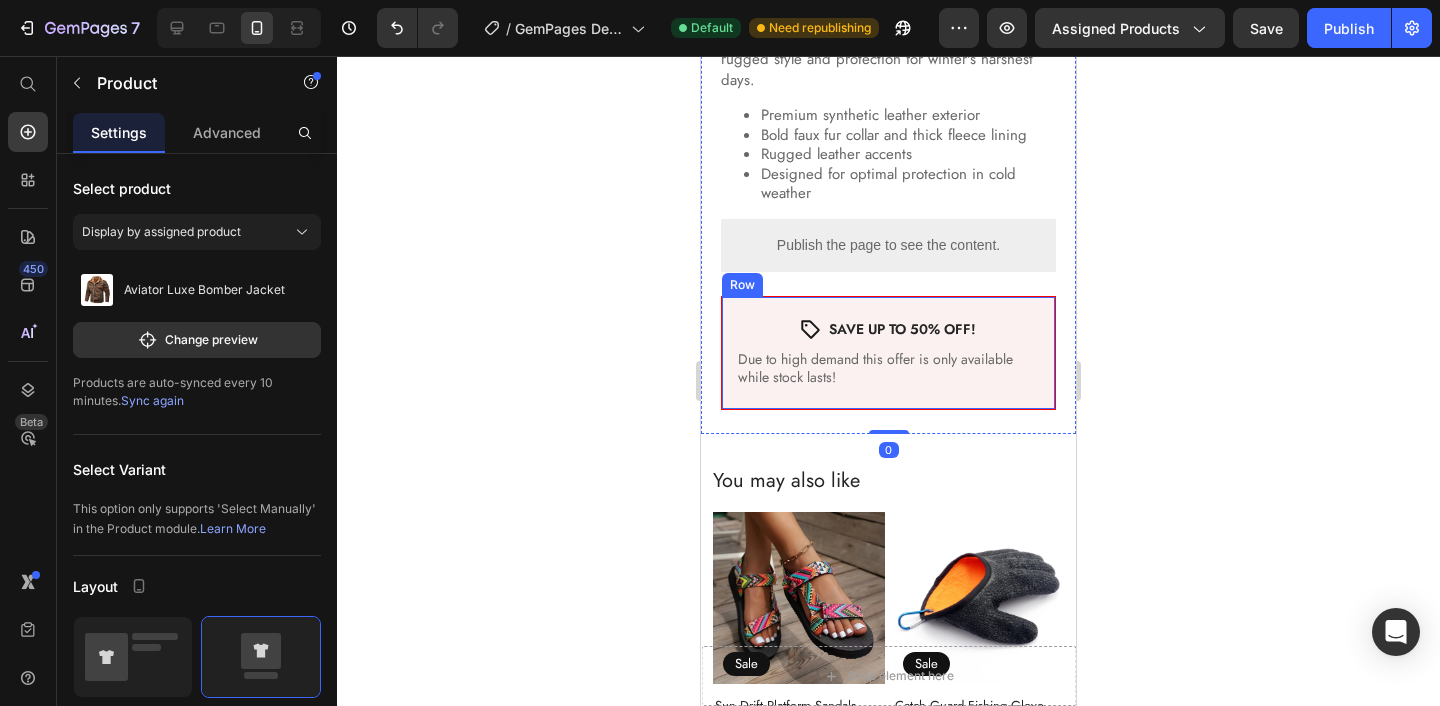 click on "Icon SAVE UP TO 50% OFF! Text Block Row Due to high demand this offer is only available while stock lasts! Text Block Row" at bounding box center (888, 353) 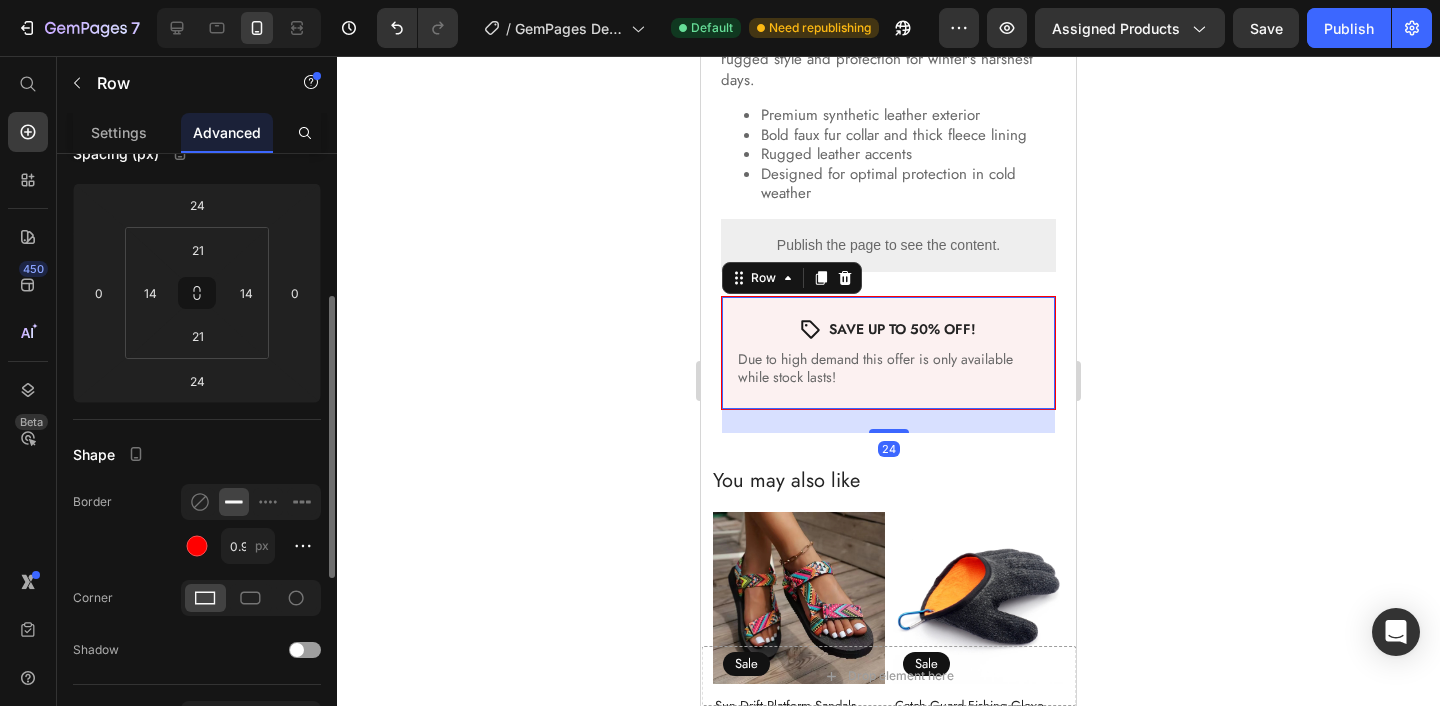 scroll, scrollTop: 334, scrollLeft: 0, axis: vertical 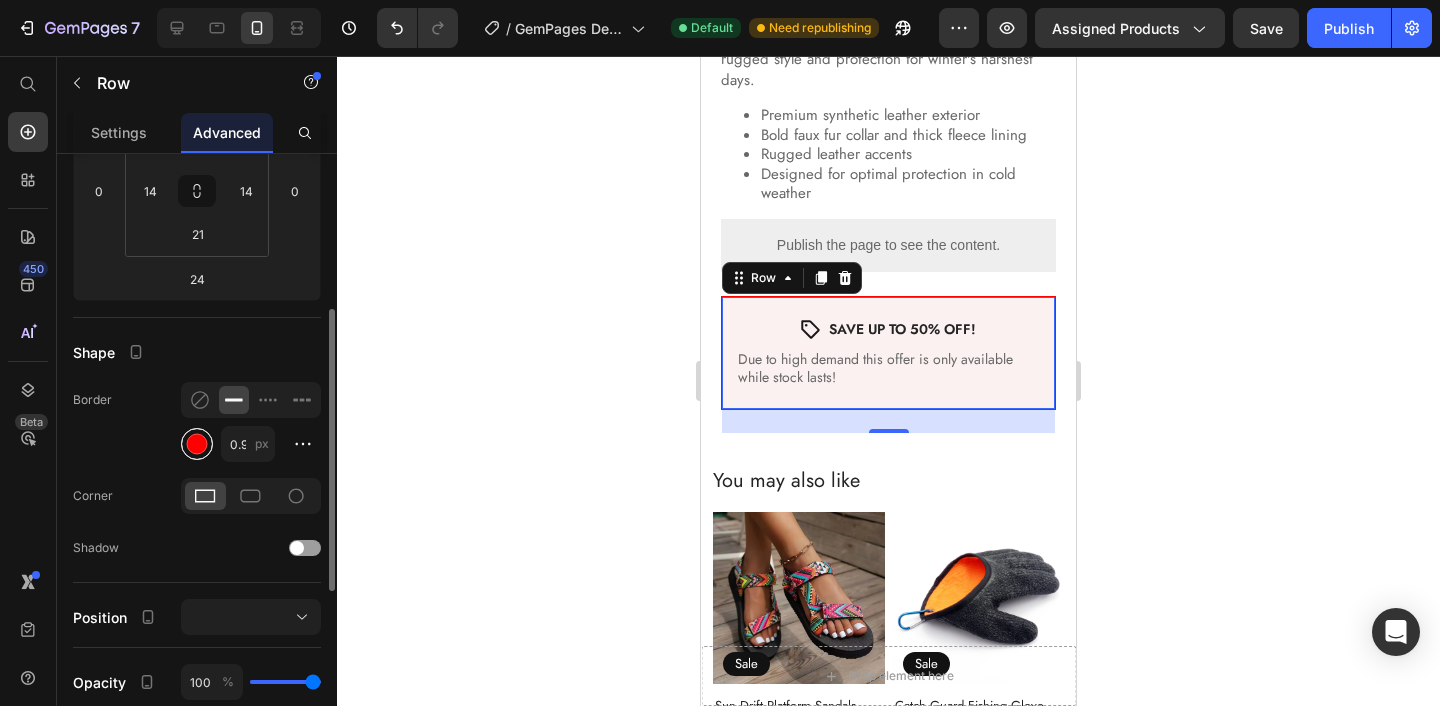 click at bounding box center [197, 444] 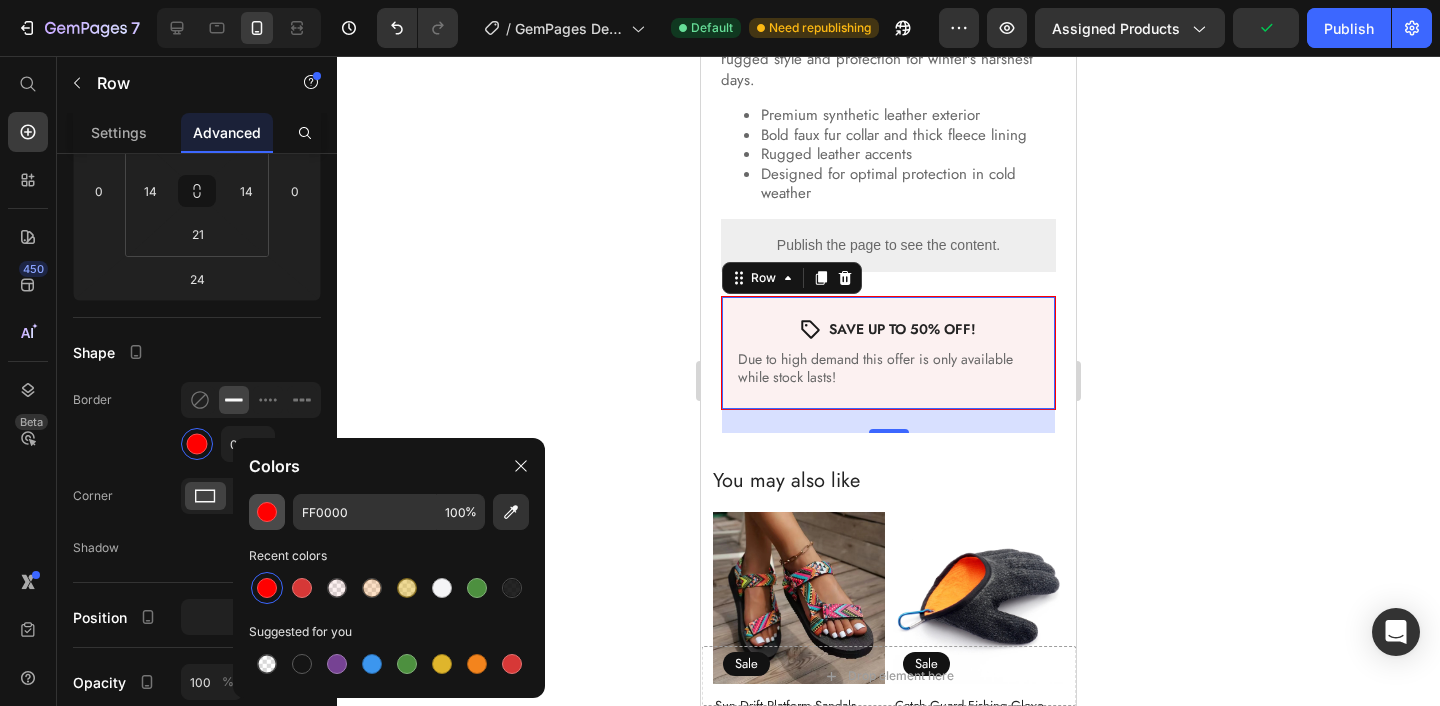 click at bounding box center (267, 512) 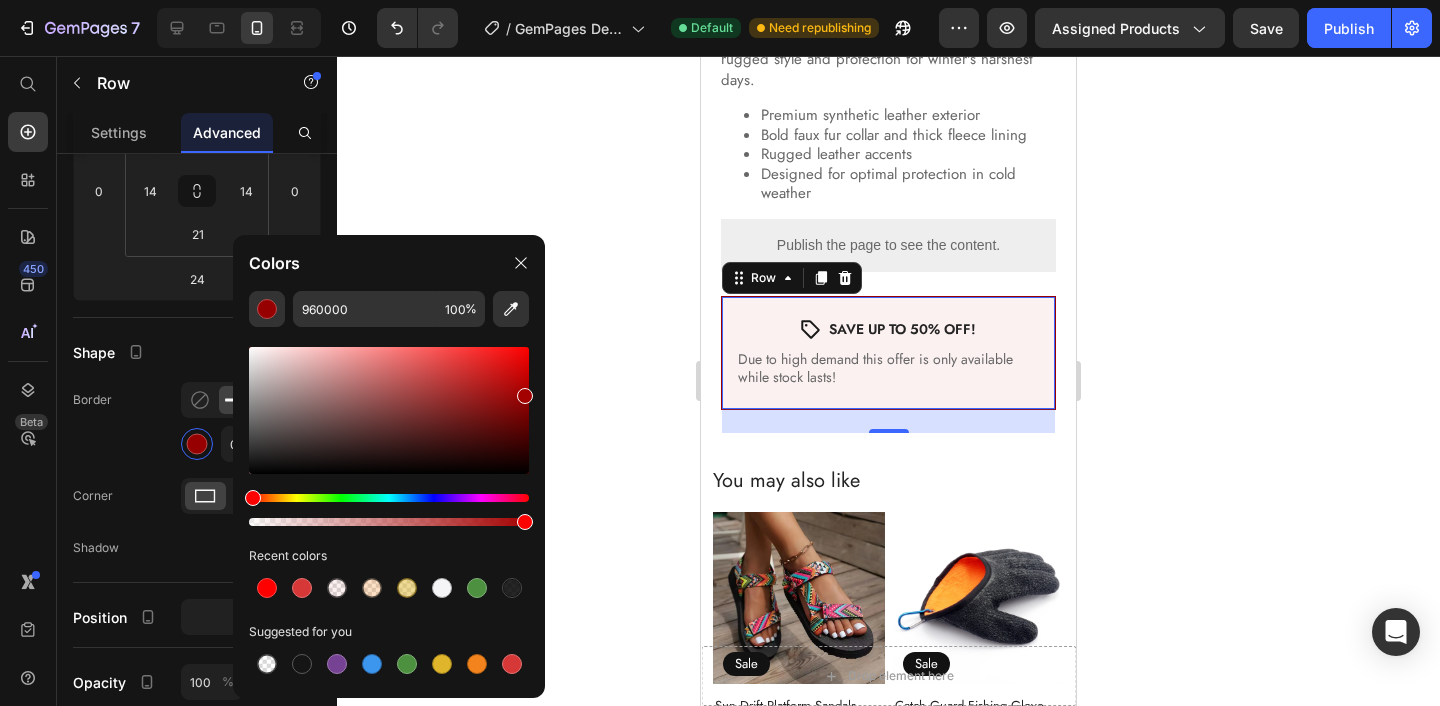 type on "A30000" 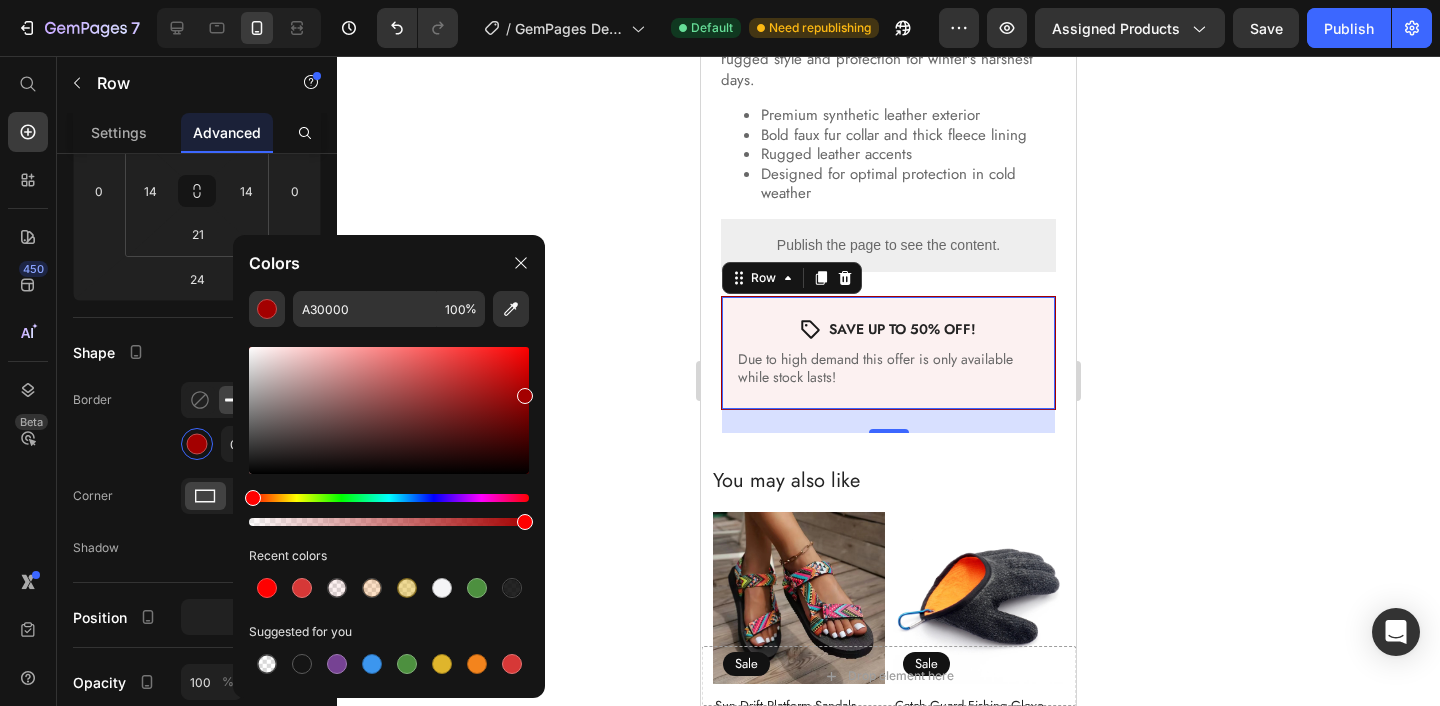 drag, startPoint x: 529, startPoint y: 353, endPoint x: 540, endPoint y: 392, distance: 40.5216 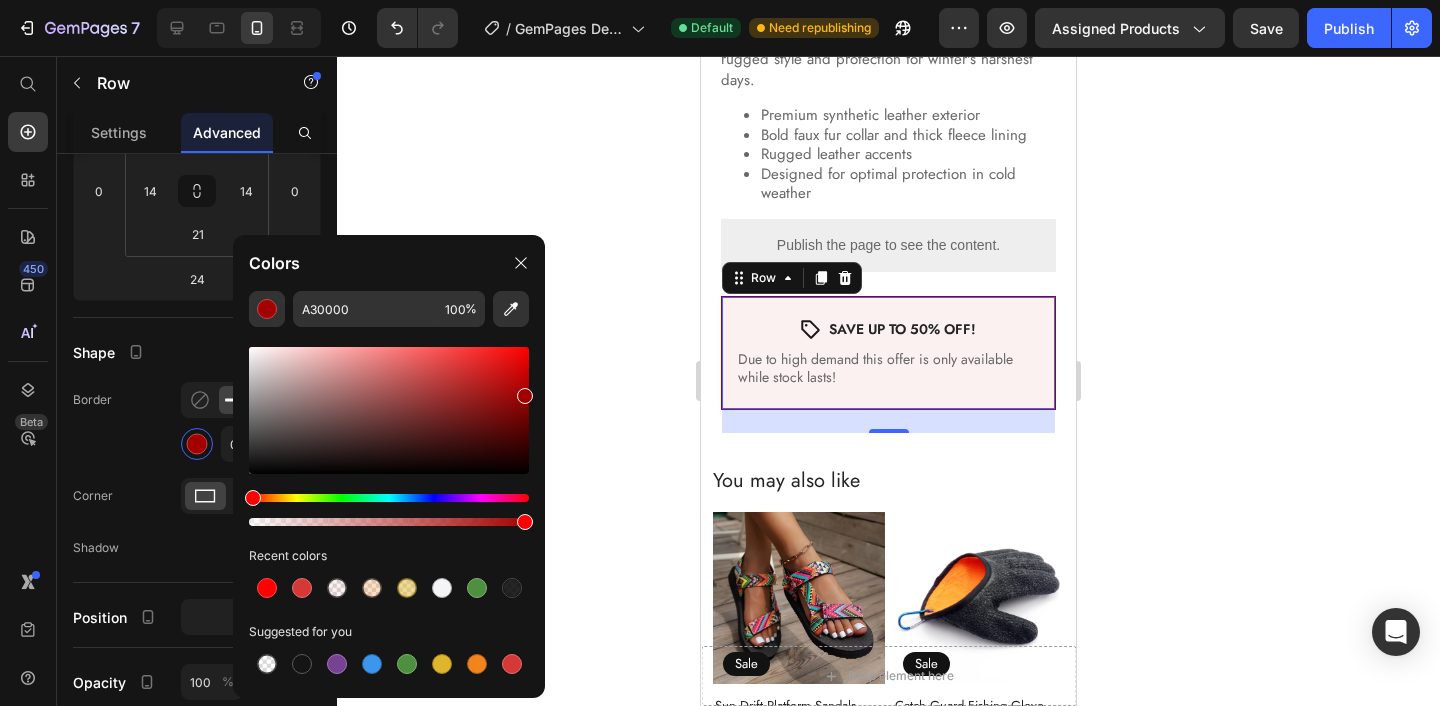 click on "A30000 100 % Recent colors Suggested for you" 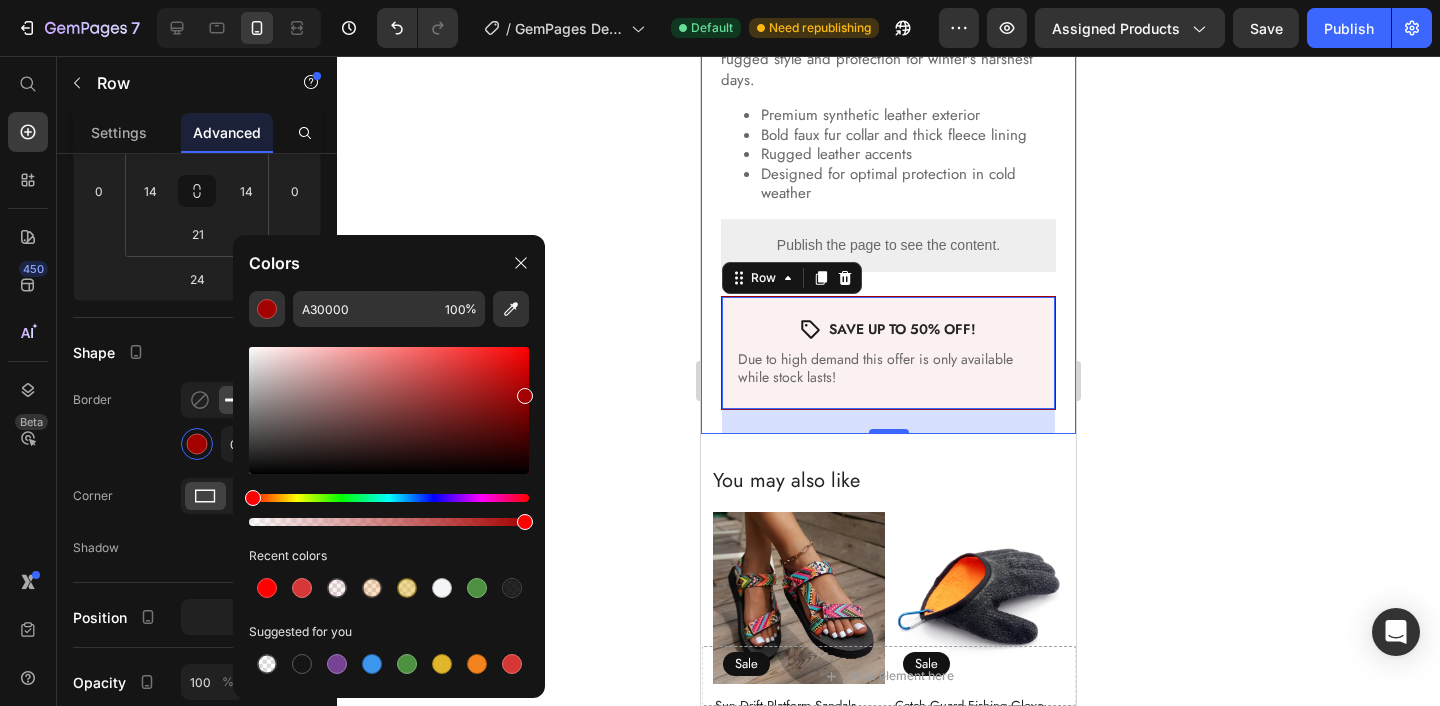 click on "Shape" at bounding box center (197, 352) 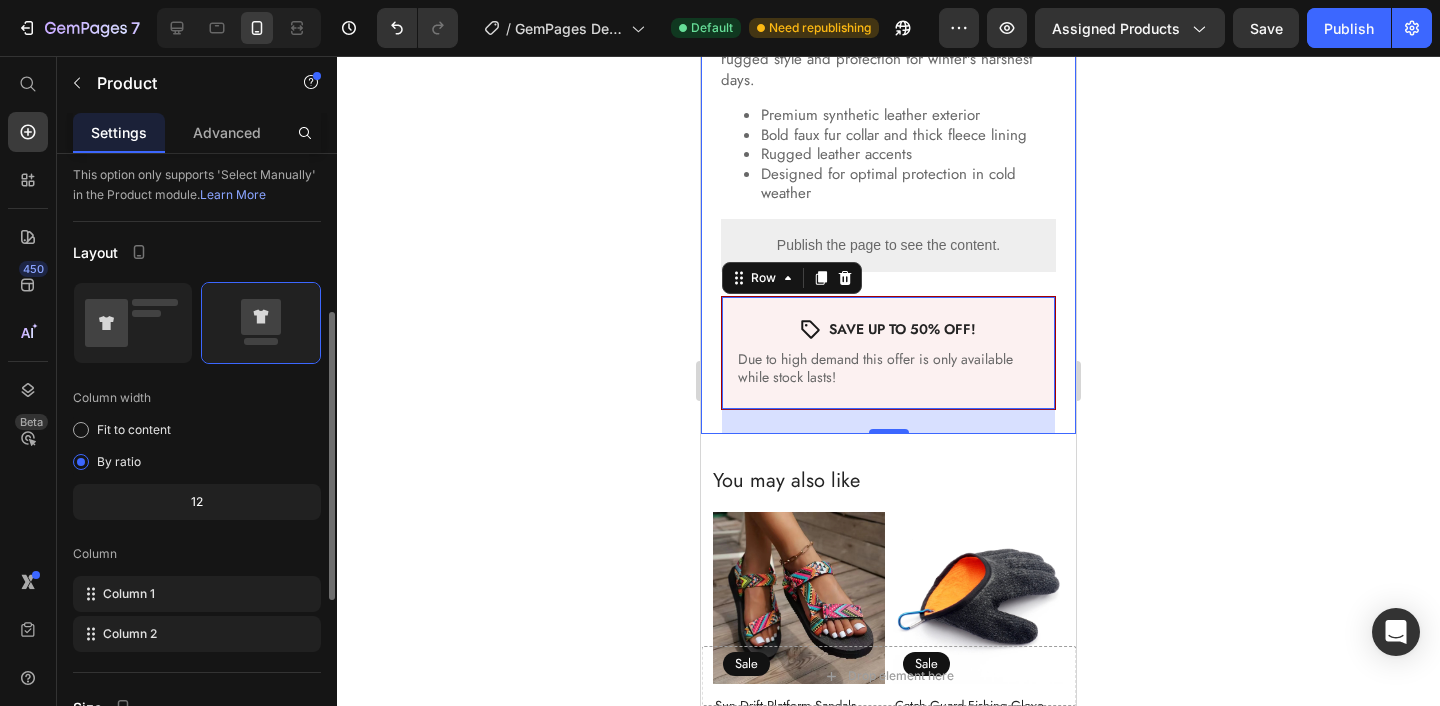 click on "Product Images Aviator Luxe Bomber Jacket Product Title $119.99 Product Price $84.99 Product Price Sale Text Block Row Row Color: Dark Brown Dark Brown Dark Brown Khaki Khaki Black Black Size XS S M L XL 2XL 3XL Product Variants & Swatches Quantity Text Block 1 Product Quantity Row ADD TO CART Add to Cart
Custom Code In stock, ready to ship Stock Counter Row Gear up for the cold with this tough leather bomber jacket, built with a thick fleece lining for serious warmth. Featuring a bold faux fur collar and strong button accents, it's a powerful blend of rugged style and protection for winter's harshest days.
Premium synthetic leather exterior
Bold faux fur collar and thick fleece lining
Rugged leather accents
Designed for optimal protection in cold weather
Product Description
Publish the page to see the content.
Kiwi Size App Row
Icon SAVE UP TO 50% OFF! Text Block Row Due to high demand this offer is only available while stock lasts! Text Block Row" at bounding box center [888, -321] 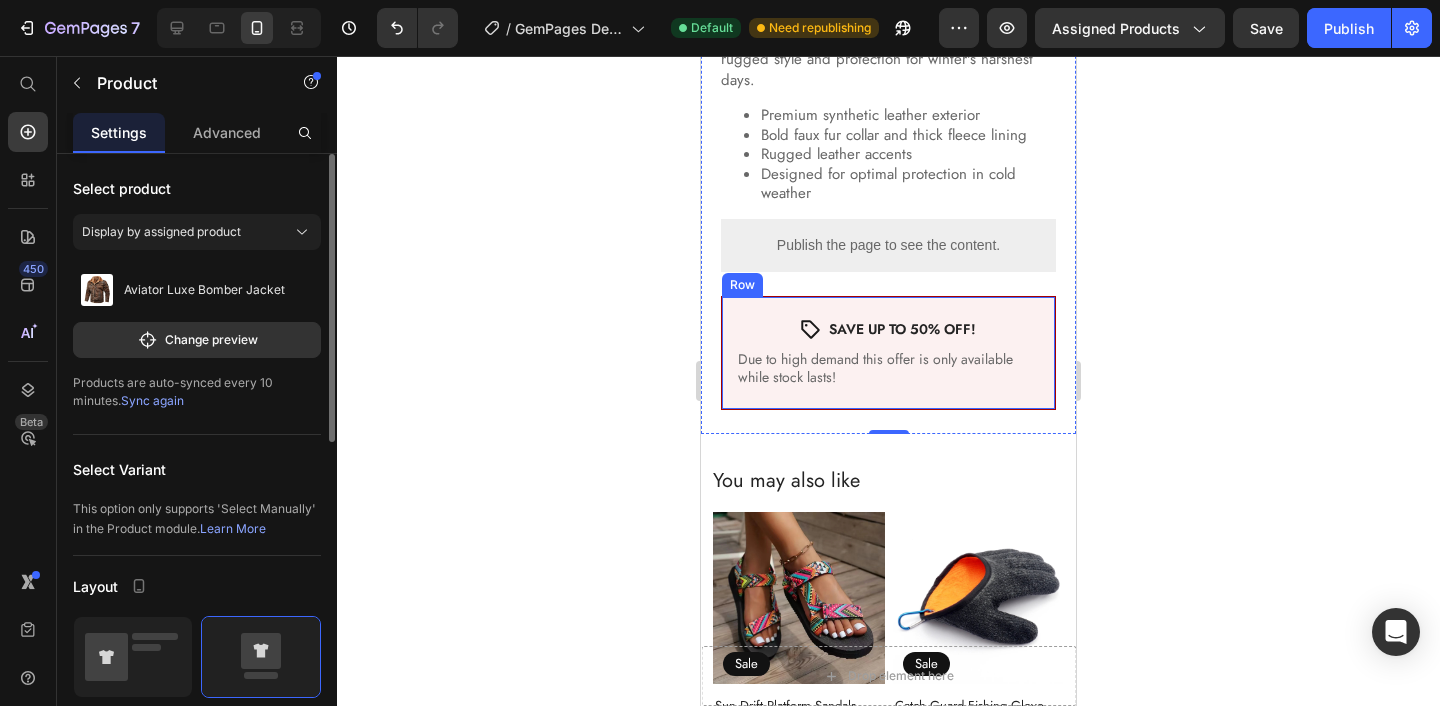 click on "Icon SAVE UP TO 50% OFF! Text Block Row Due to high demand this offer is only available while stock lasts! Text Block Row" at bounding box center (888, 353) 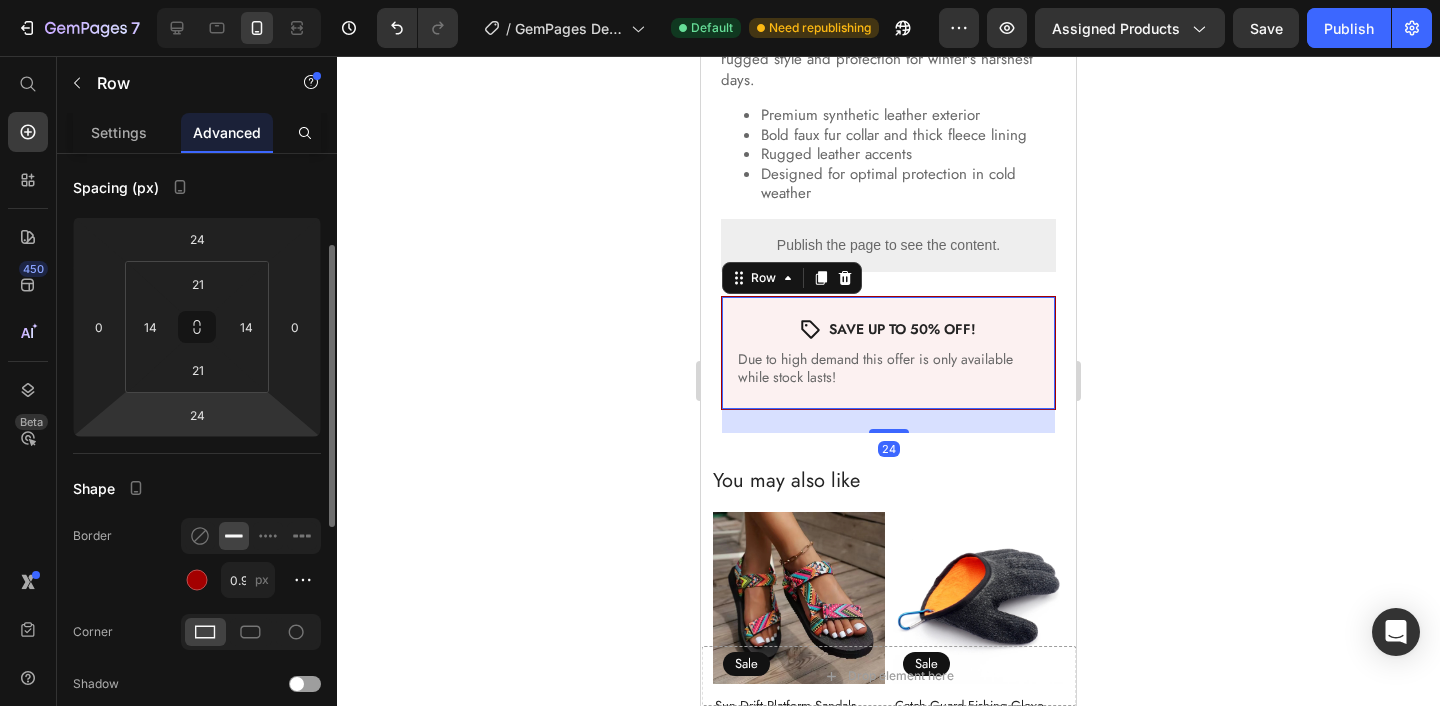 scroll, scrollTop: 375, scrollLeft: 0, axis: vertical 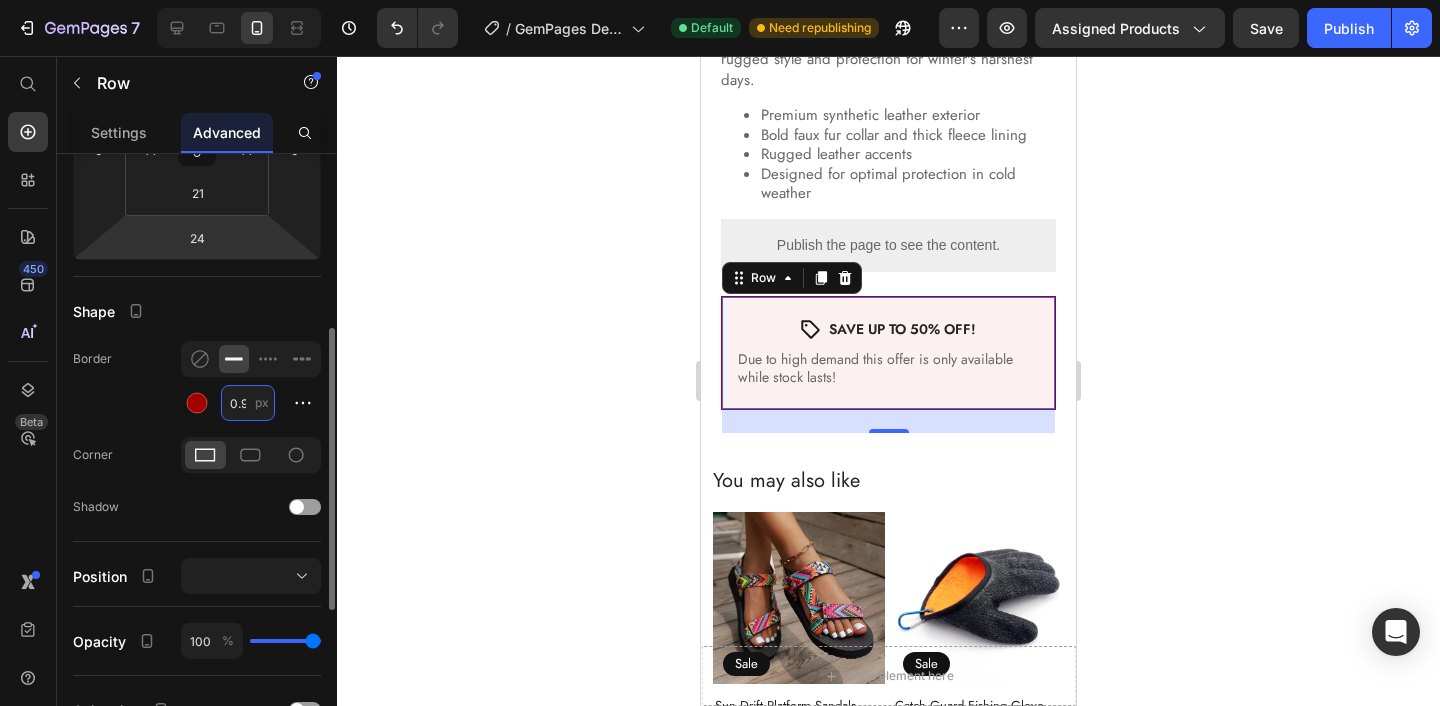click on "0.9" at bounding box center [248, 403] 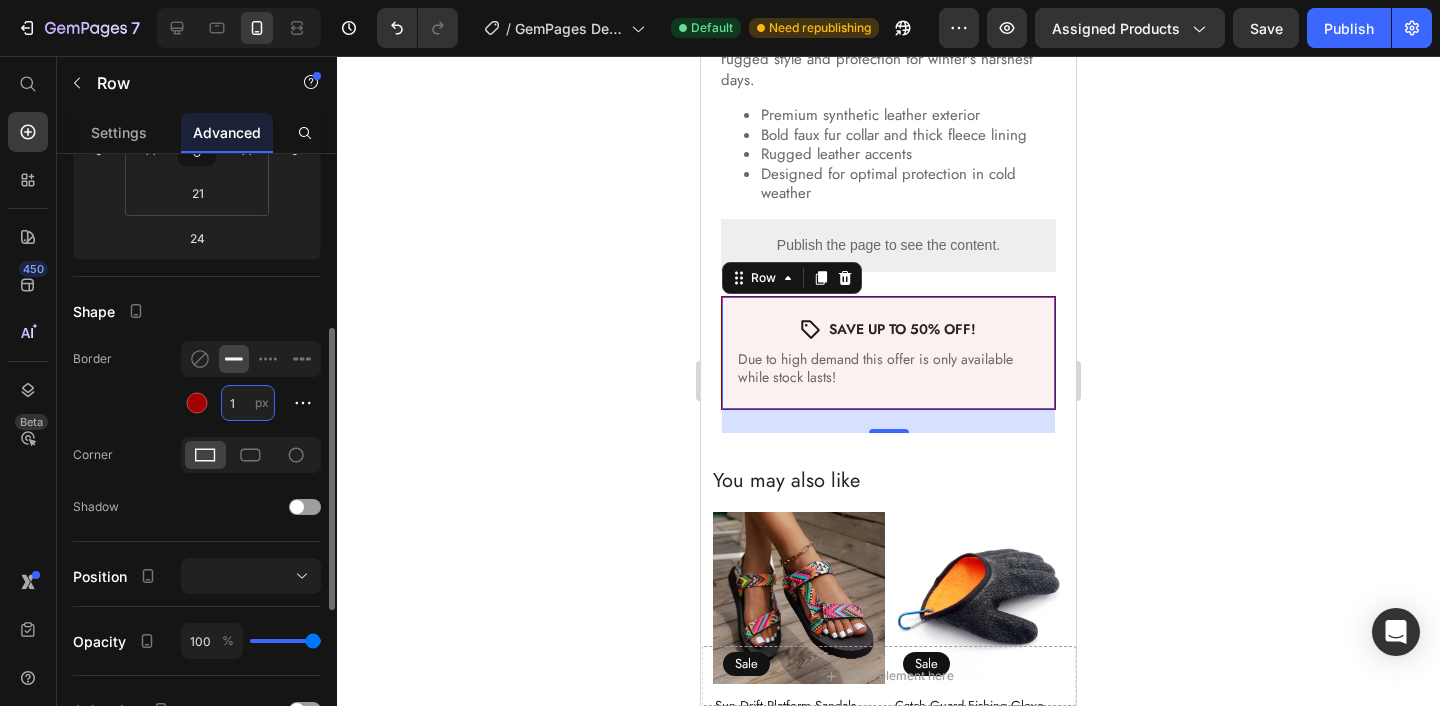 type on "1" 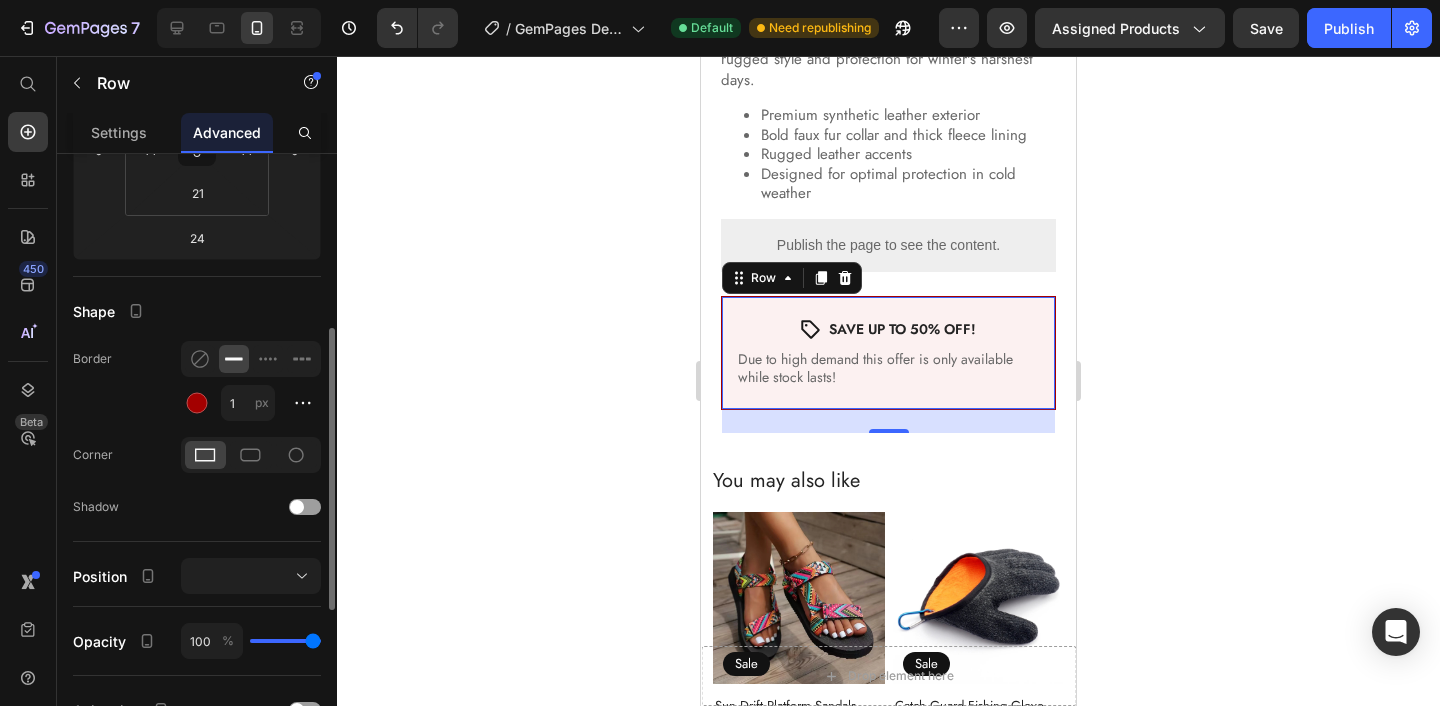 click on "Shape Border 1 px Corner Shadow" 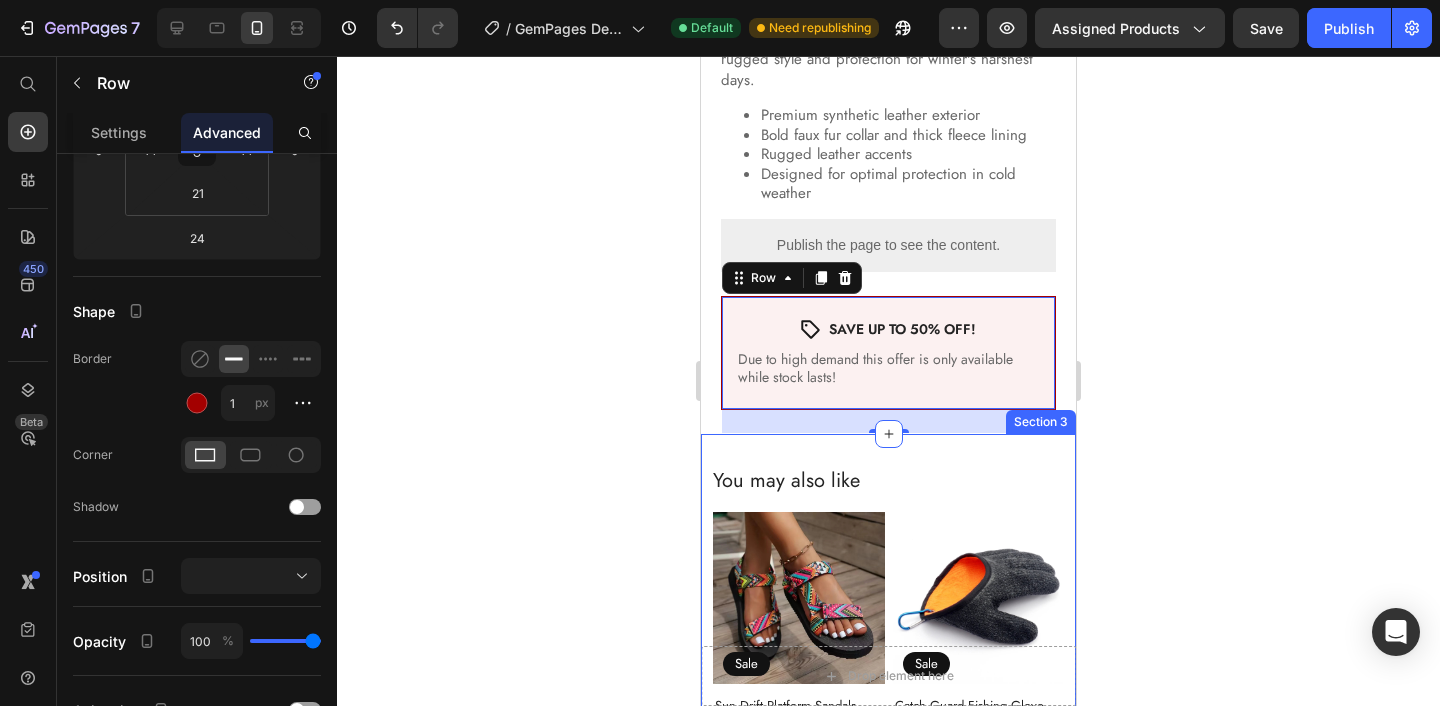 click on "You may also like Heading Sale Product Badge Product Images Sun Drift Platform Sandals Product Title $44.99 Product Price $37.99 Product Price Row Row Sale Product Badge Product Images Catch Guard Fishing Glove Product Title $39.99 Product Price $28.99 Product Price Row Row Sale Product Badge Product Images Pro Grip Flex Gloves Product Title $44.99 Product Price $32.99 Product Price Row Row Sale Product Badge Product Images Icon Beach Sandals Product Title $40.76 Product Price $40.76 Product Price Row Row Product List Section 3" at bounding box center (888, 729) 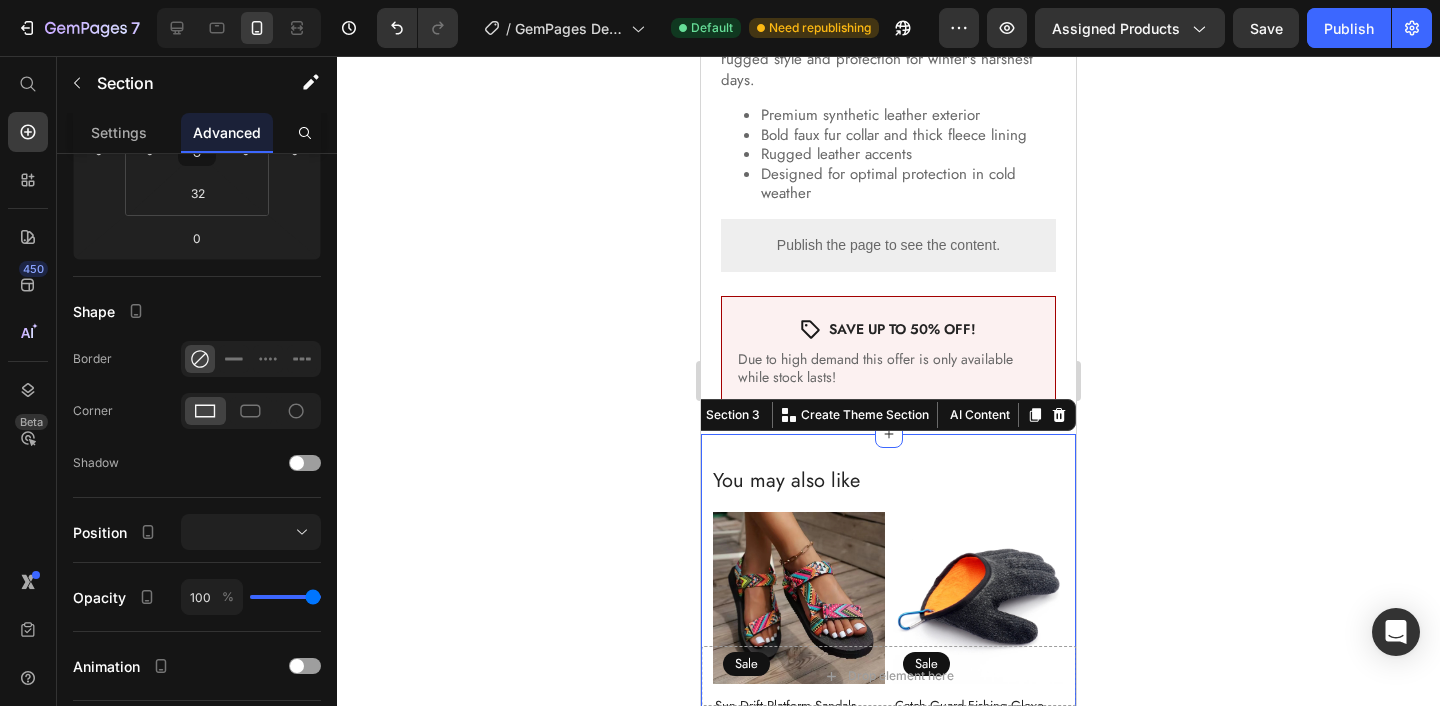 scroll, scrollTop: 0, scrollLeft: 0, axis: both 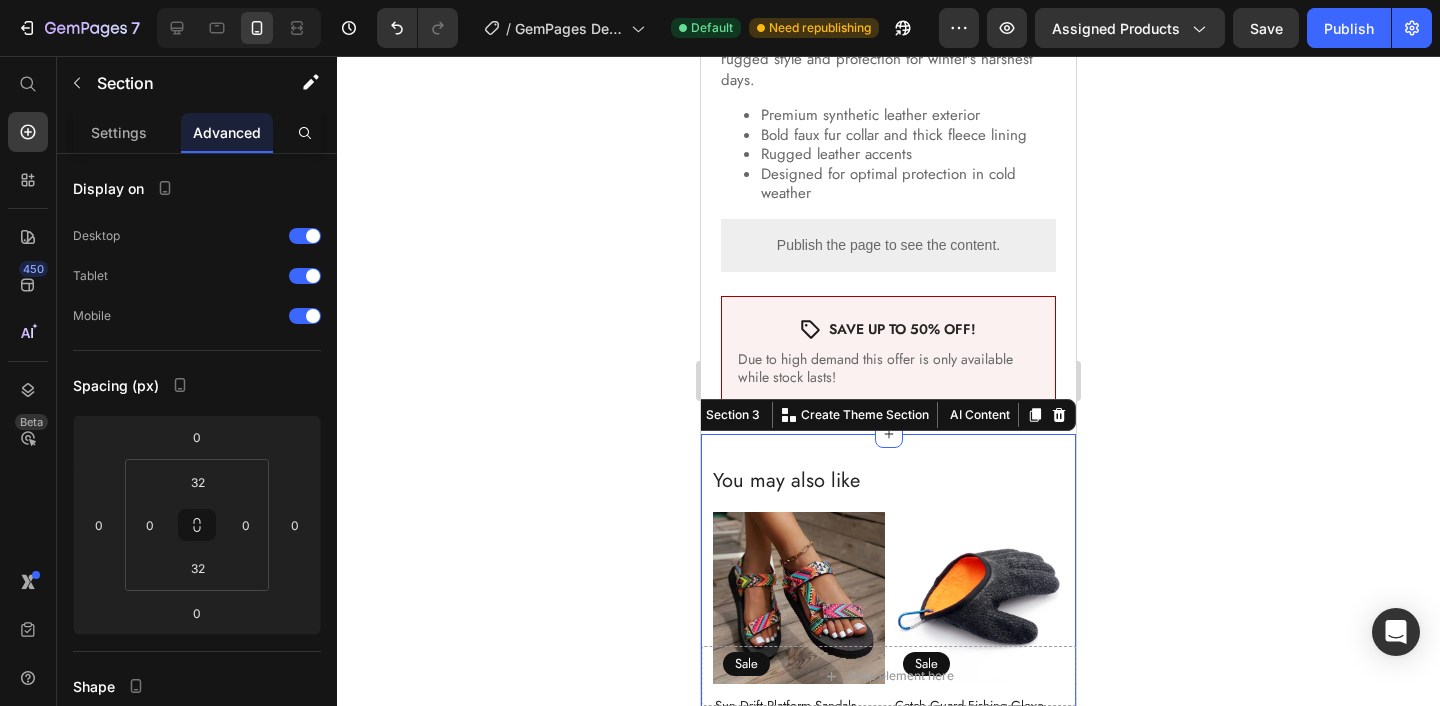 click 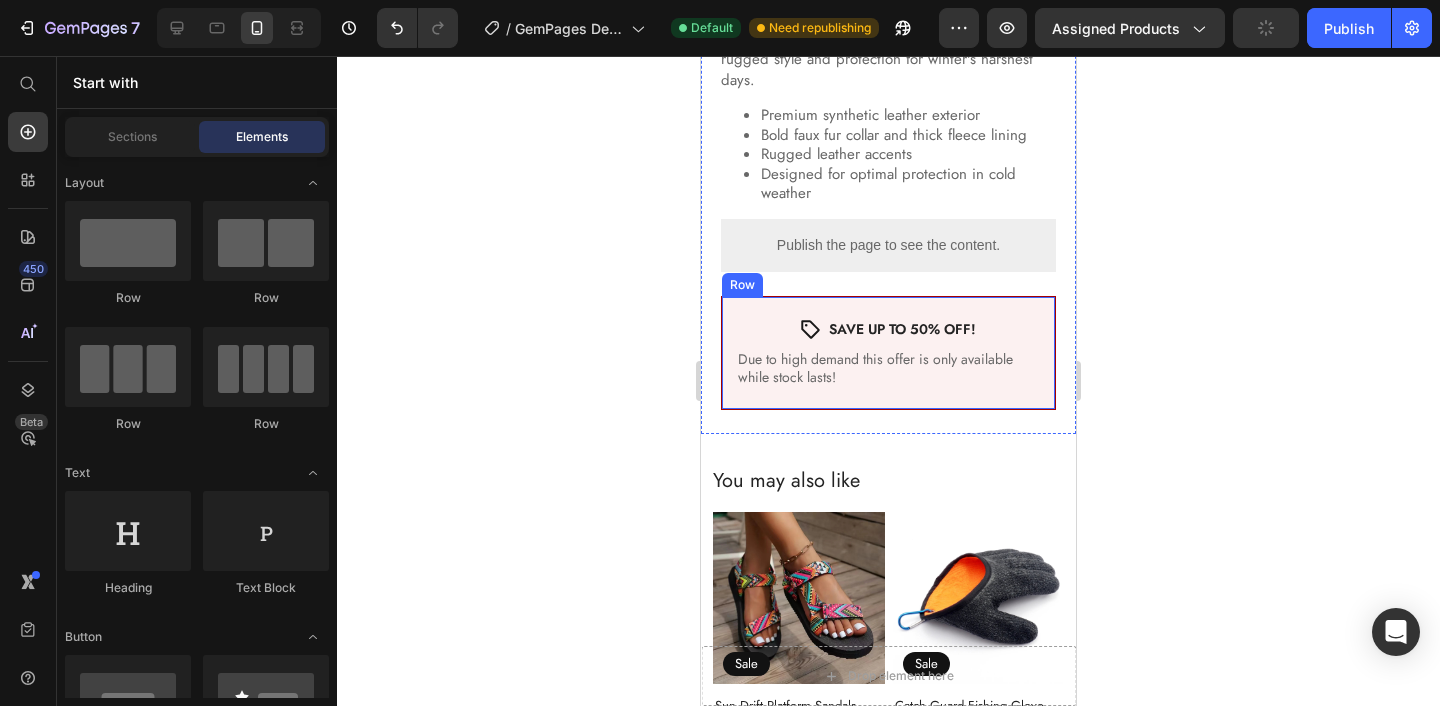 click on "Icon SAVE UP TO 50% OFF! Text Block Row Due to high demand this offer is only available while stock lasts! Text Block Row" at bounding box center (888, 353) 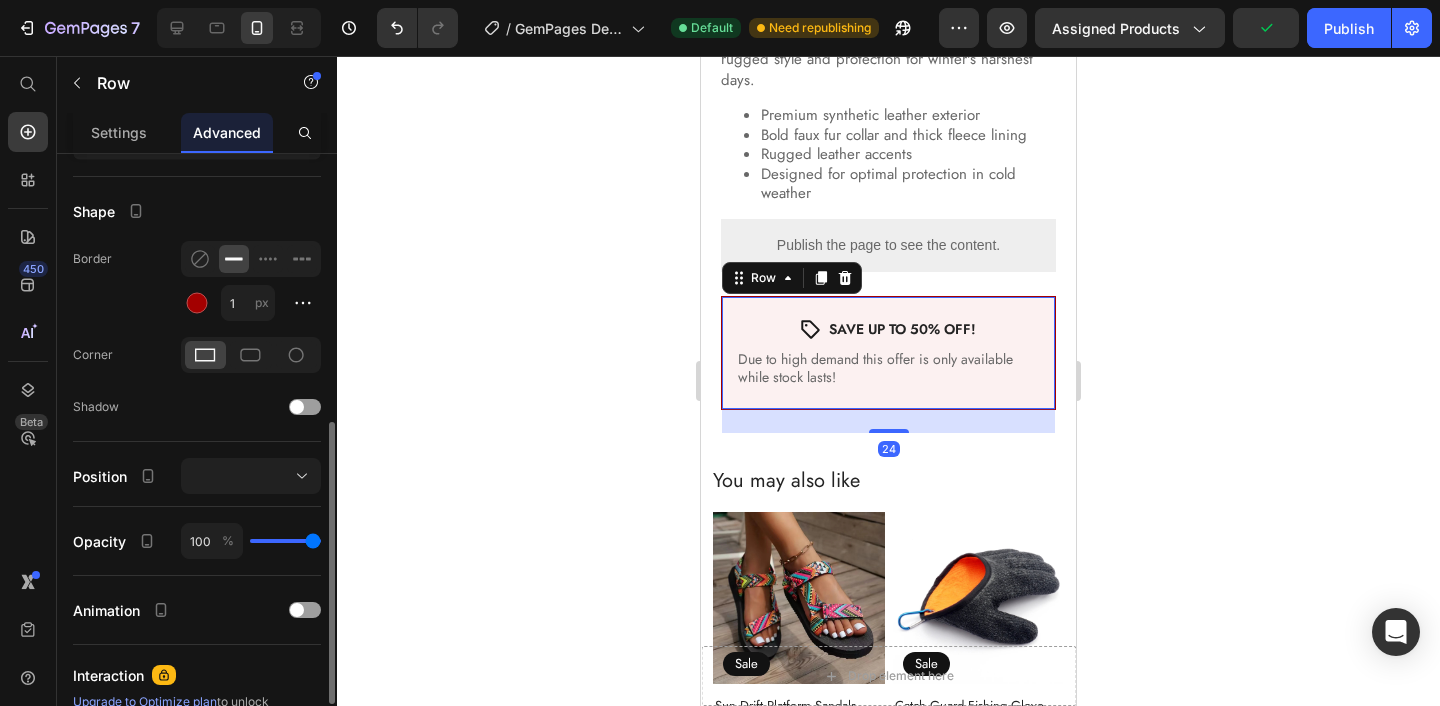 scroll, scrollTop: 522, scrollLeft: 0, axis: vertical 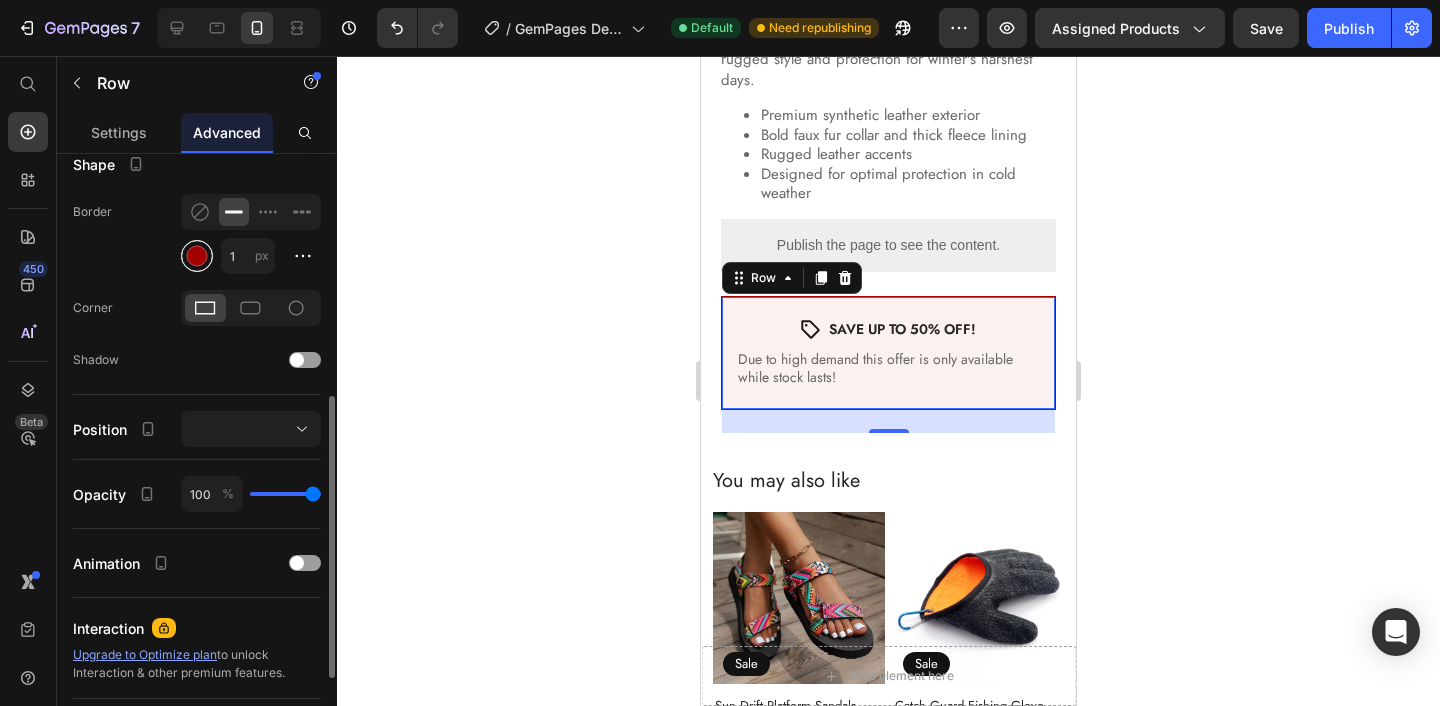 click at bounding box center (197, 256) 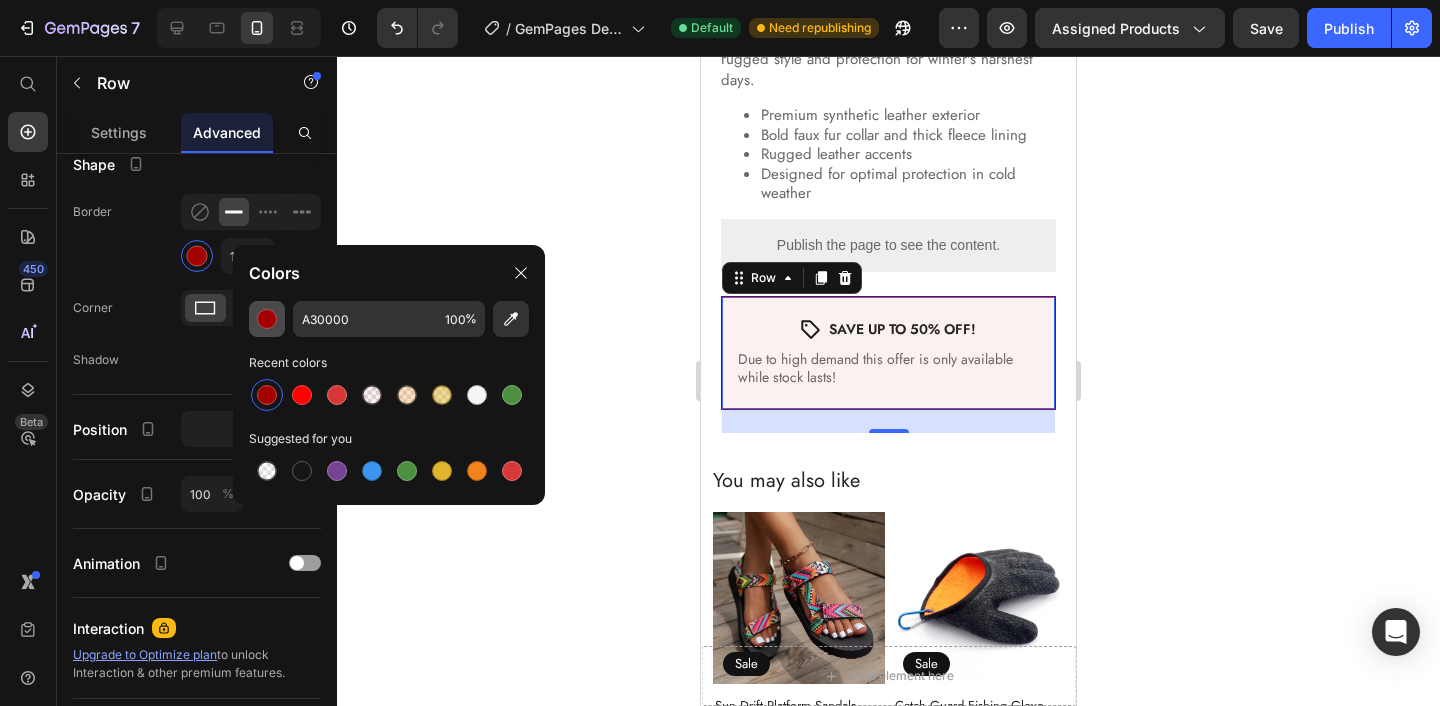 click at bounding box center [267, 319] 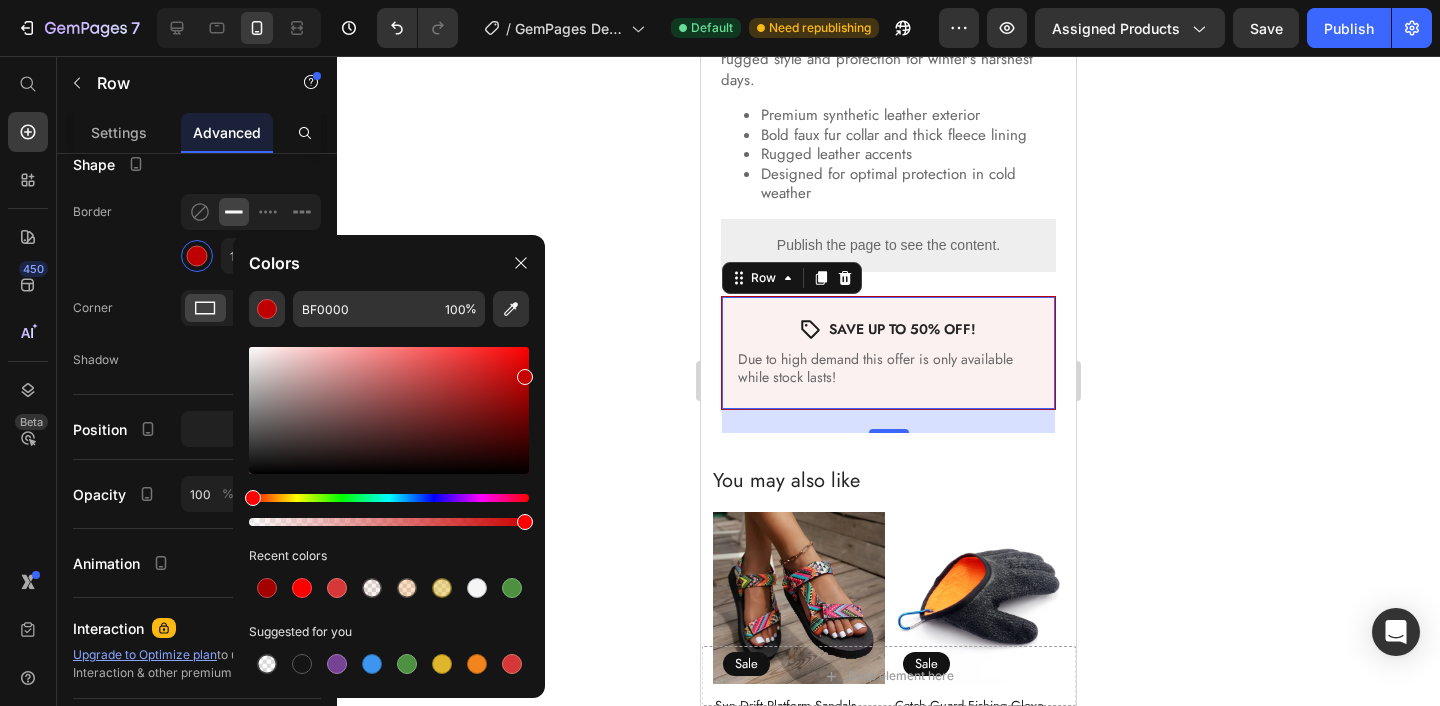 type on "C90000" 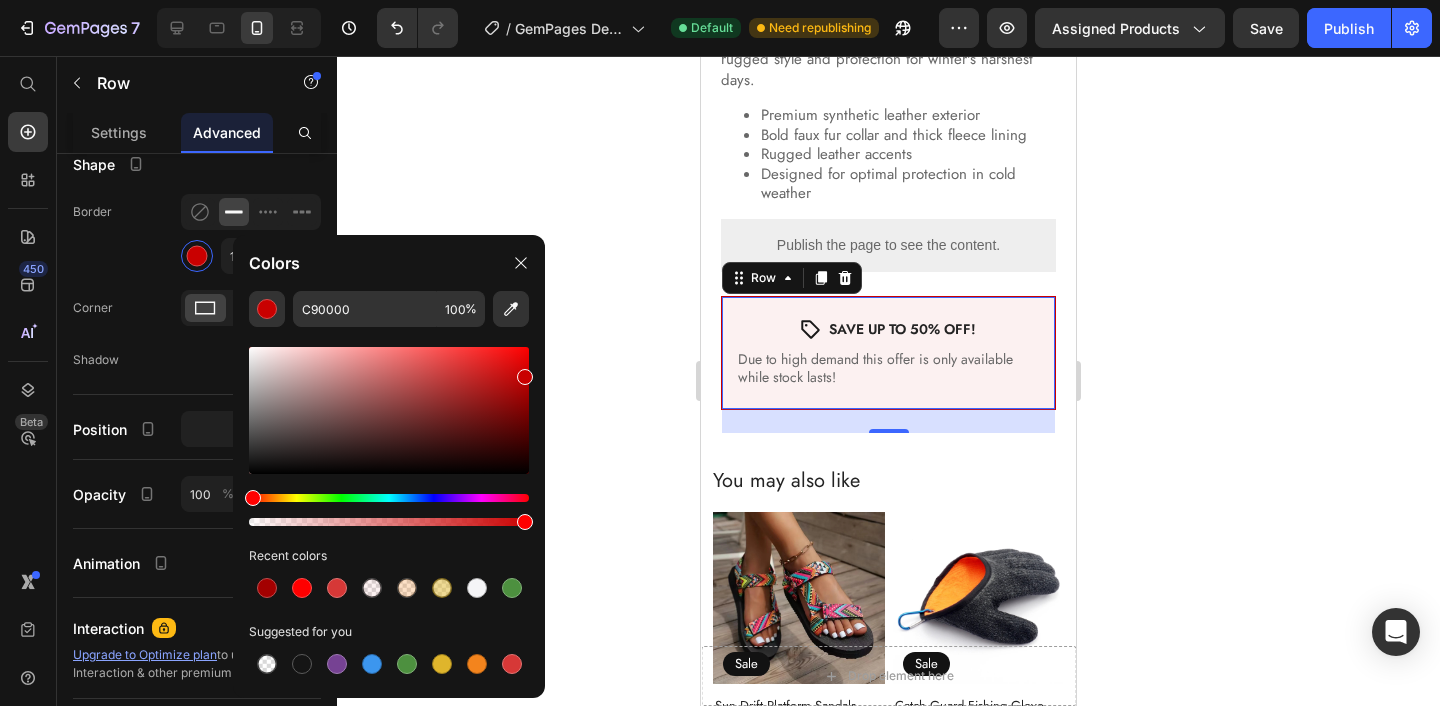 drag, startPoint x: 524, startPoint y: 387, endPoint x: 532, endPoint y: 373, distance: 16.124516 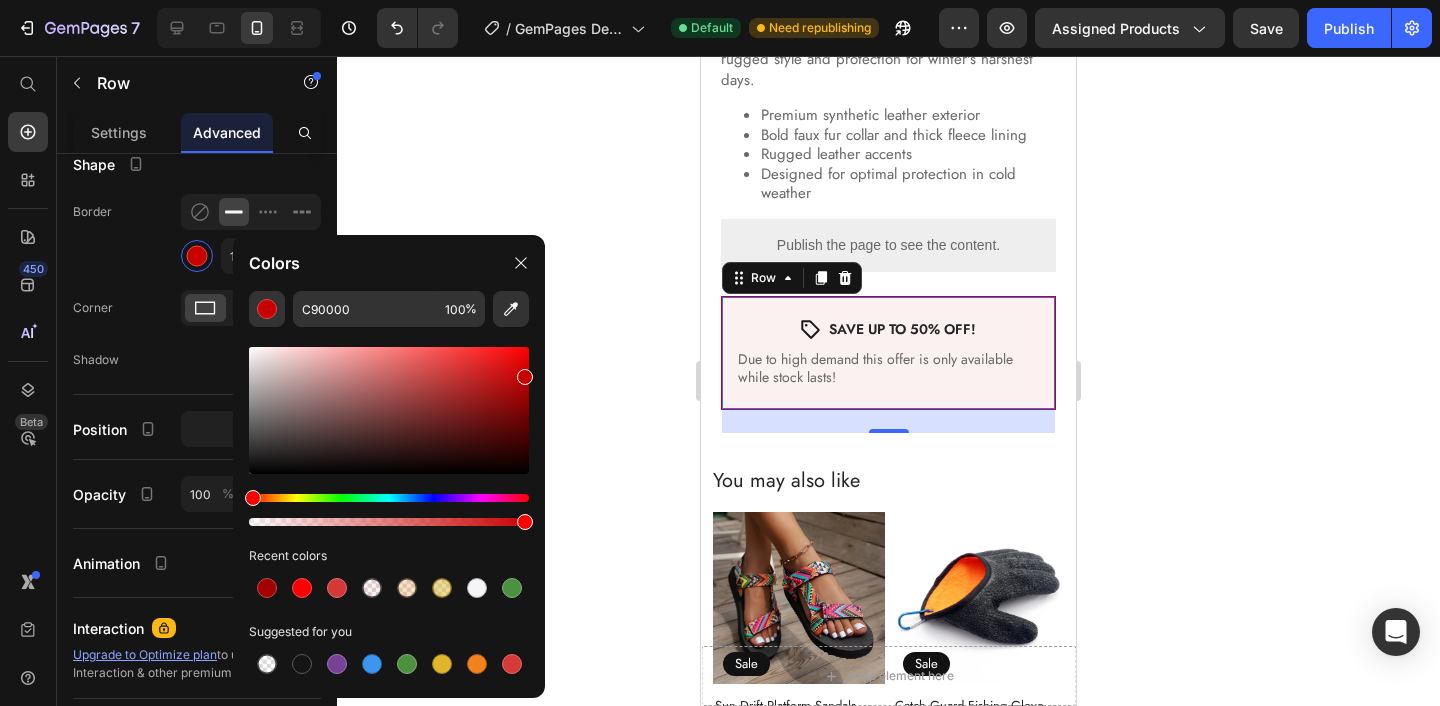 click at bounding box center [389, 410] 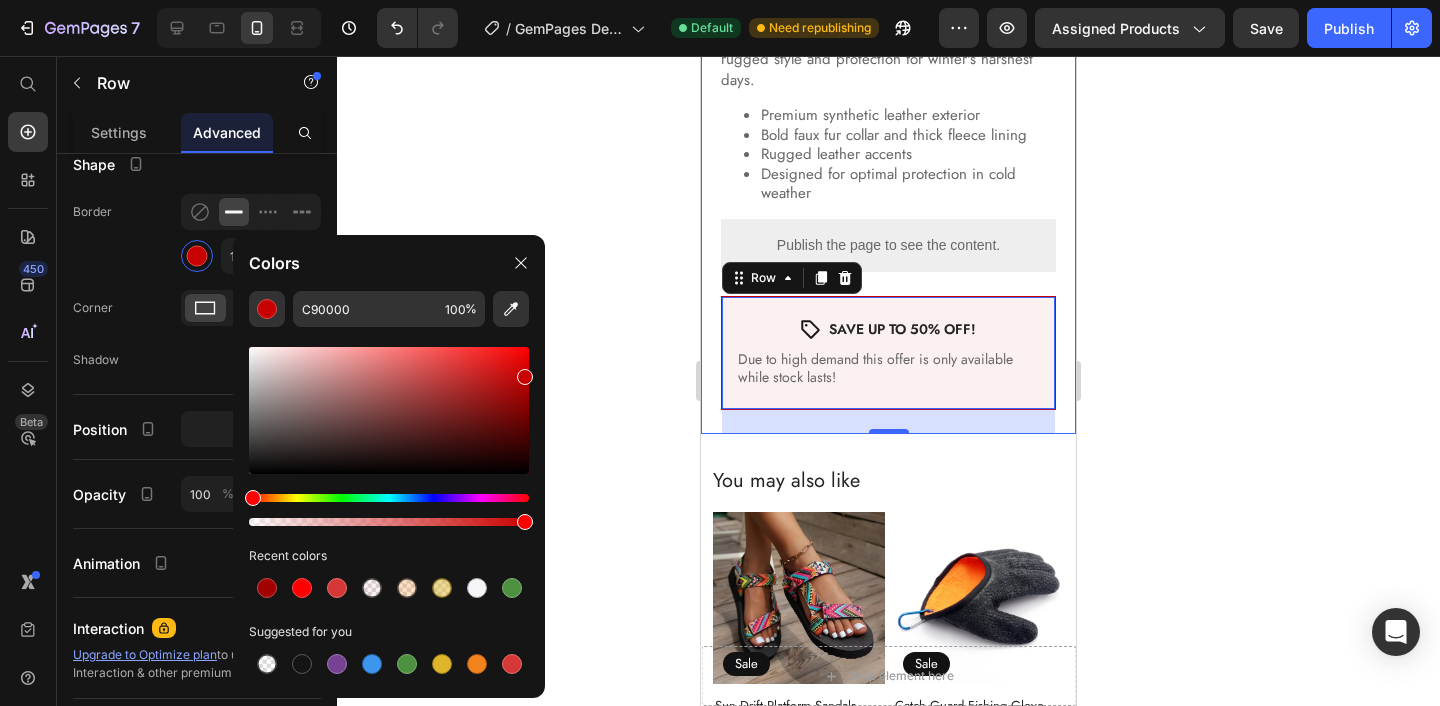 click on "Product Images Aviator Luxe Bomber Jacket Product Title $119.99 Product Price $84.99 Product Price Sale Text Block Row Row Color: Dark Brown Dark Brown Dark Brown Khaki Khaki Black Black Size XS S M L XL 2XL 3XL Product Variants & Swatches Quantity Text Block 1 Product Quantity Row ADD TO CART Add to Cart
Custom Code In stock, ready to ship Stock Counter Row Gear up for the cold with this tough leather bomber jacket, built with a thick fleece lining for serious warmth. Featuring a bold faux fur collar and strong button accents, it's a powerful blend of rugged style and protection for winter's harshest days.
Premium synthetic leather exterior
Bold faux fur collar and thick fleece lining
Rugged leather accents
Designed for optimal protection in cold weather
Product Description
Publish the page to see the content.
Kiwi Size App Row
Icon SAVE UP TO 50% OFF! Text Block Row Due to high demand this offer is only available while stock lasts! Text Block Row" at bounding box center [888, -321] 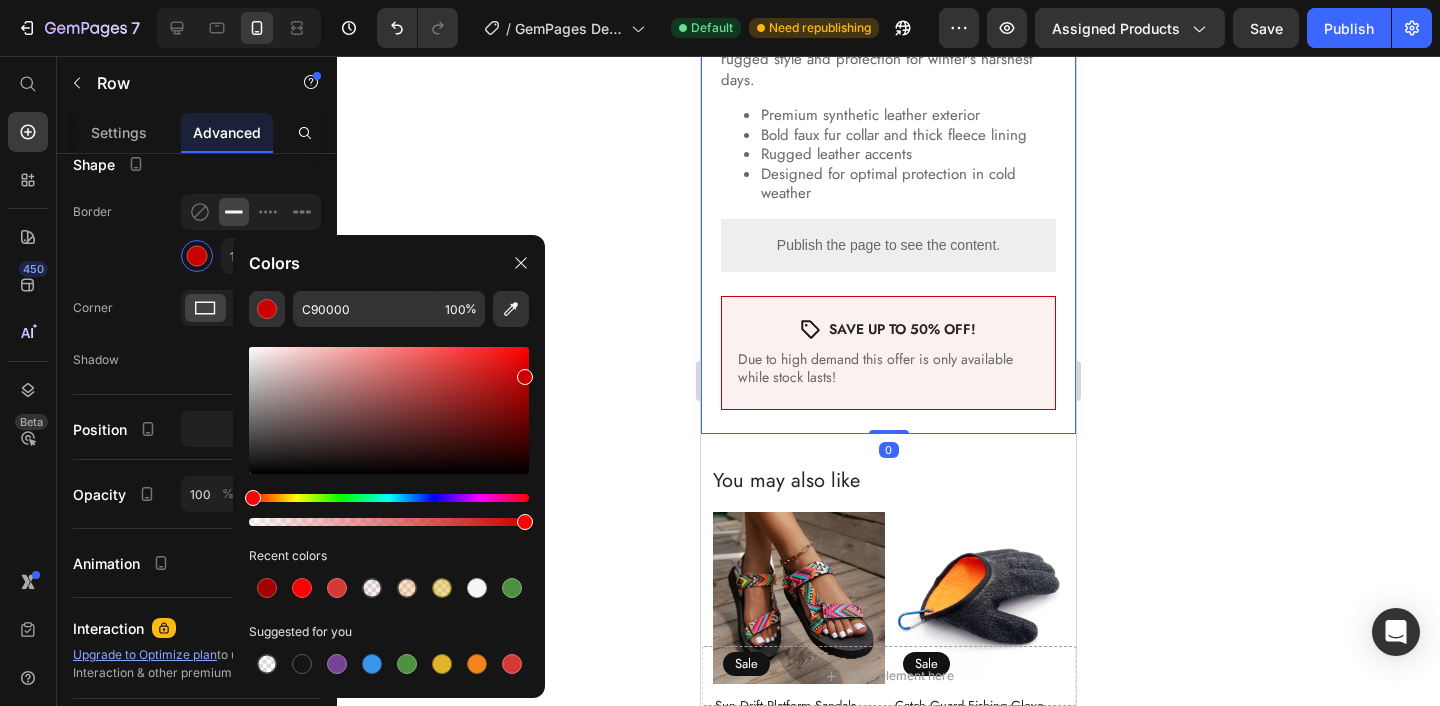 scroll, scrollTop: 0, scrollLeft: 0, axis: both 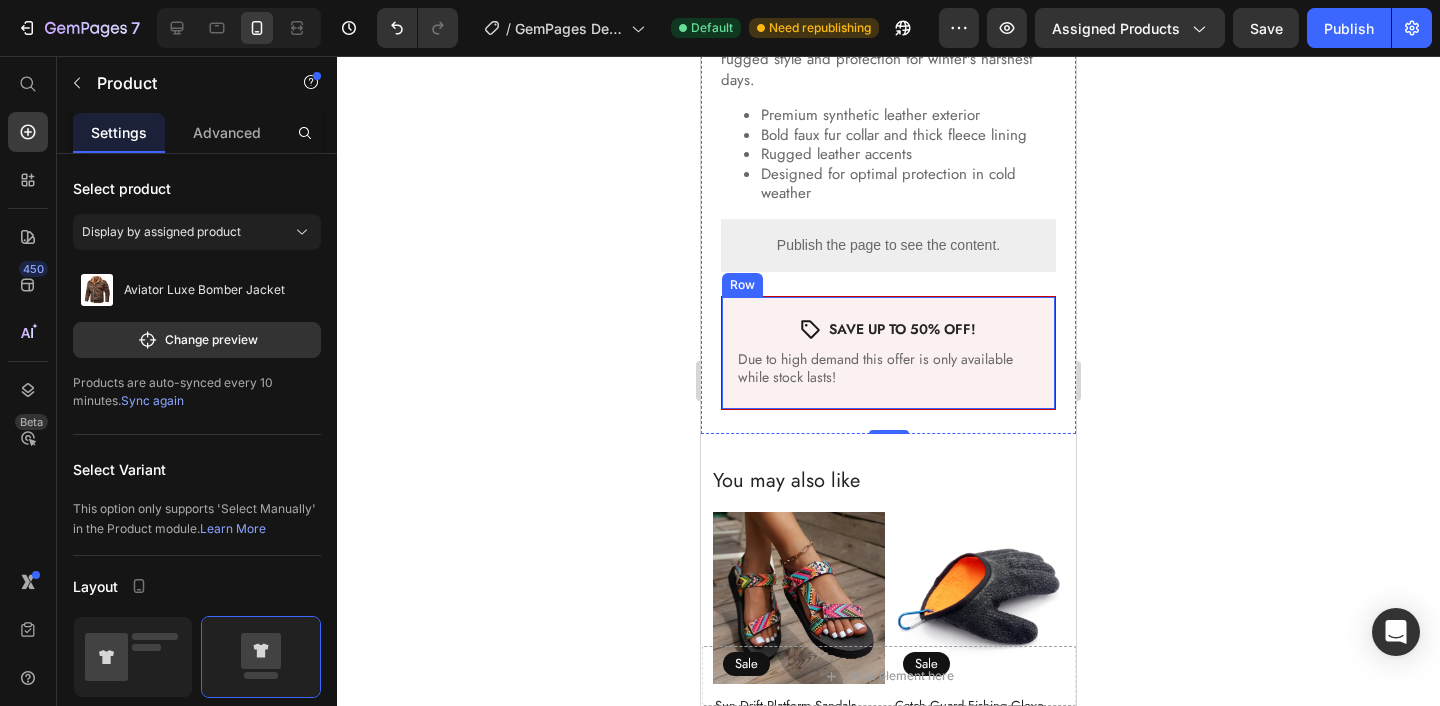 click on "Icon SAVE UP TO 50% OFF! Text Block Row Due to high demand this offer is only available while stock lasts! Text Block Row" at bounding box center (888, 353) 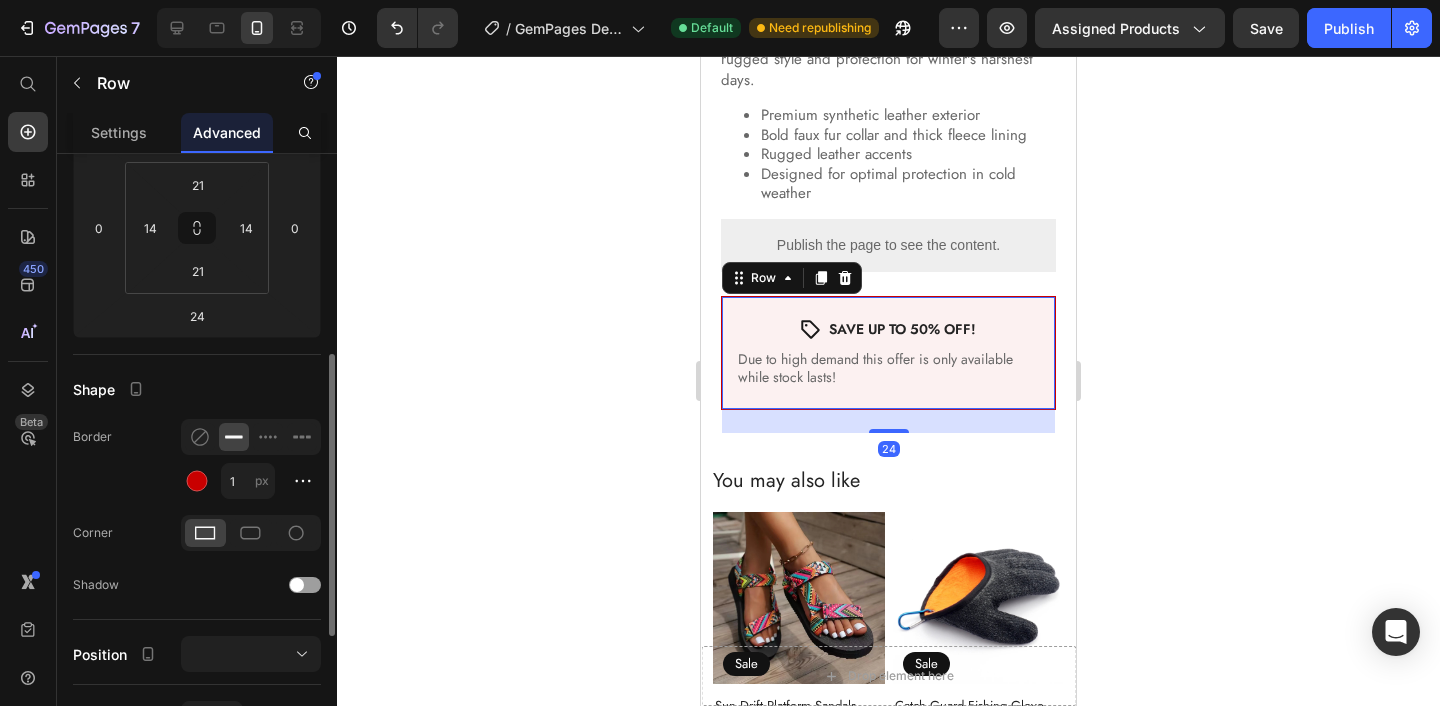 scroll, scrollTop: 353, scrollLeft: 0, axis: vertical 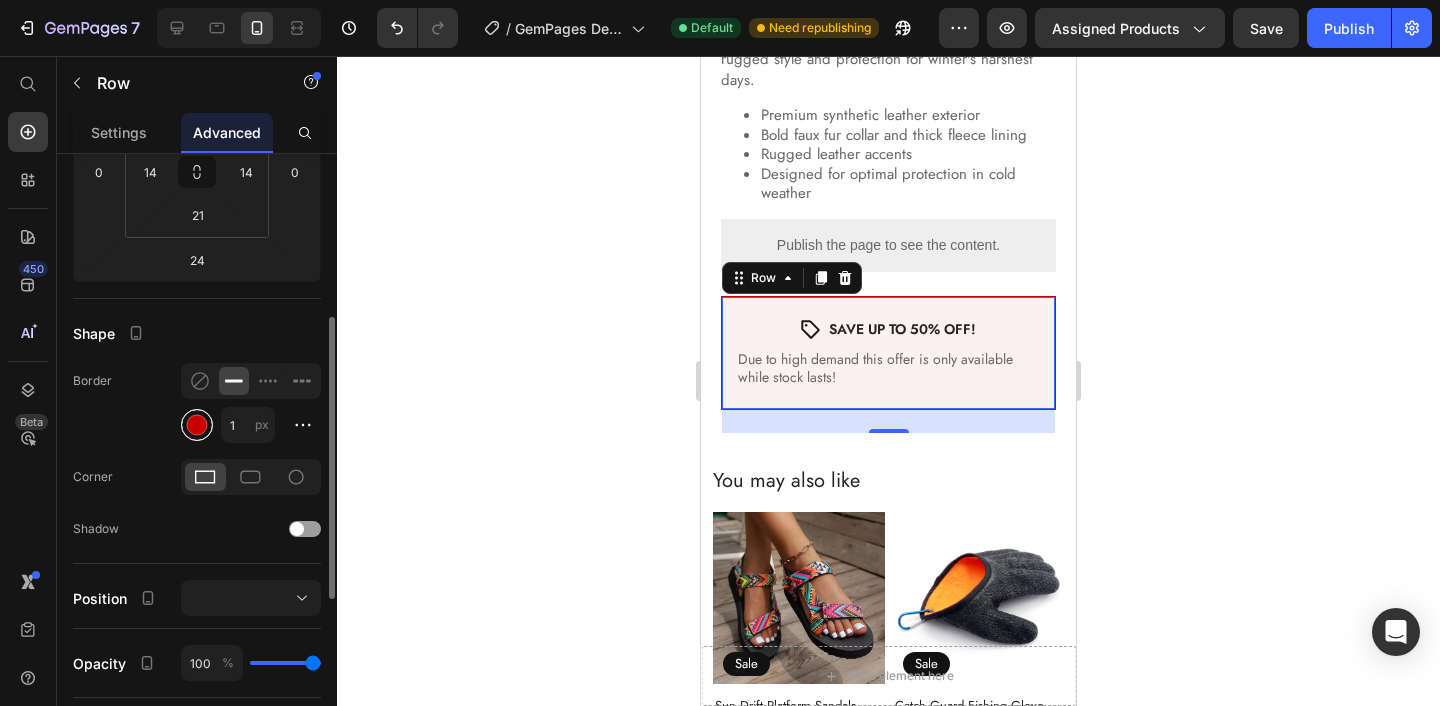 click at bounding box center (197, 425) 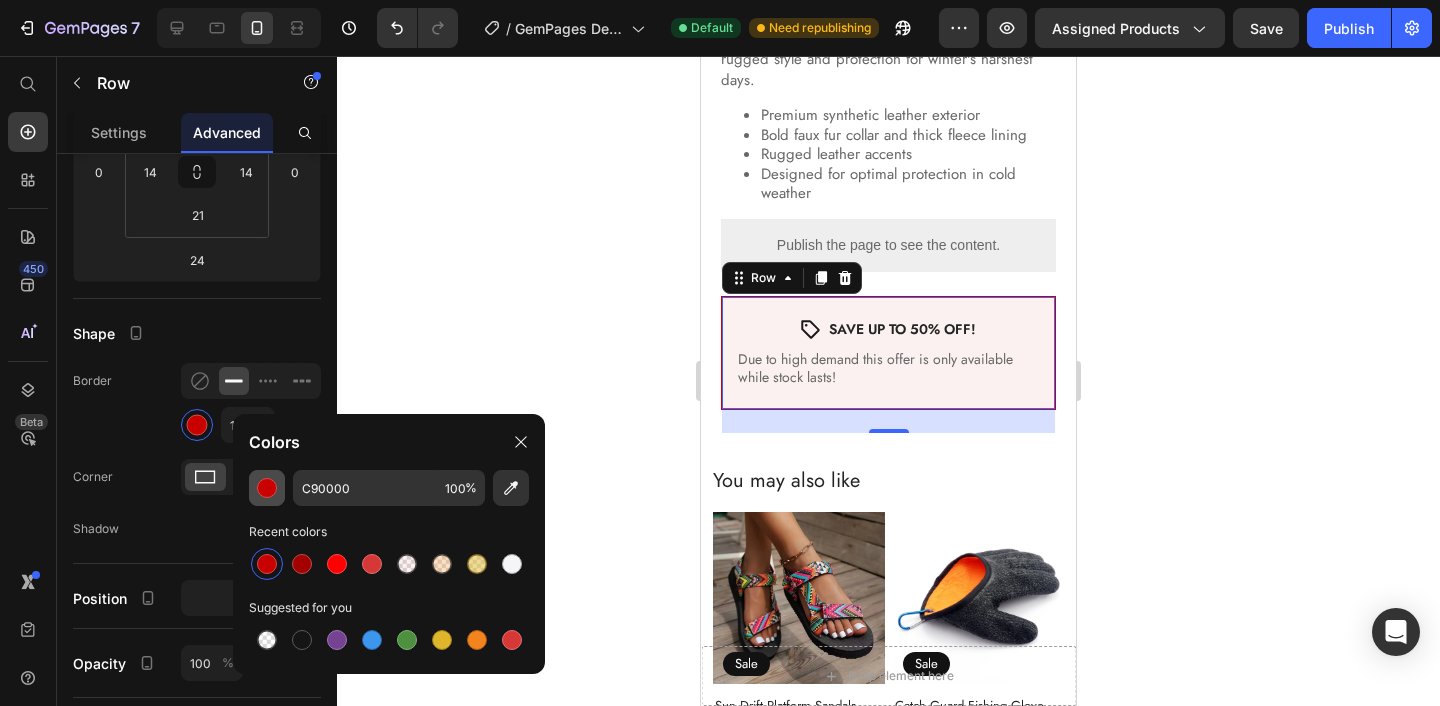click at bounding box center [267, 488] 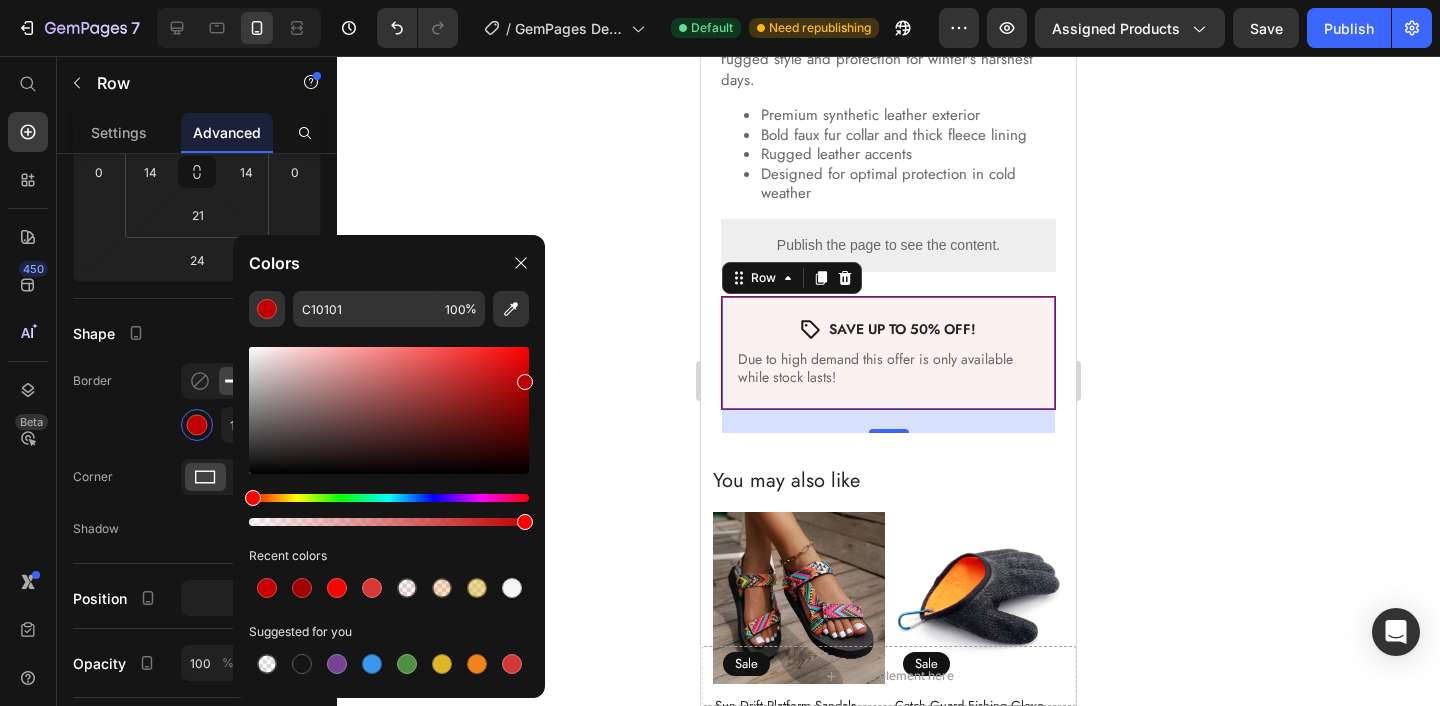 type on "BF0000" 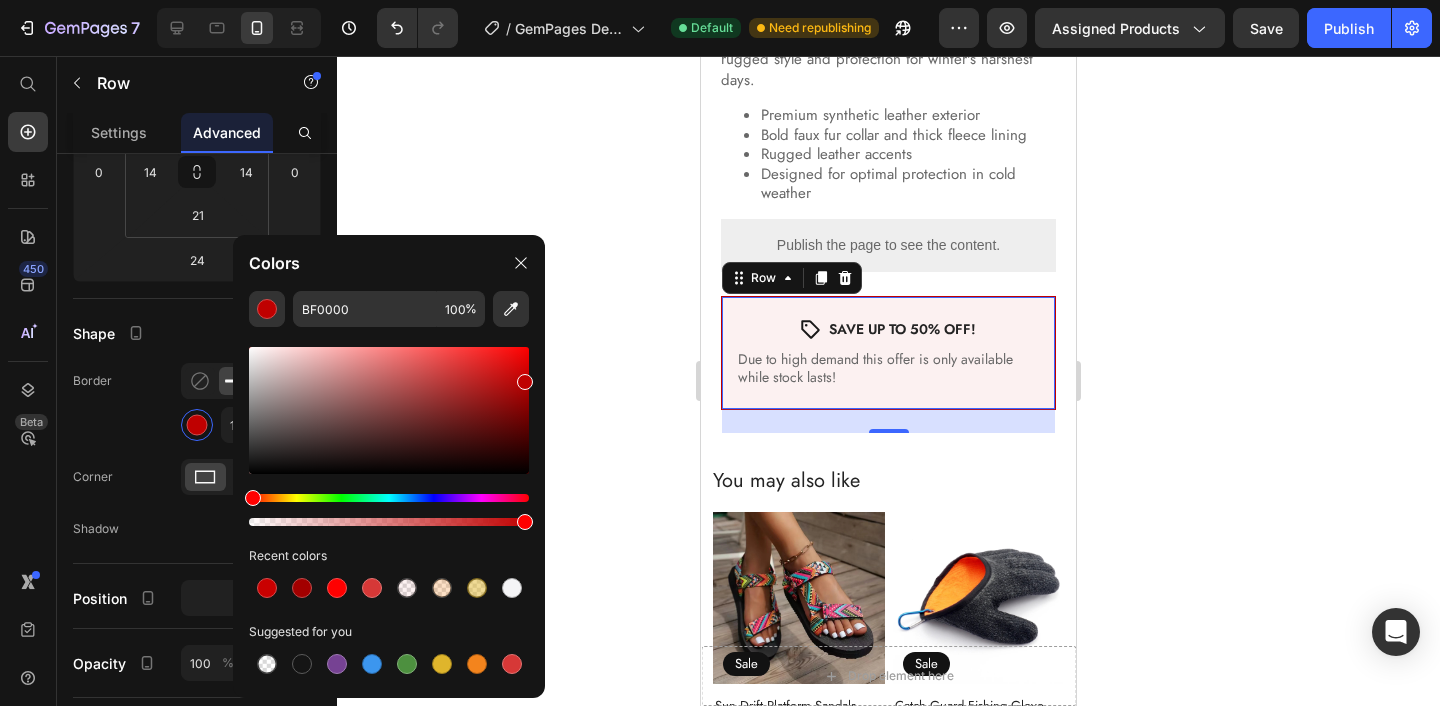click at bounding box center [525, 382] 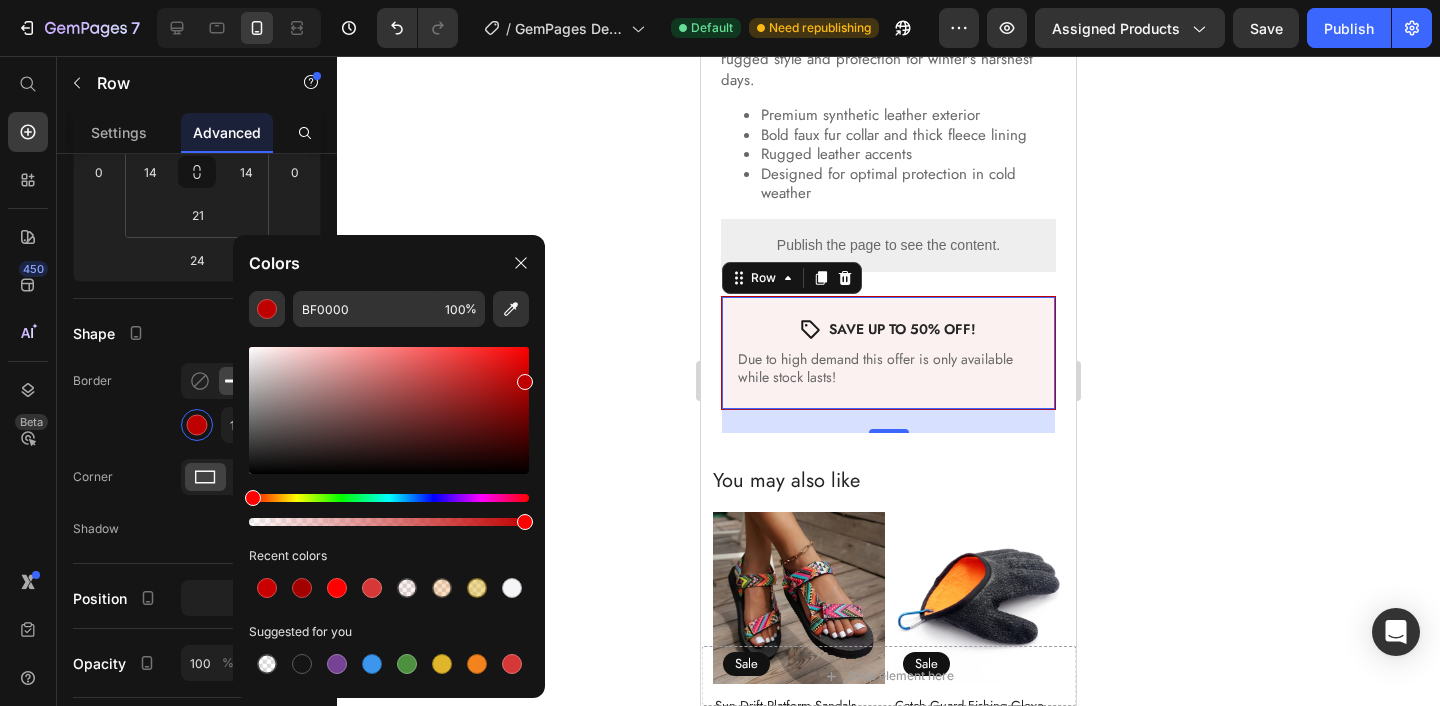 click on "Icon SAVE UP TO 50% OFF! Text Block Row Due to high demand this offer is only available while stock lasts! Text Block Row   24" at bounding box center (888, 353) 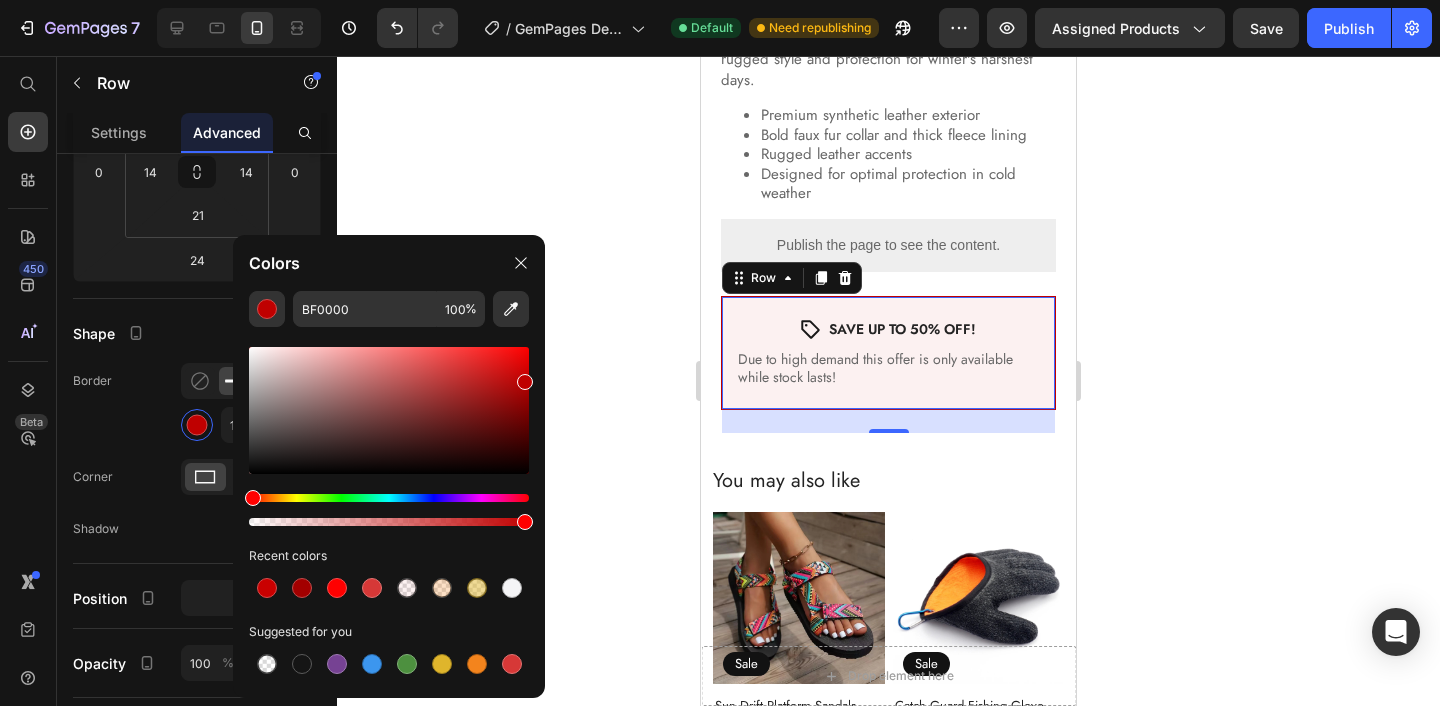 click 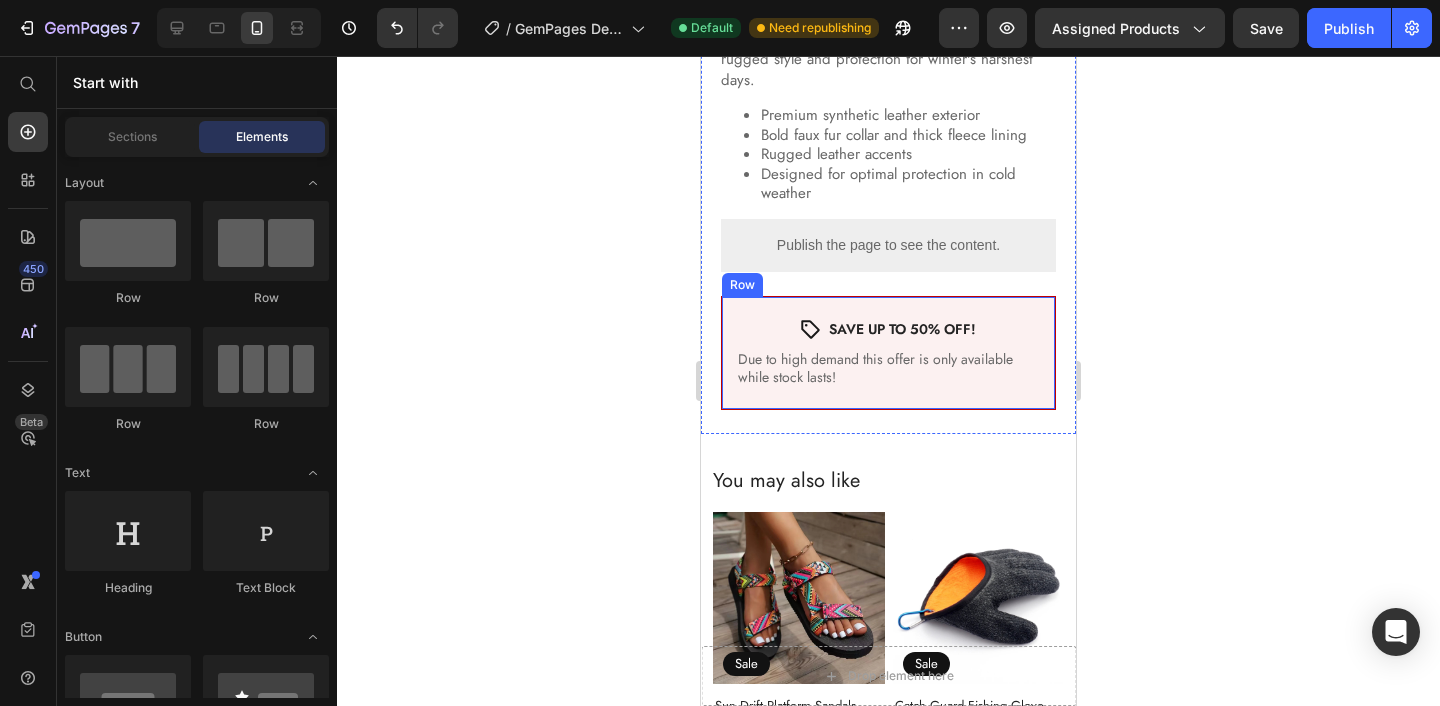 click on "Icon SAVE UP TO 50% OFF! Text Block Row Due to high demand this offer is only available while stock lasts! Text Block Row" at bounding box center (888, 353) 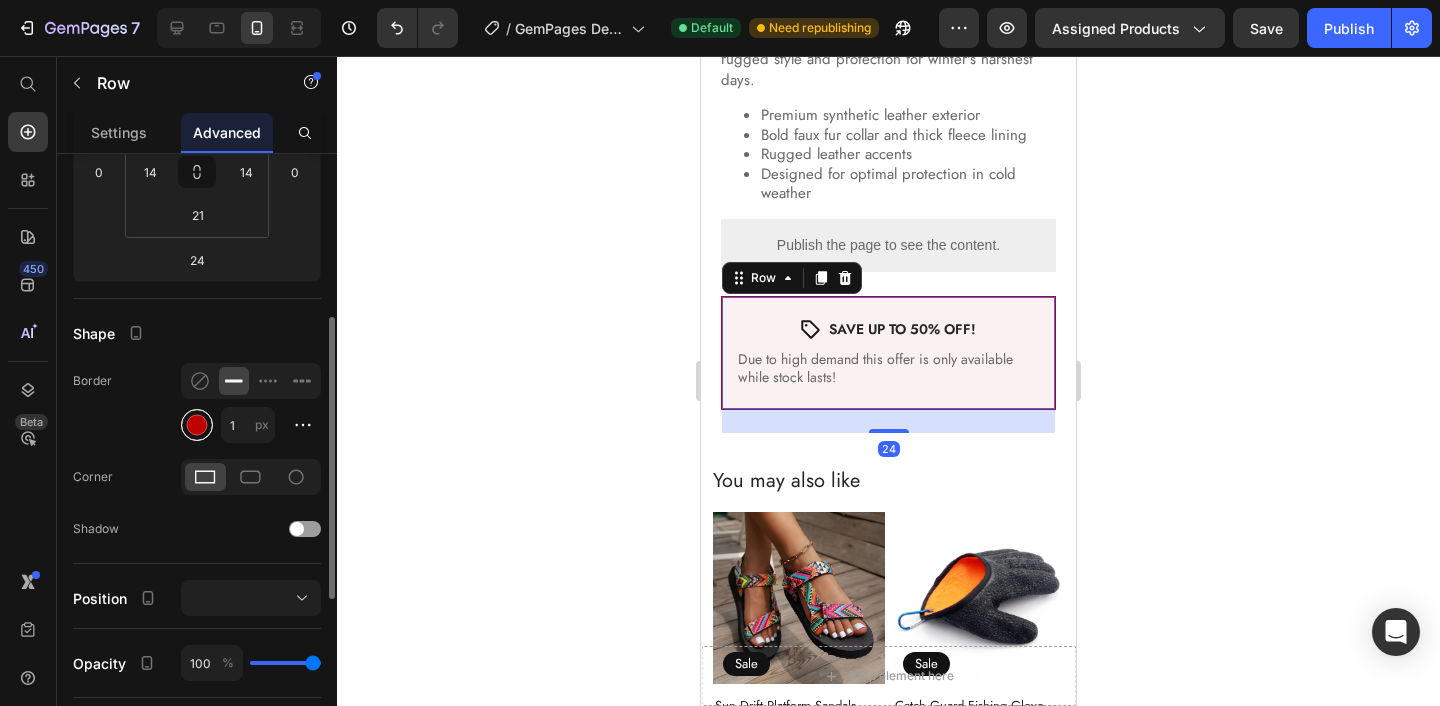 click at bounding box center (197, 425) 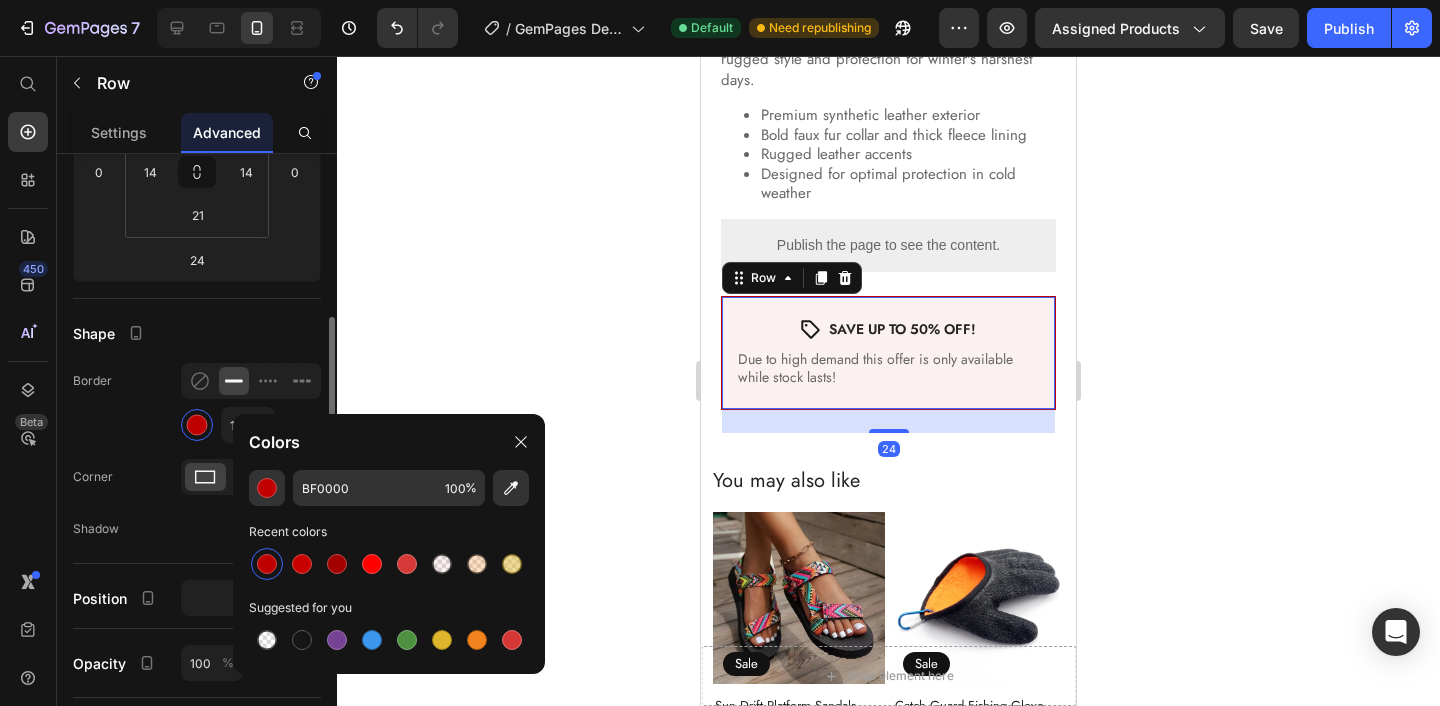 click on "Shape Border 1 px Corner Shadow" 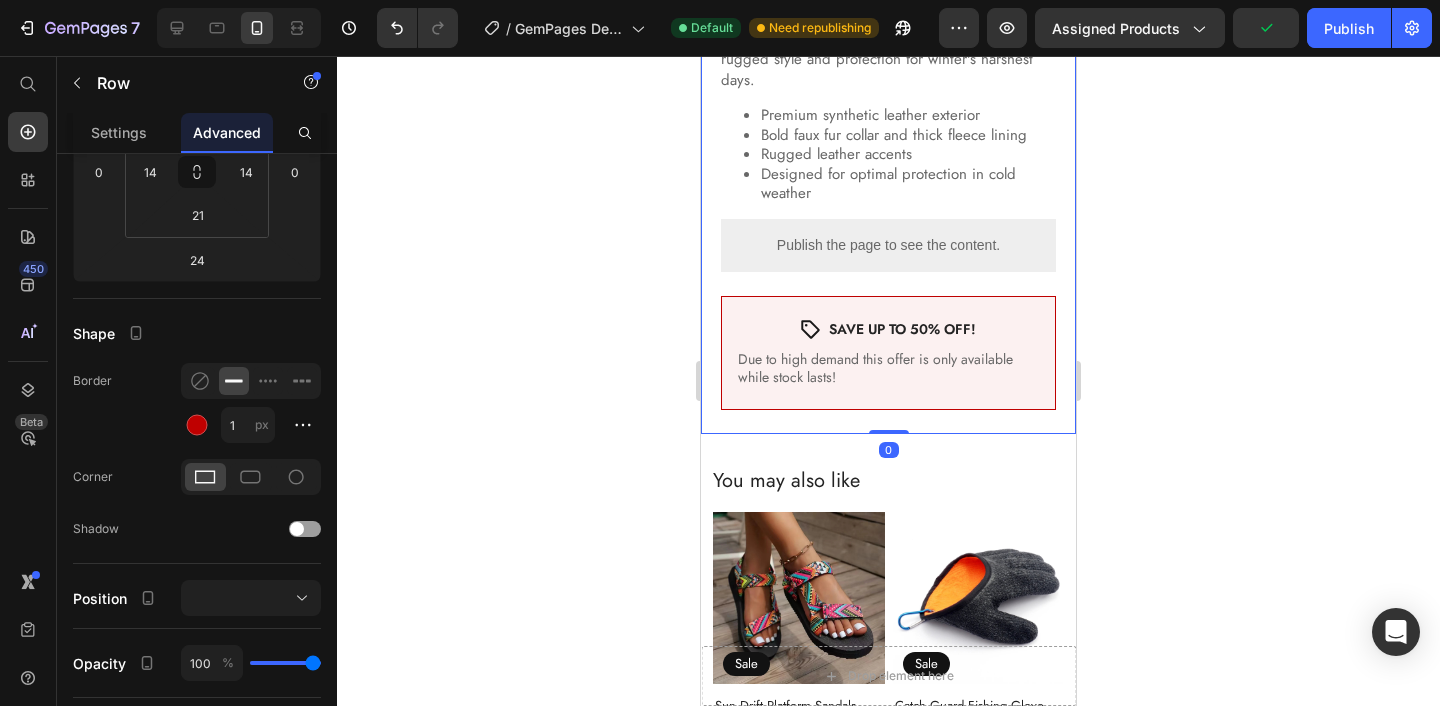 click on "Product Images Aviator Luxe Bomber Jacket Product Title $119.99 Product Price $84.99 Product Price Sale Text Block Row Row Color: Dark Brown Dark Brown Dark Brown Khaki Khaki Black Black Size XS S M L XL 2XL 3XL Product Variants & Swatches Quantity Text Block 1 Product Quantity Row ADD TO CART Add to Cart
Custom Code In stock, ready to ship Stock Counter Row Gear up for the cold with this tough leather bomber jacket, built with a thick fleece lining for serious warmth. Featuring a bold faux fur collar and strong button accents, it's a powerful blend of rugged style and protection for winter's harshest days.
Premium synthetic leather exterior
Bold faux fur collar and thick fleece lining
Rugged leather accents
Designed for optimal protection in cold weather
Product Description
Publish the page to see the content.
Kiwi Size App Row
Icon SAVE UP TO 50% OFF! Text Block Row Due to high demand this offer is only available while stock lasts! Text Block Row" at bounding box center [888, -321] 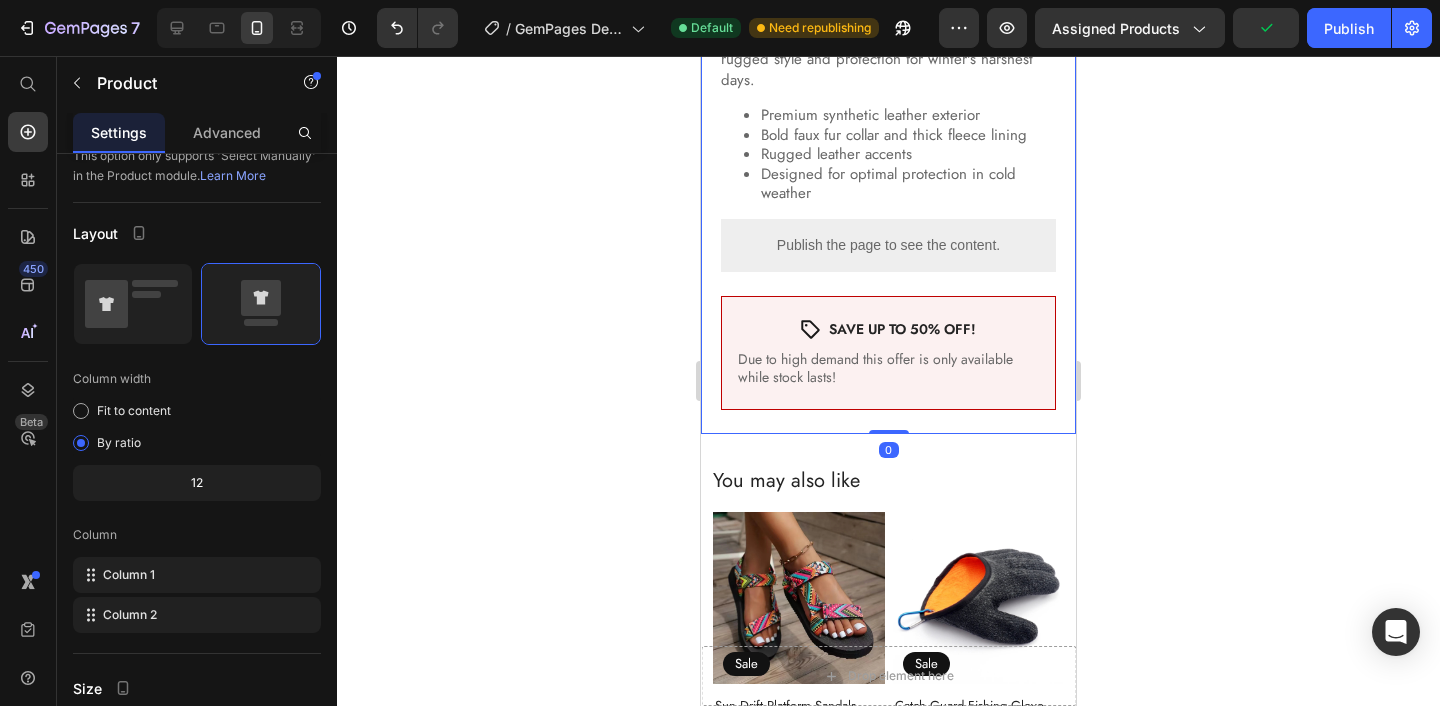 scroll, scrollTop: 0, scrollLeft: 0, axis: both 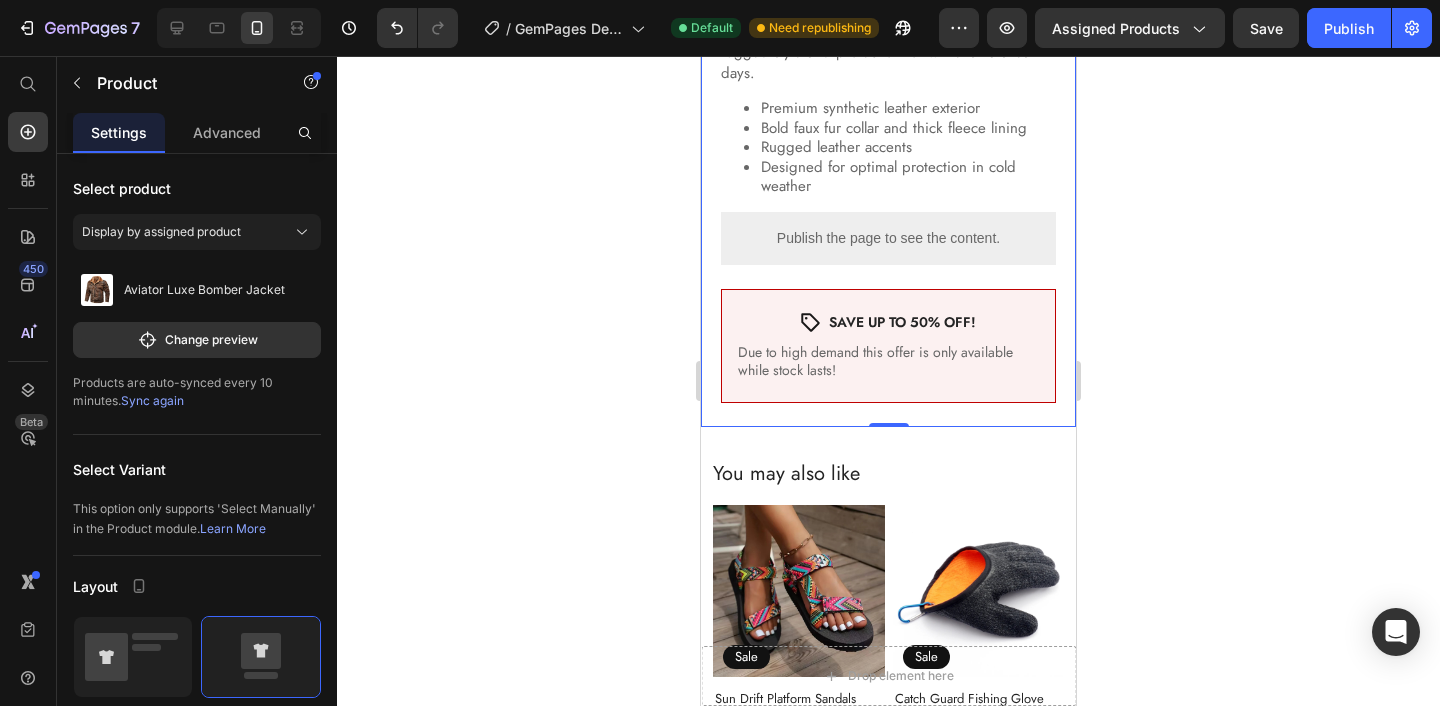 click 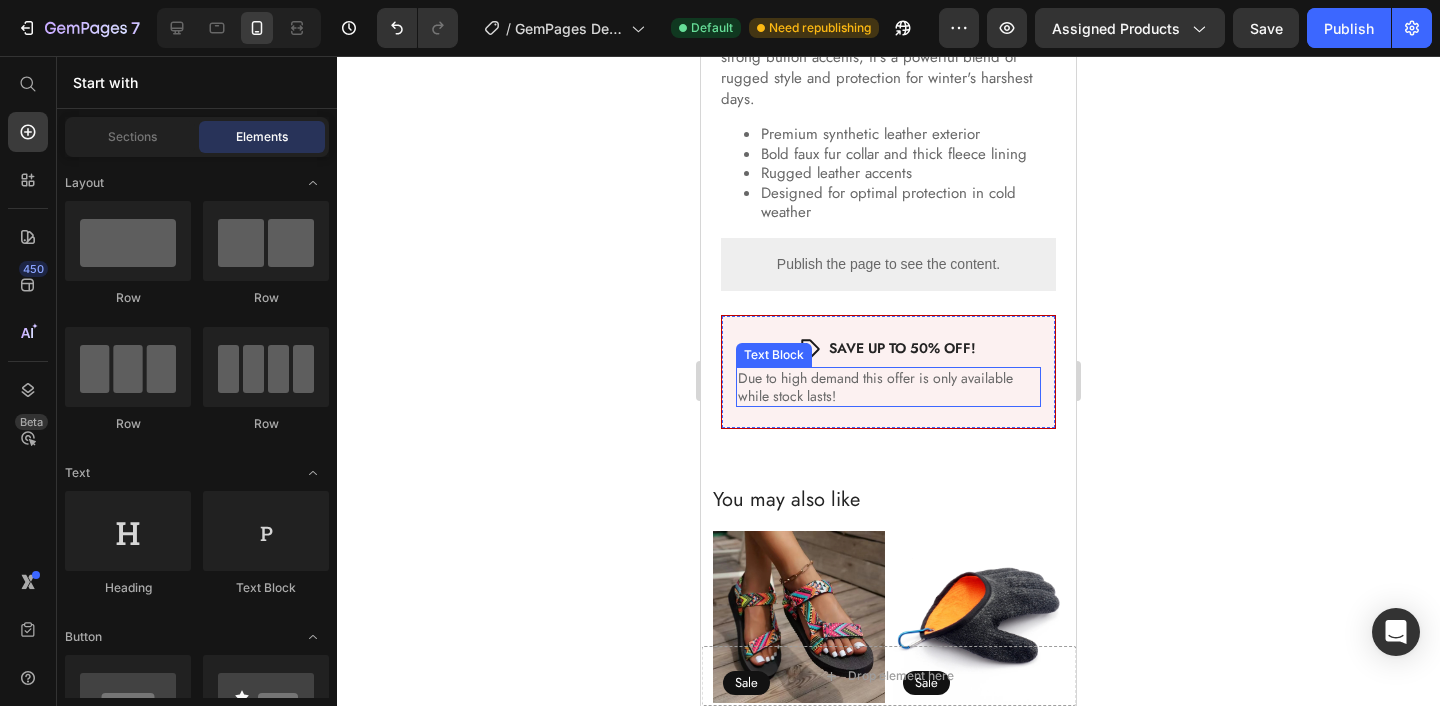 scroll, scrollTop: 1149, scrollLeft: 0, axis: vertical 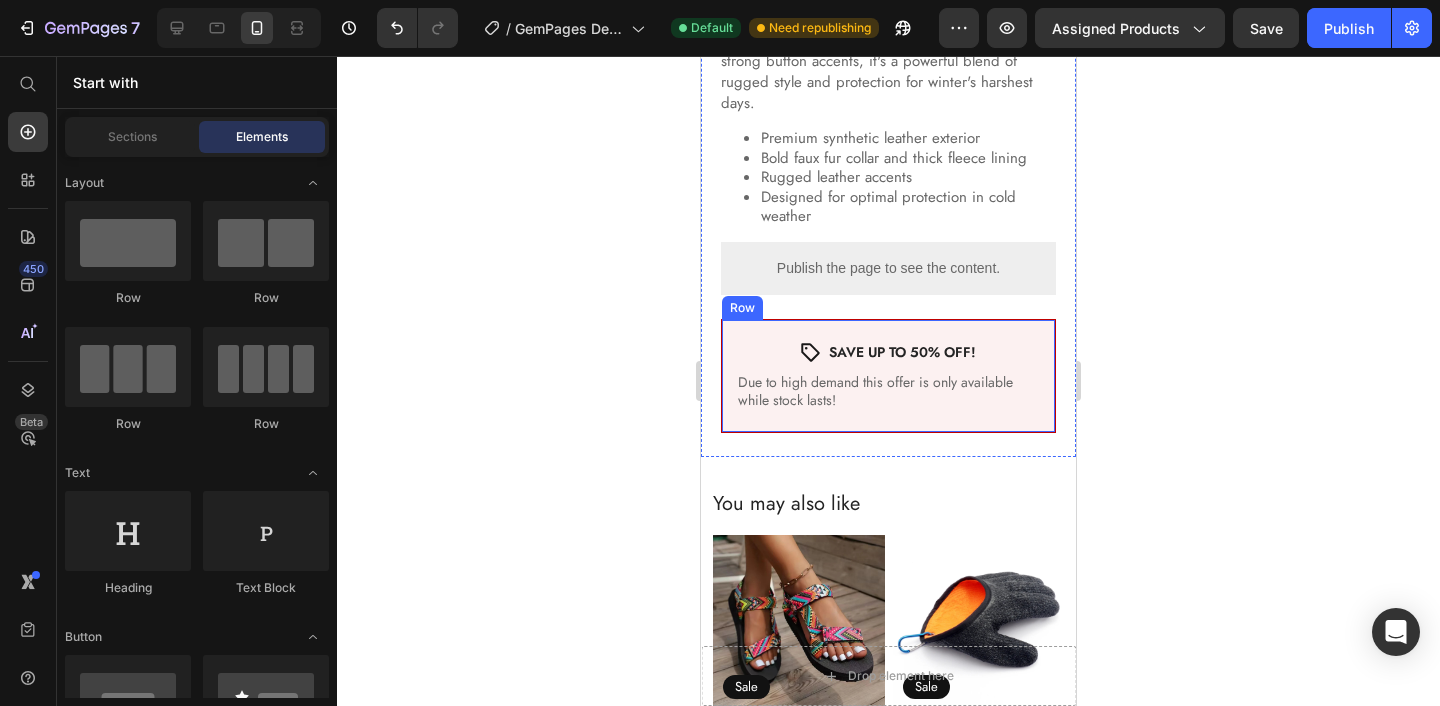 click on "Icon SAVE UP TO 50% OFF! Text Block Row Due to high demand this offer is only available while stock lasts! Text Block" at bounding box center (888, 376) 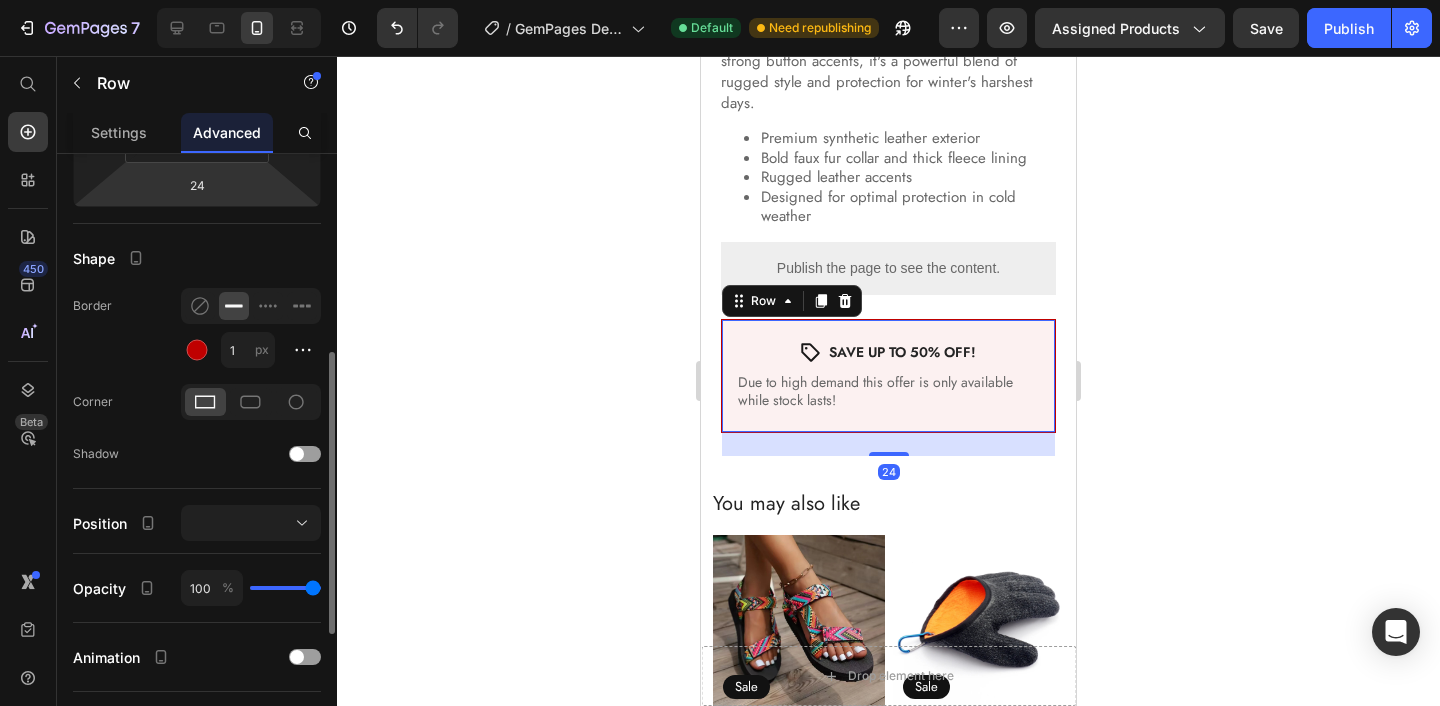 scroll, scrollTop: 443, scrollLeft: 0, axis: vertical 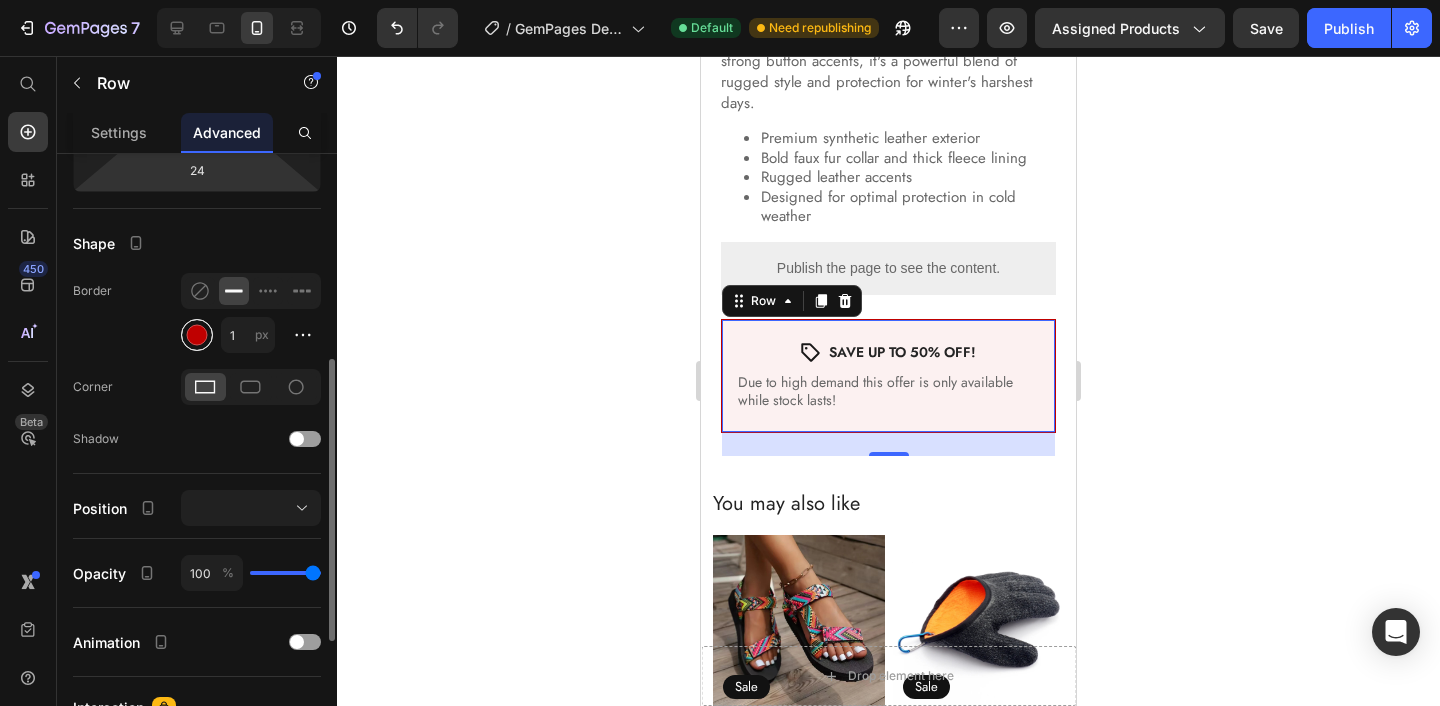 click at bounding box center [197, 335] 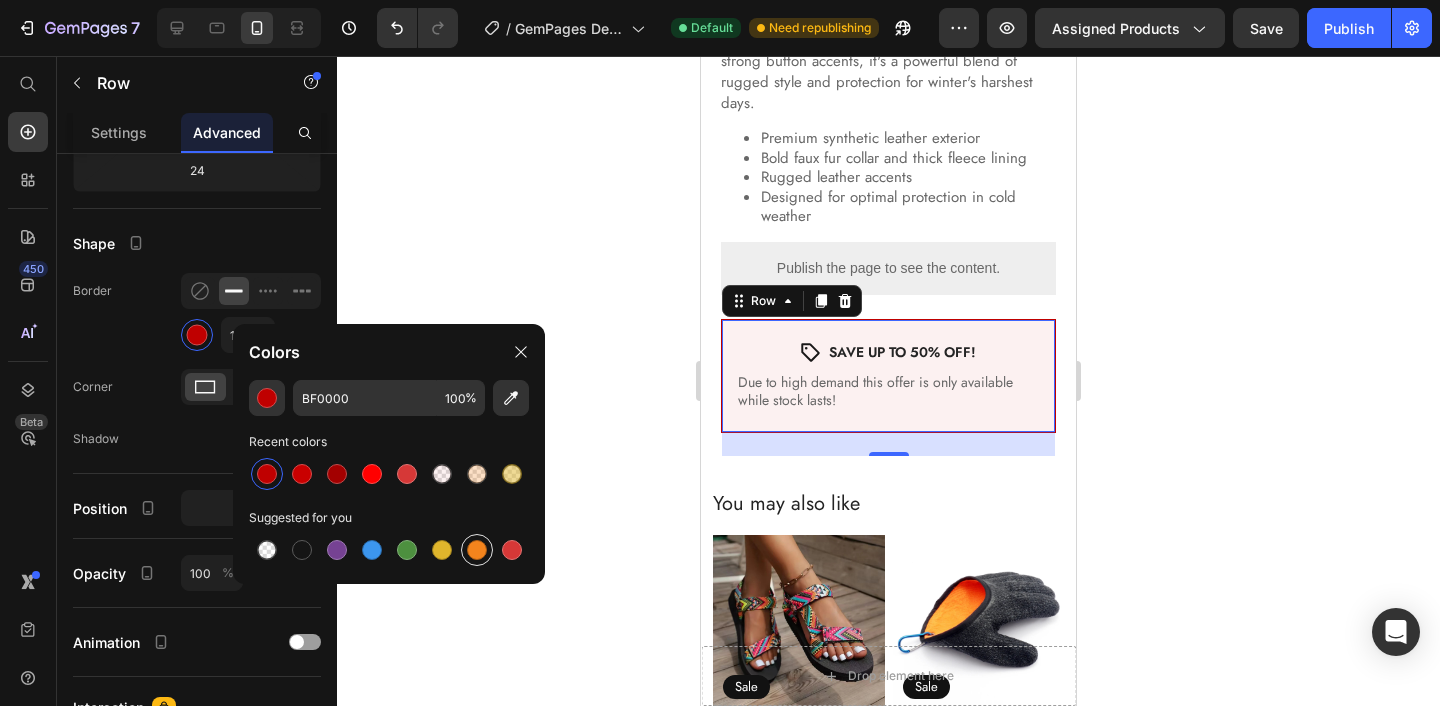 click at bounding box center [477, 550] 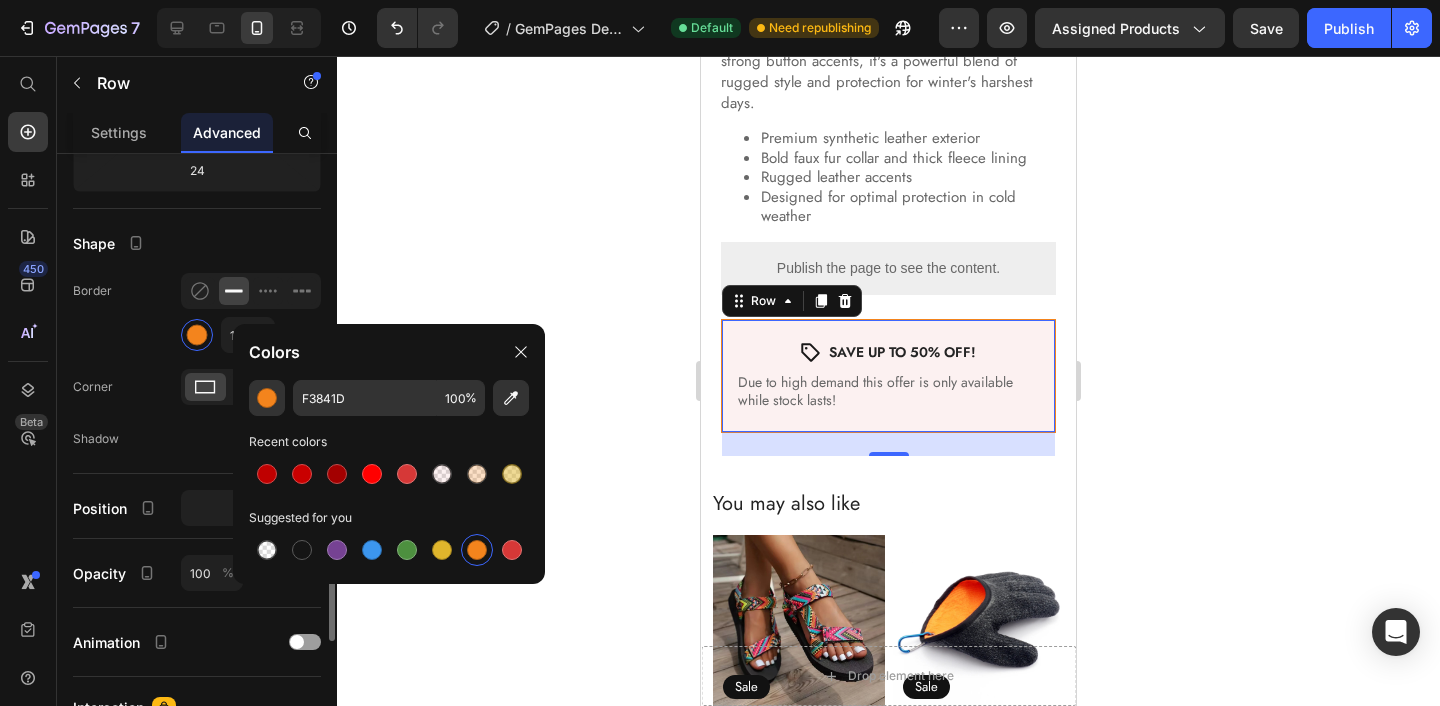 click on "Shape Border 1 px Corner Shadow" 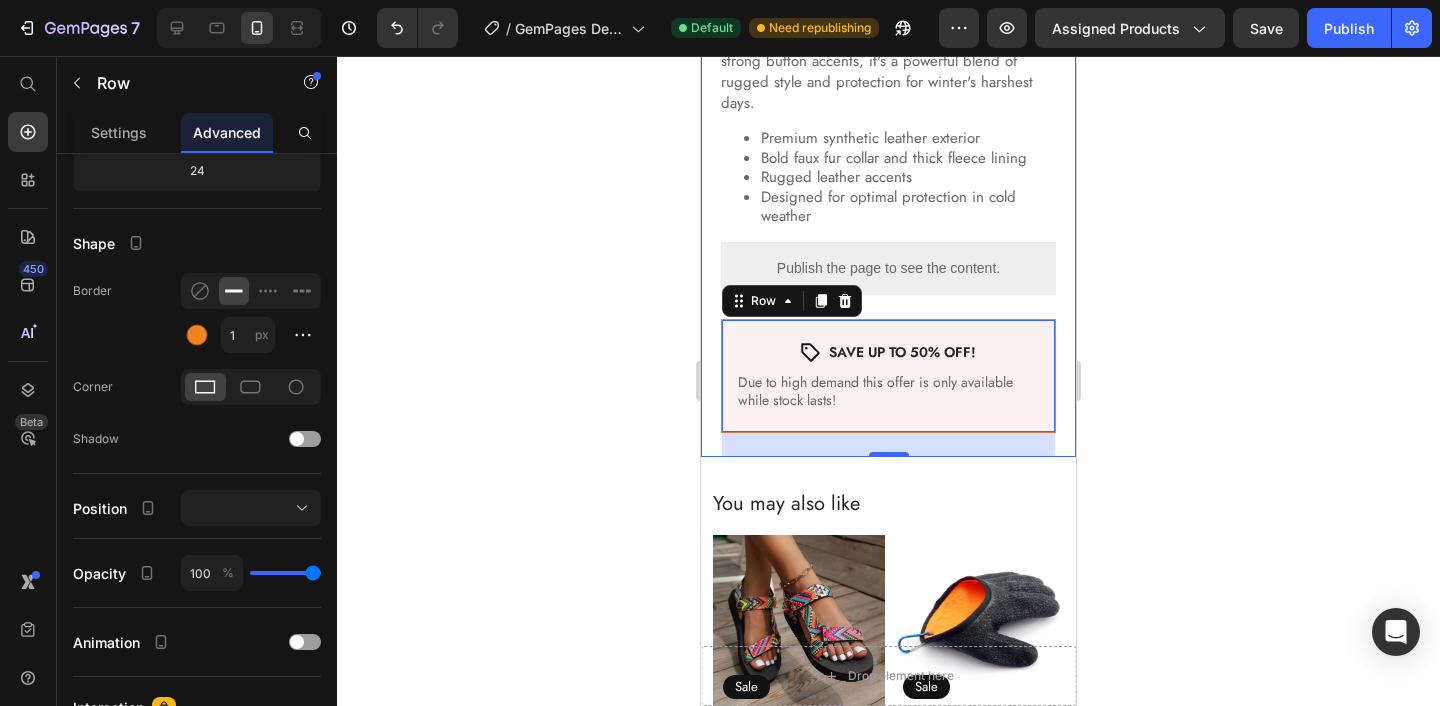 click on "Product Images Aviator Luxe Bomber Jacket Product Title $119.99 Product Price $84.99 Product Price Sale Text Block Row Row Color: Dark Brown Dark Brown Dark Brown Khaki Khaki Black Black Size XS S M L XL 2XL 3XL Product Variants & Swatches Quantity Text Block 1 Product Quantity Row ADD TO CART Add to Cart
Custom Code In stock, ready to ship Stock Counter Row Gear up for the cold with this tough leather bomber jacket, built with a thick fleece lining for serious warmth. Featuring a bold faux fur collar and strong button accents, it's a powerful blend of rugged style and protection for winter's harshest days.
Premium synthetic leather exterior
Bold faux fur collar and thick fleece lining
Rugged leather accents
Designed for optimal protection in cold weather
Product Description
Publish the page to see the content.
Kiwi Size App Row
Icon SAVE UP TO 50% OFF! Text Block Row Due to high demand this offer is only available while stock lasts! Text Block Row" at bounding box center [888, -298] 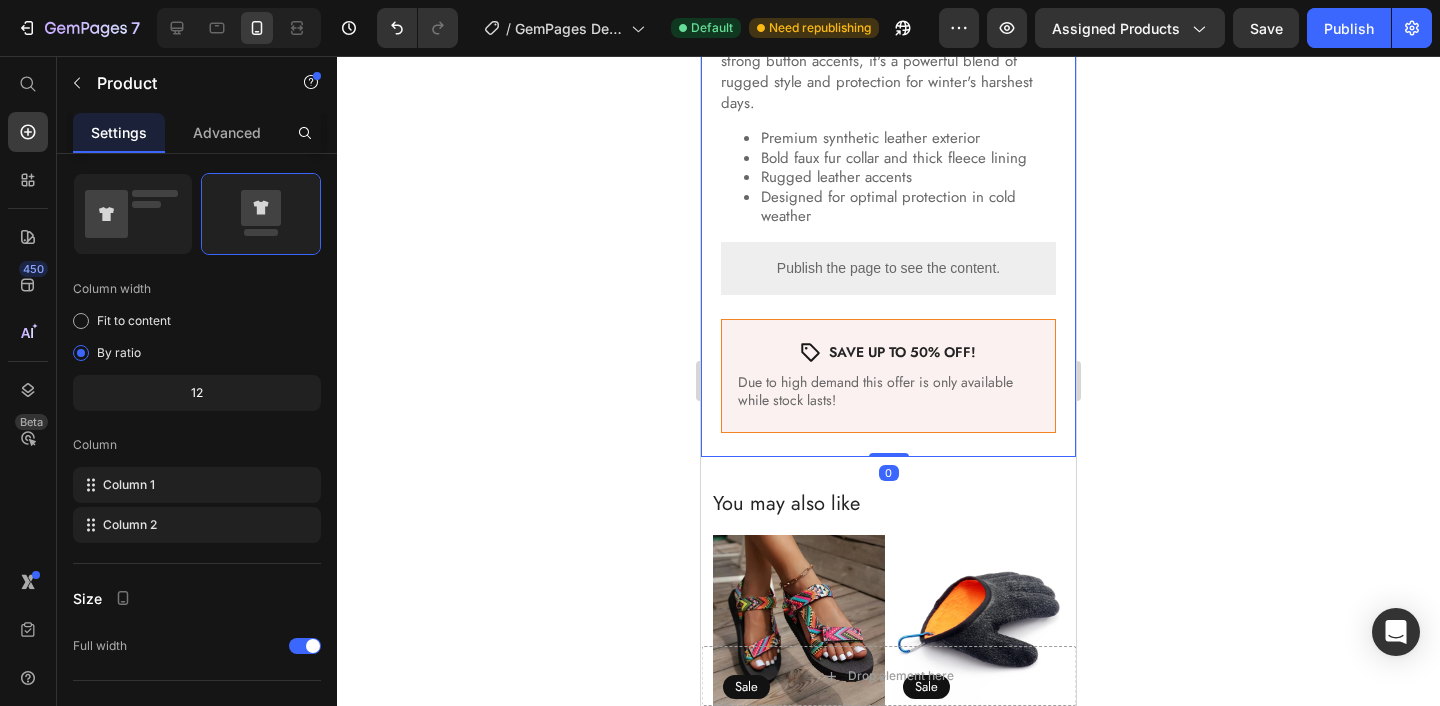 scroll, scrollTop: 0, scrollLeft: 0, axis: both 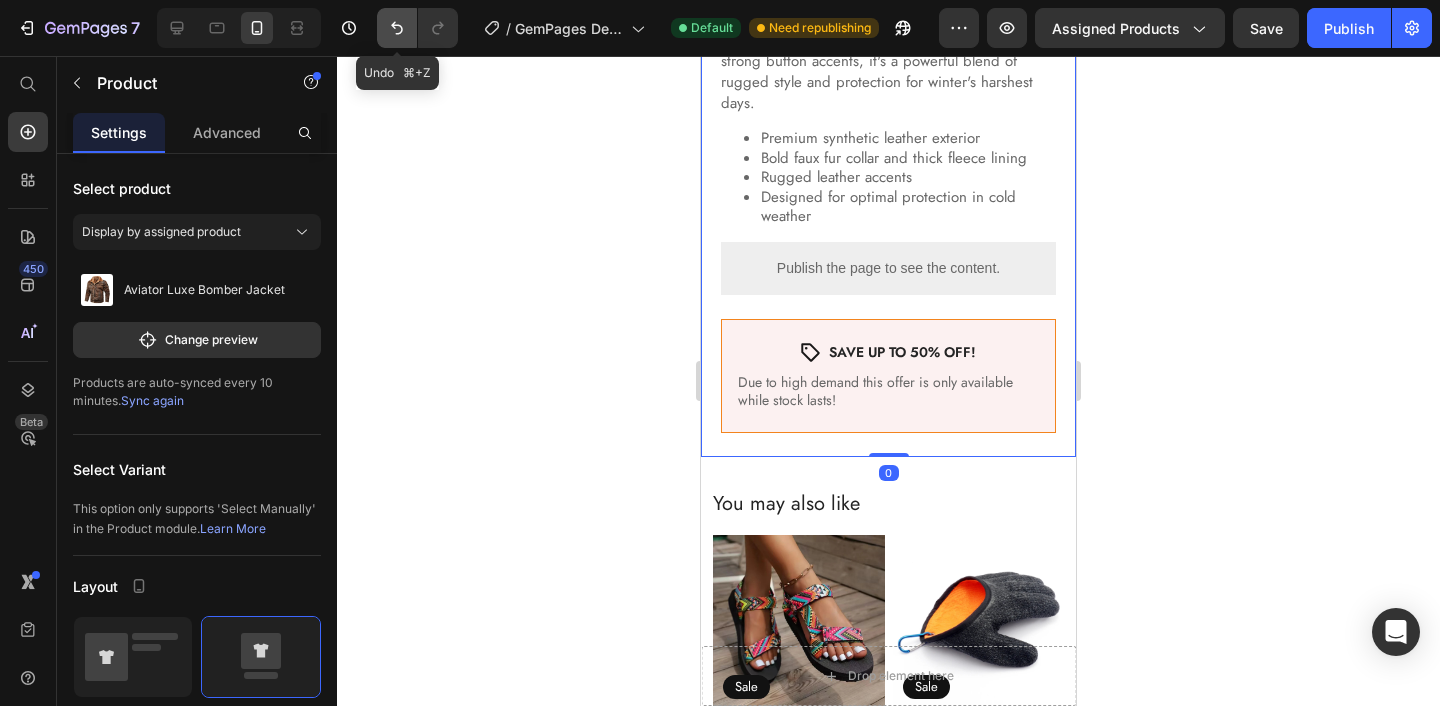 click 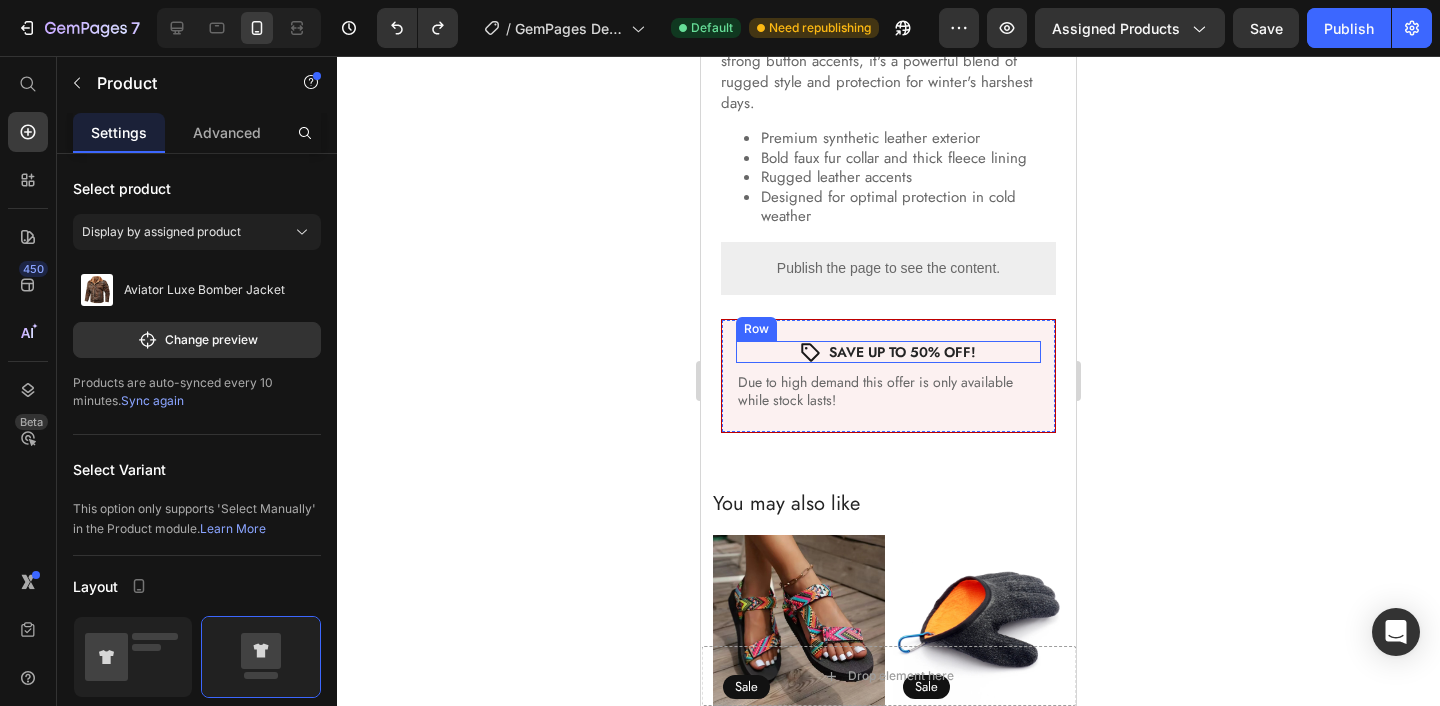 click on "Icon SAVE UP TO 50% OFF! Text Block Row" at bounding box center [888, 352] 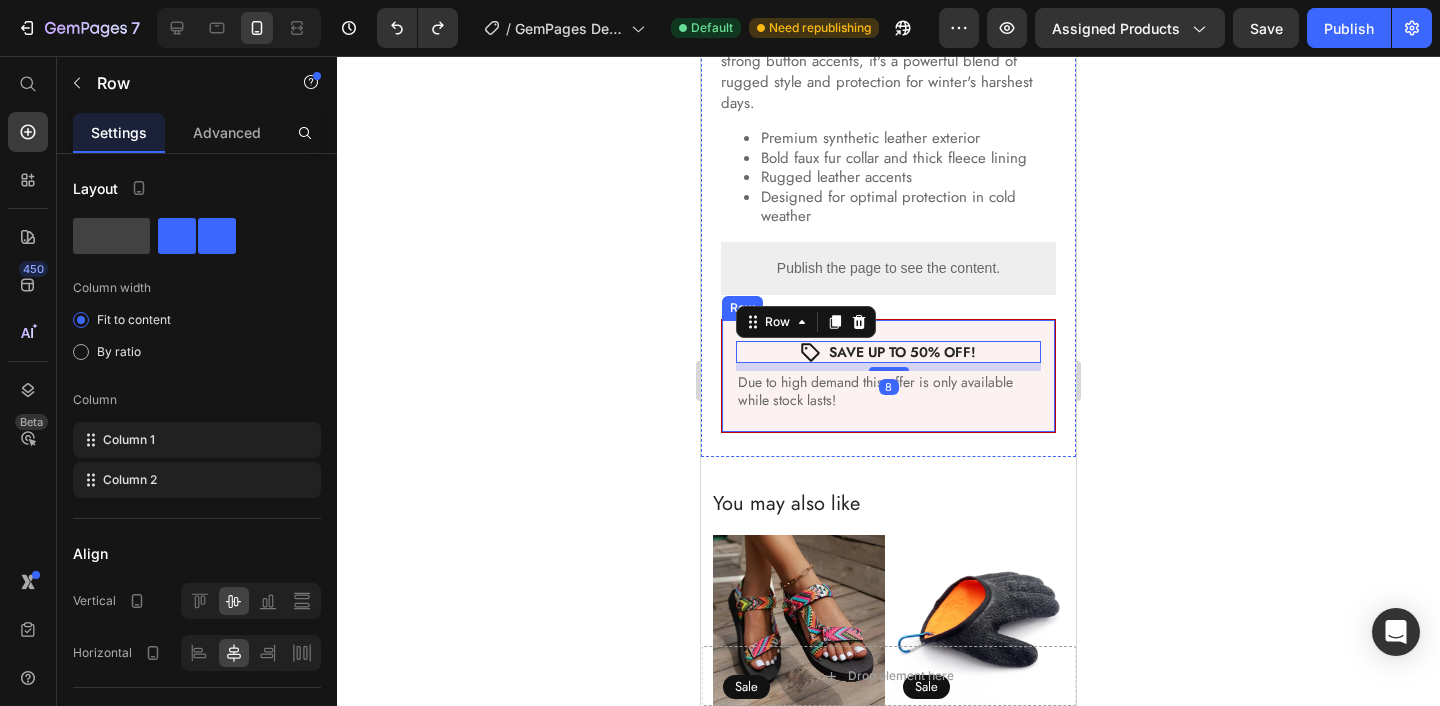 click on "Icon SAVE UP TO 50% OFF! Text Block Row   8 Due to high demand this offer is only available while stock lasts! Text Block Row" at bounding box center (888, 376) 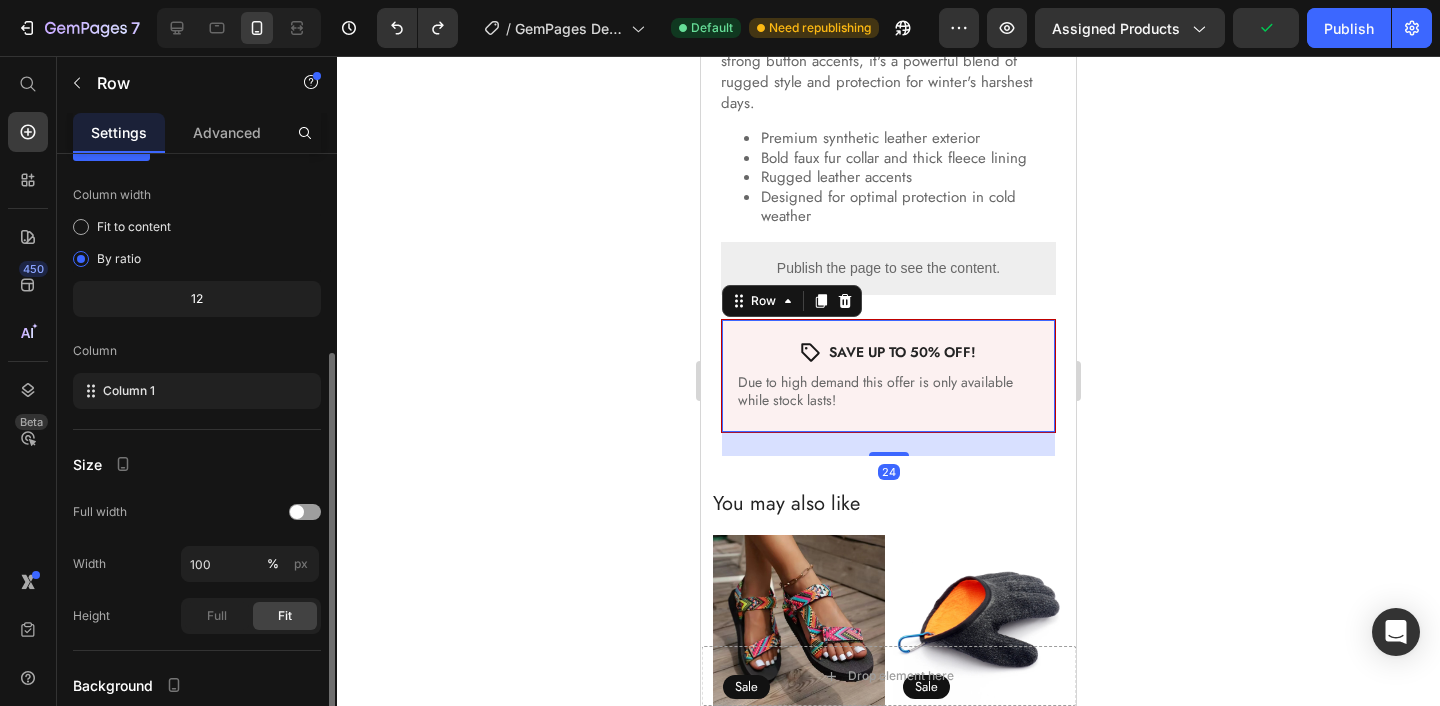 scroll, scrollTop: 259, scrollLeft: 0, axis: vertical 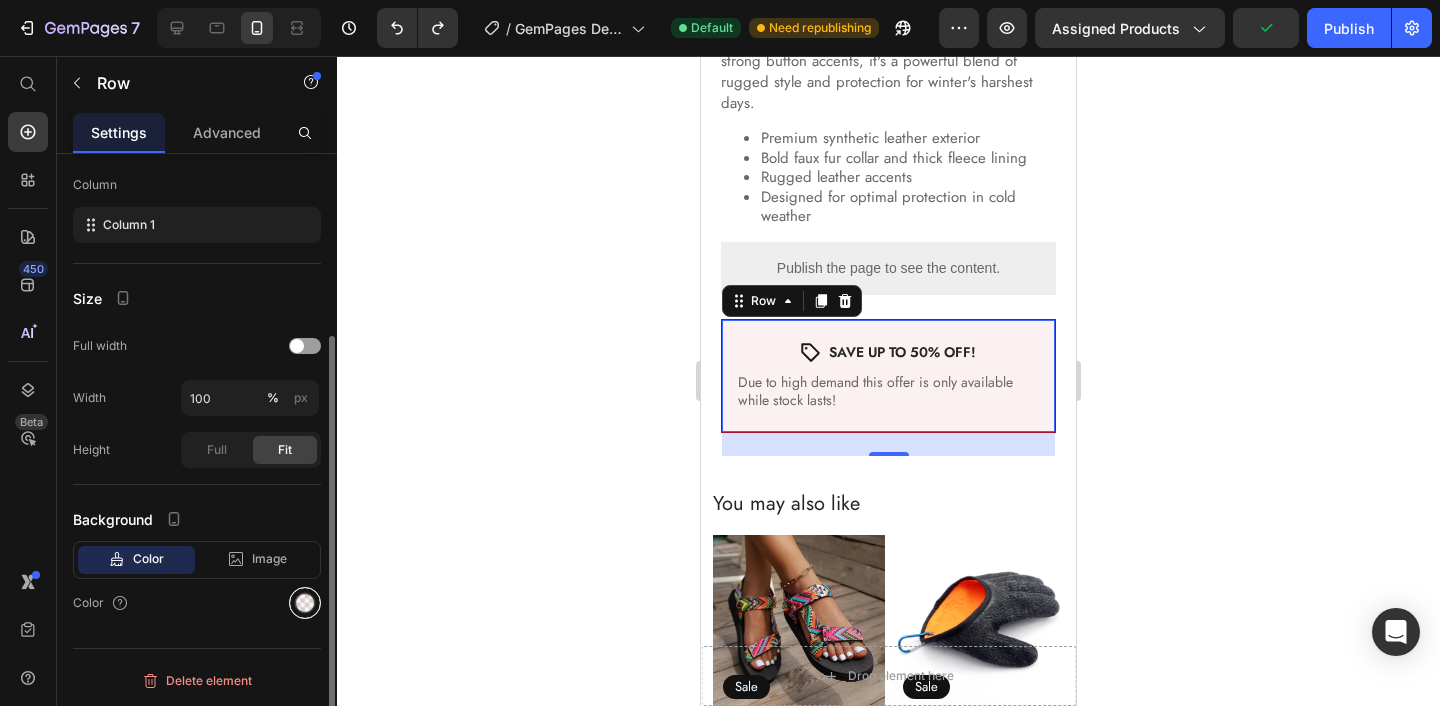 click at bounding box center [305, 603] 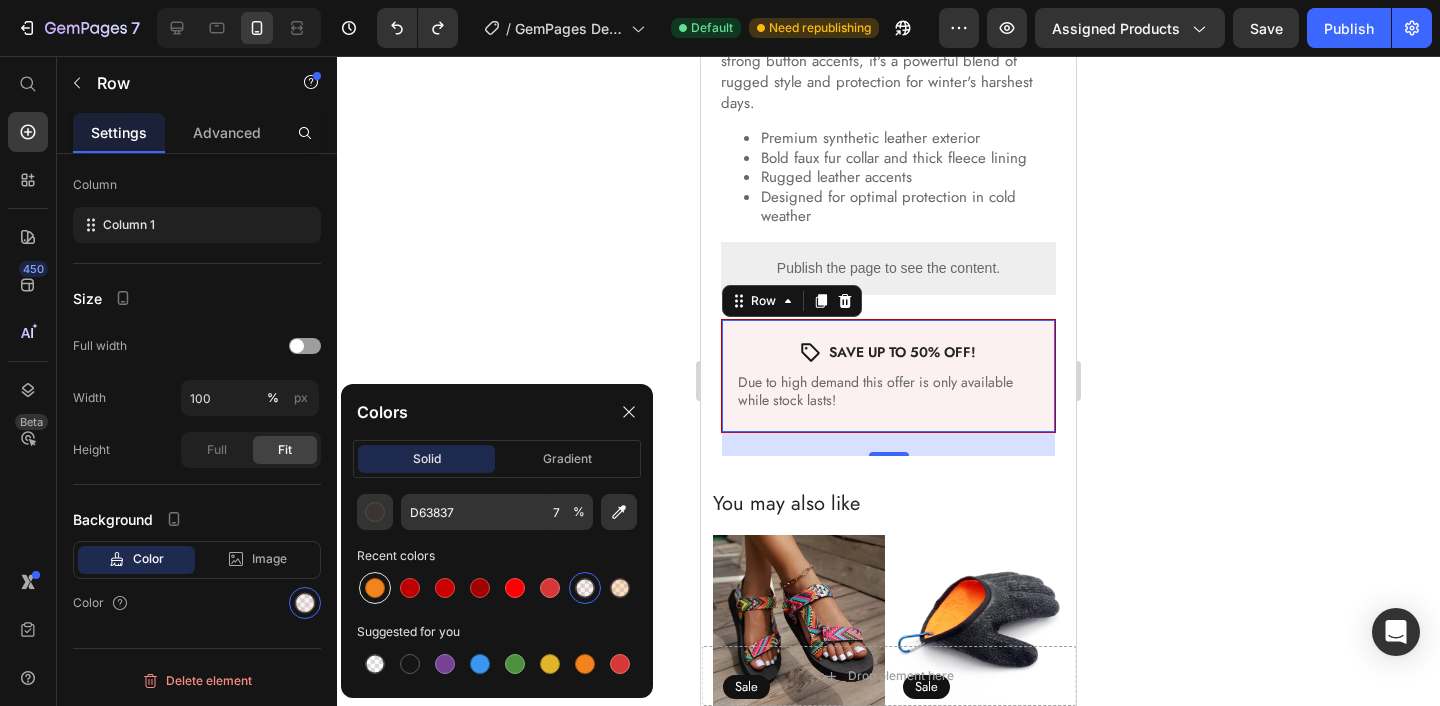 click at bounding box center (375, 588) 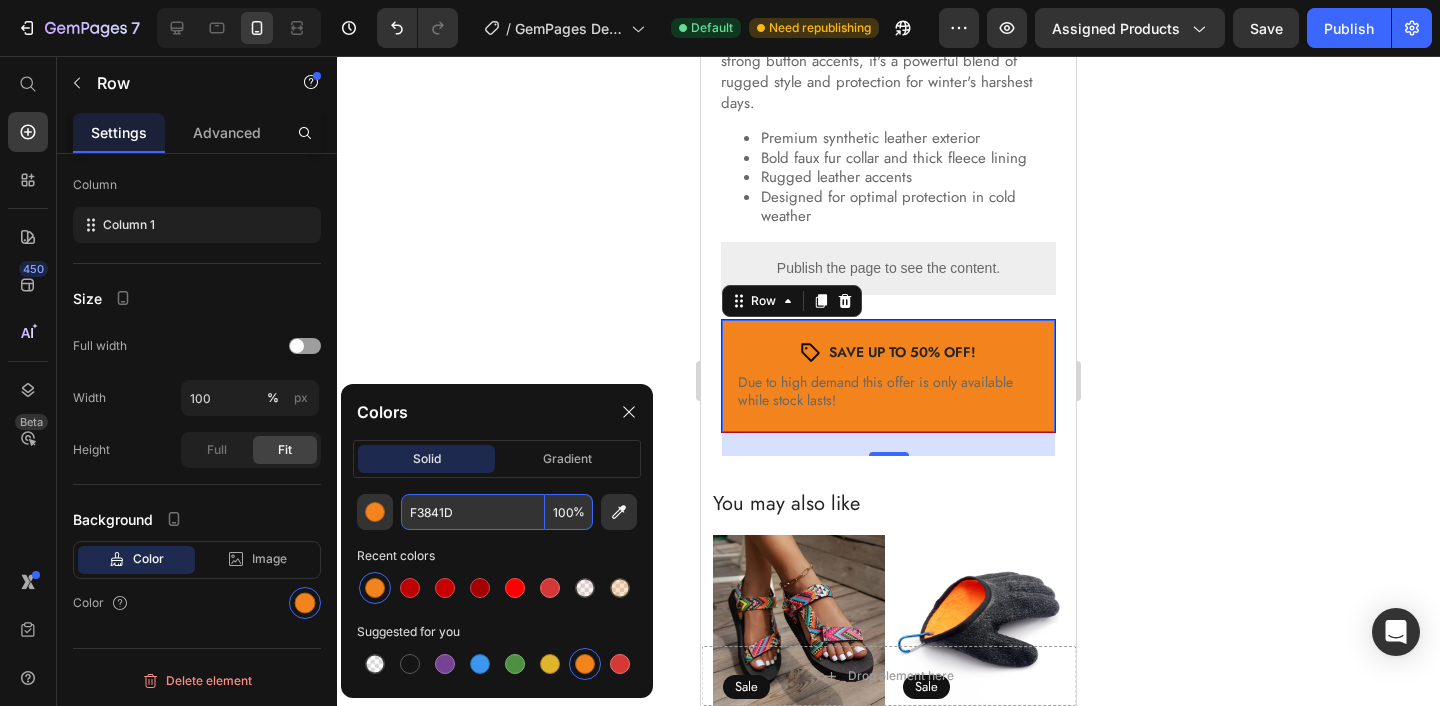 click on "100" at bounding box center [569, 512] 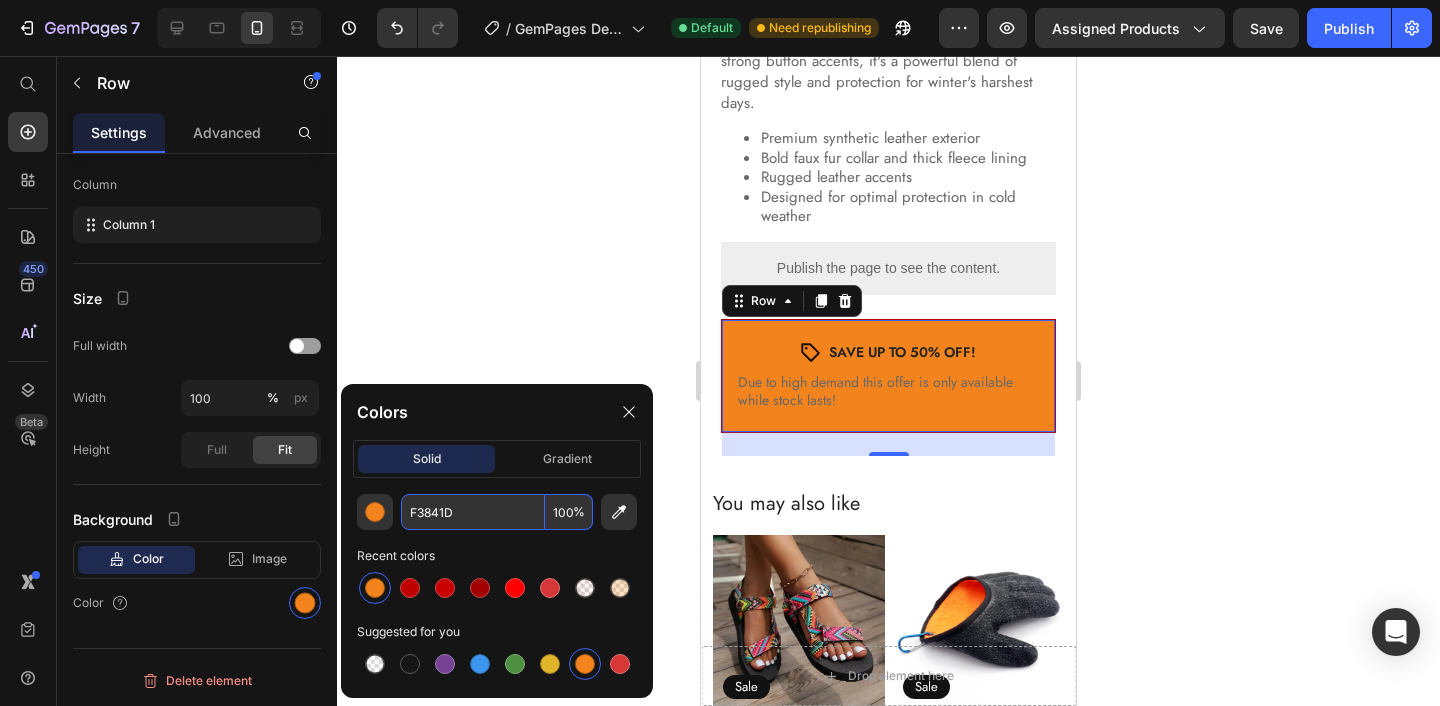 type on "1" 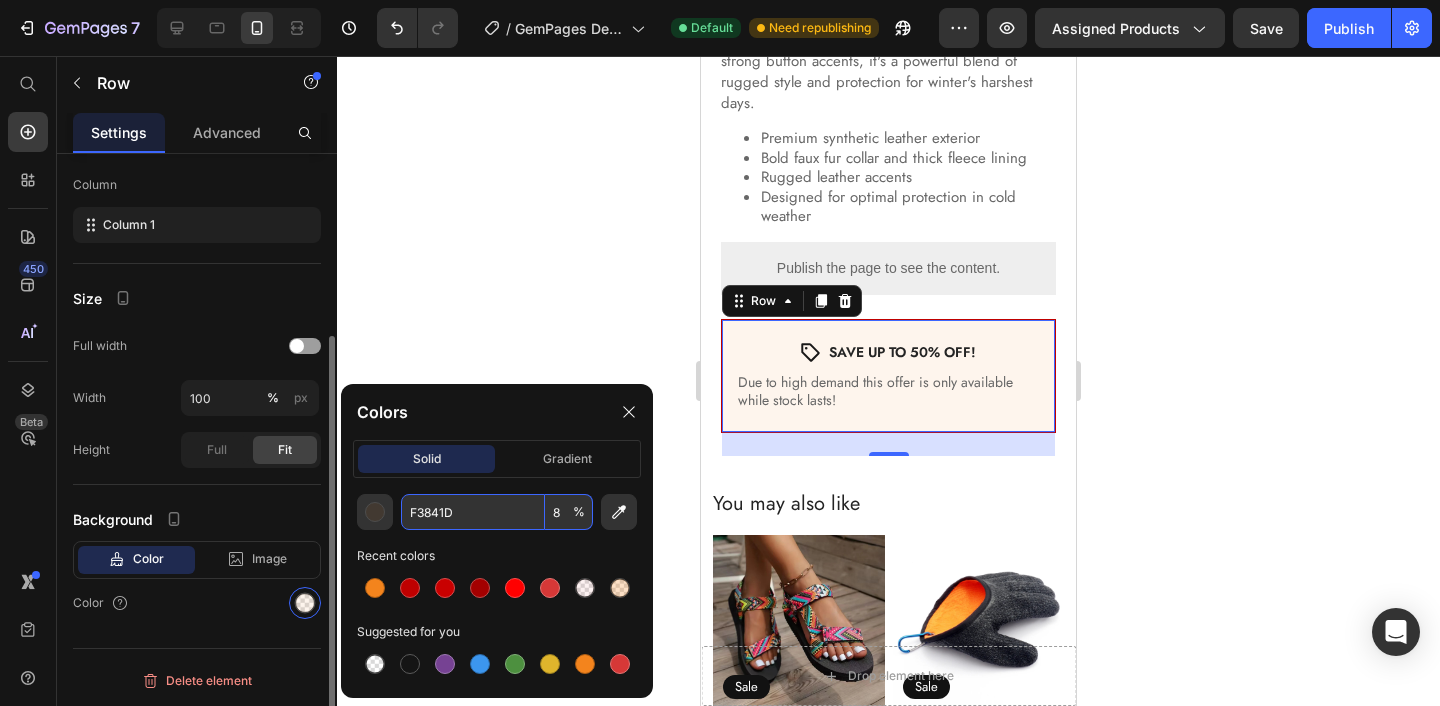 type on "8" 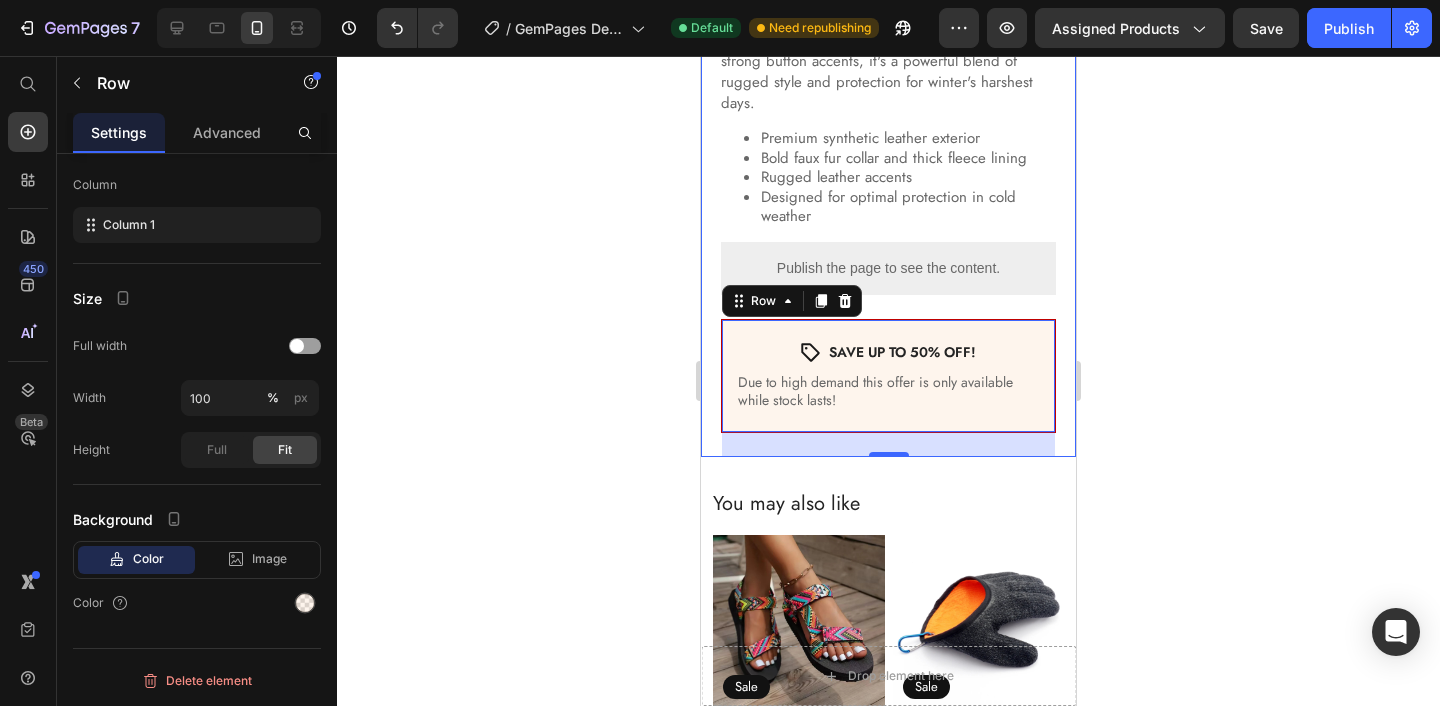 click on "Product Images Aviator Luxe Bomber Jacket Product Title $119.99 Product Price $84.99 Product Price Sale Text Block Row Row Color: Dark Brown Dark Brown Dark Brown Khaki Khaki Black Black Size XS S M L XL 2XL 3XL Product Variants & Swatches Quantity Text Block 1 Product Quantity Row ADD TO CART Add to Cart
Custom Code In stock, ready to ship Stock Counter Row Gear up for the cold with this tough leather bomber jacket, built with a thick fleece lining for serious warmth. Featuring a bold faux fur collar and strong button accents, it's a powerful blend of rugged style and protection for winter's harshest days.
Premium synthetic leather exterior
Bold faux fur collar and thick fleece lining
Rugged leather accents
Designed for optimal protection in cold weather
Product Description
Publish the page to see the content.
Kiwi Size App Row
Icon SAVE UP TO 50% OFF! Text Block Row Due to high demand this offer is only available while stock lasts! Text Block Row" at bounding box center (888, -298) 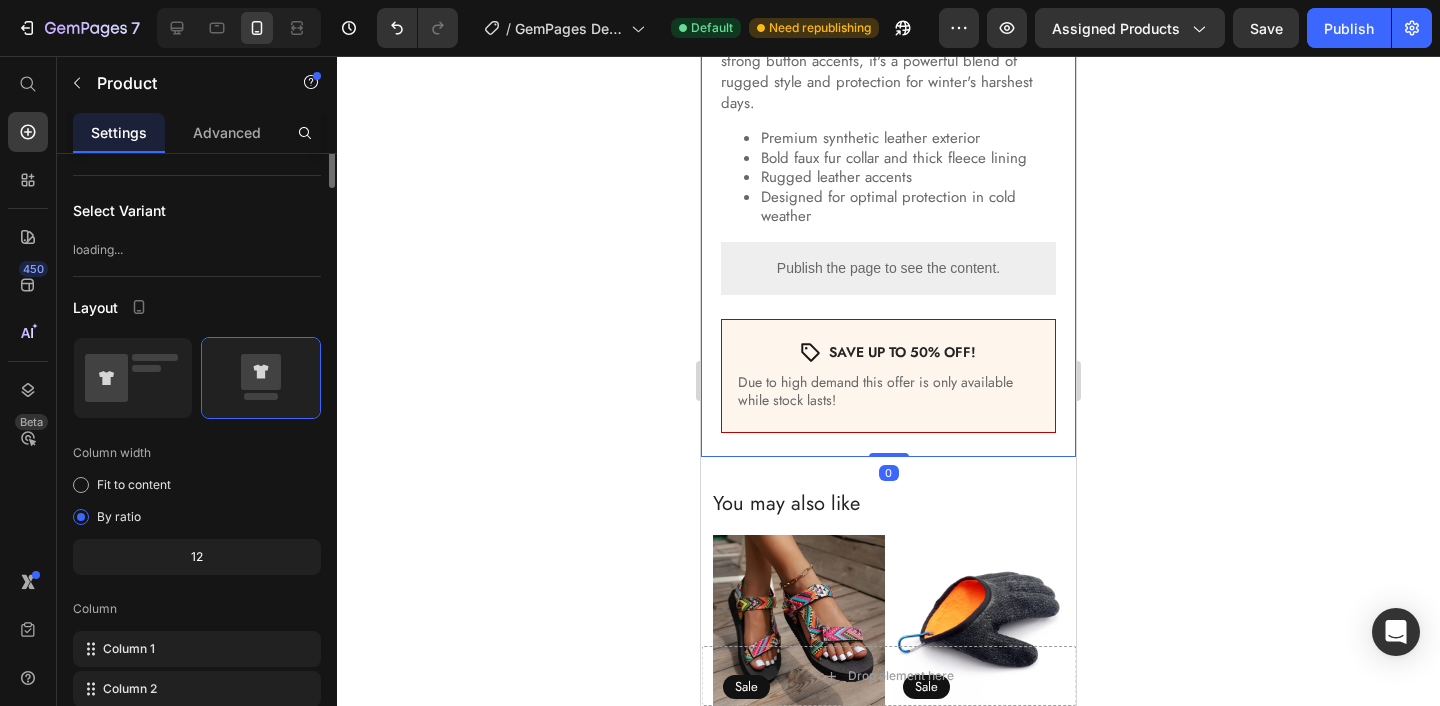 scroll, scrollTop: 0, scrollLeft: 0, axis: both 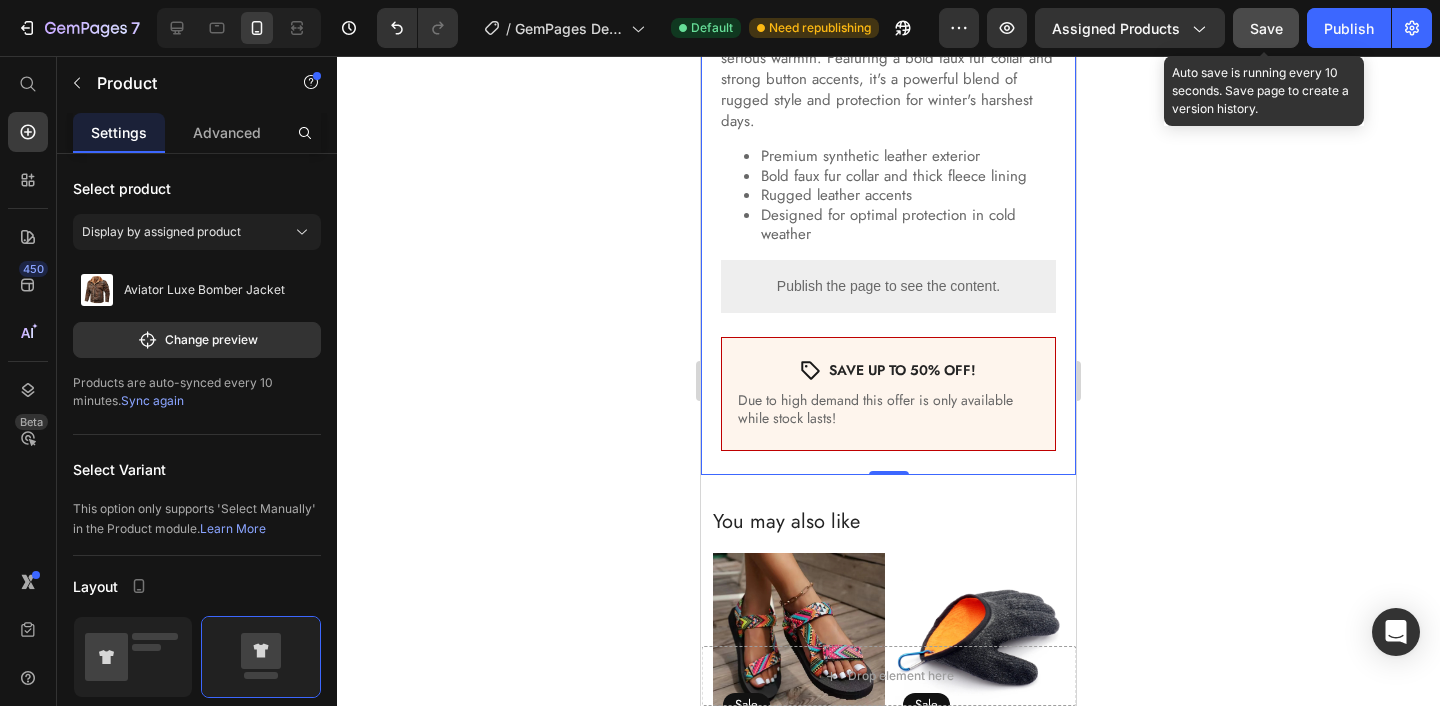 click on "Save" 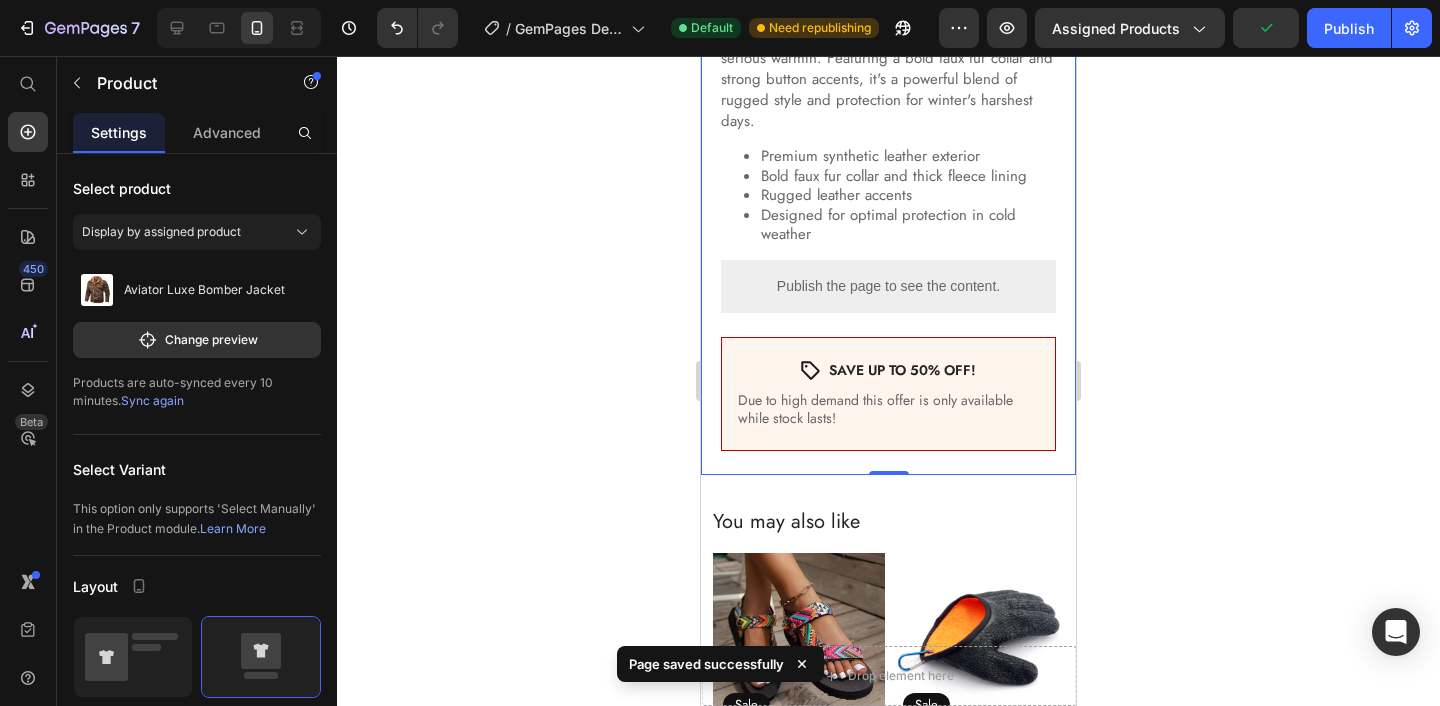 click 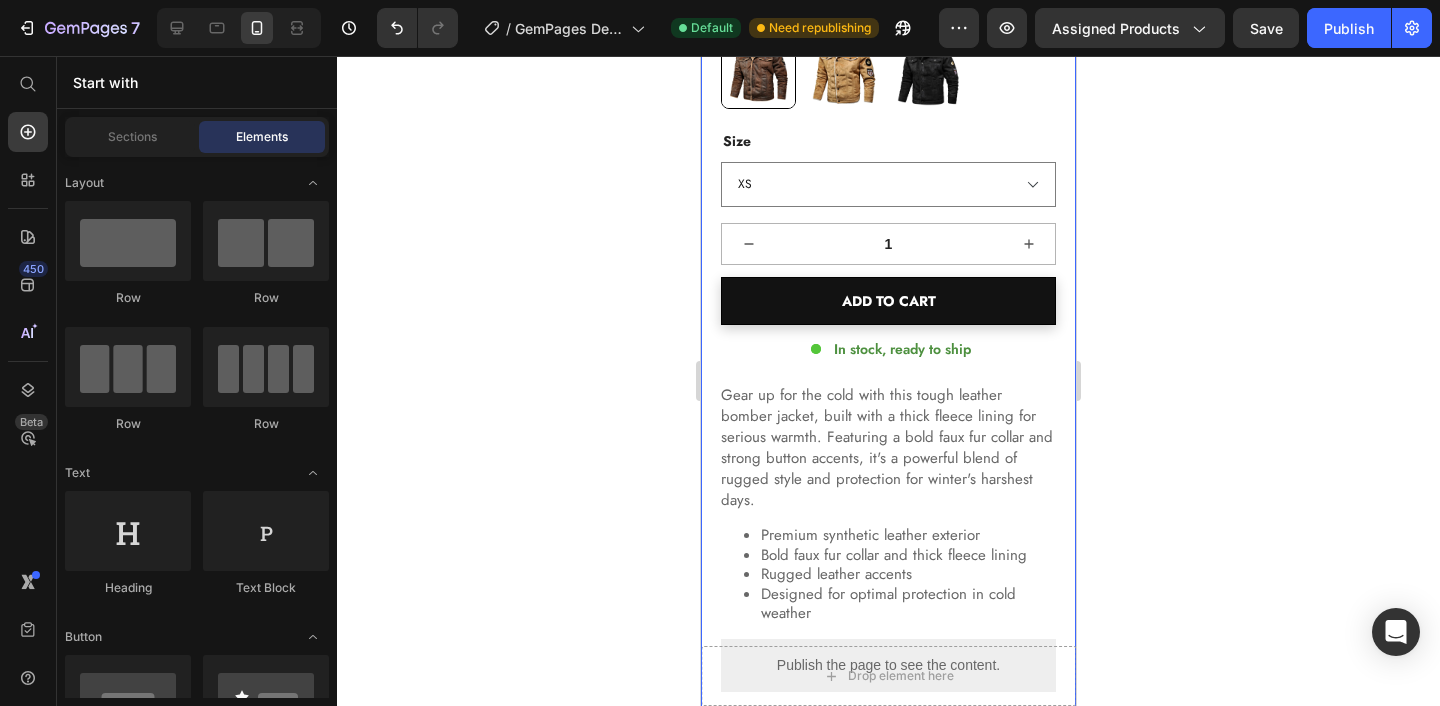 scroll, scrollTop: 566, scrollLeft: 0, axis: vertical 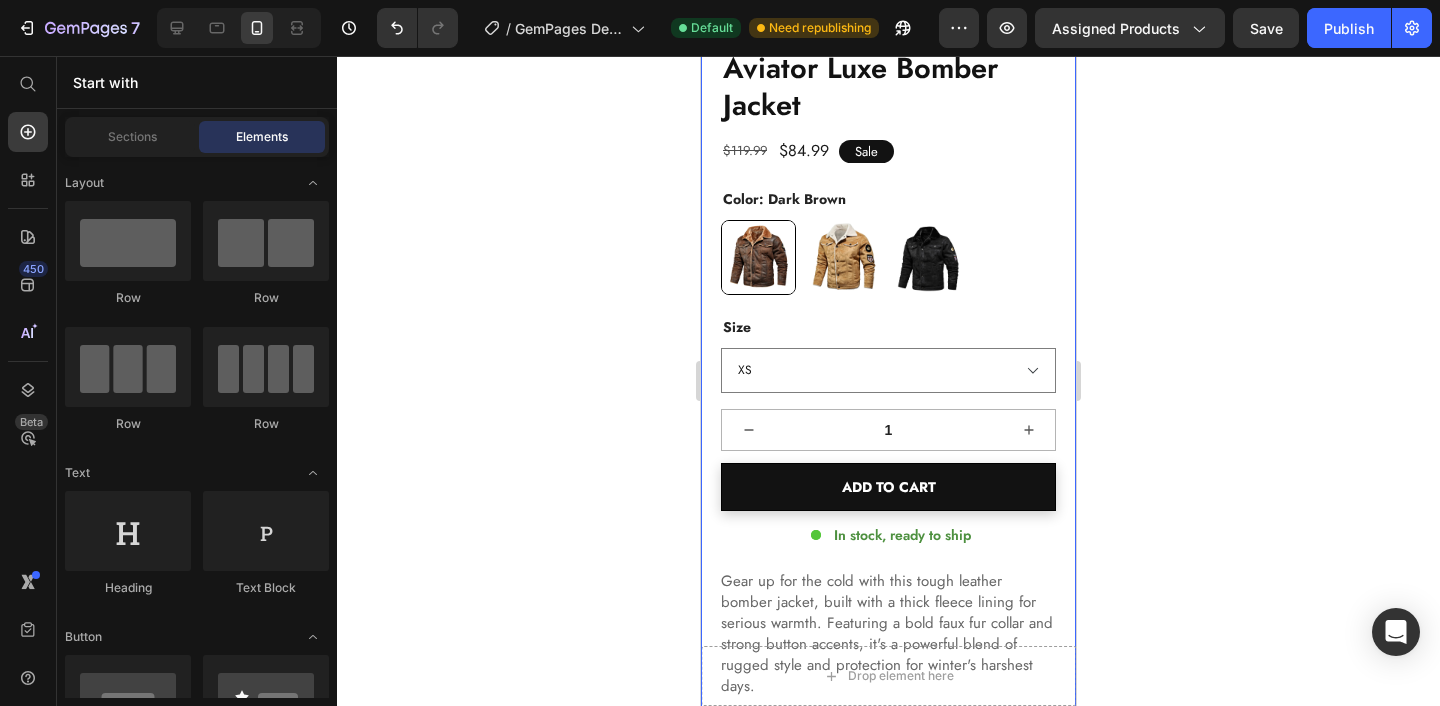 click on "Product Images Aviator Luxe Bomber Jacket Product Title $119.99 Product Price $84.99 Product Price Sale Text Block Row Row Color: Dark Brown Dark Brown Dark Brown Khaki Khaki Black Black Size XS S M L XL 2XL 3XL Product Variants & Swatches Quantity Text Block 1 Product Quantity Row ADD TO CART Add to Cart
Custom Code In stock, ready to ship Stock Counter Row Gear up for the cold with this tough leather bomber jacket, built with a thick fleece lining for serious warmth. Featuring a bold faux fur collar and strong button accents, it's a powerful blend of rugged style and protection for winter's harshest days.
Premium synthetic leather exterior
Bold faux fur collar and thick fleece lining
Rugged leather accents
Designed for optimal protection in cold weather
Product Description
Publish the page to see the content.
Kiwi Size App Row
Icon SAVE UP TO 50% OFF! Text Block Row Due to high demand this offer is only available while stock lasts! Text Block Row" at bounding box center [888, 285] 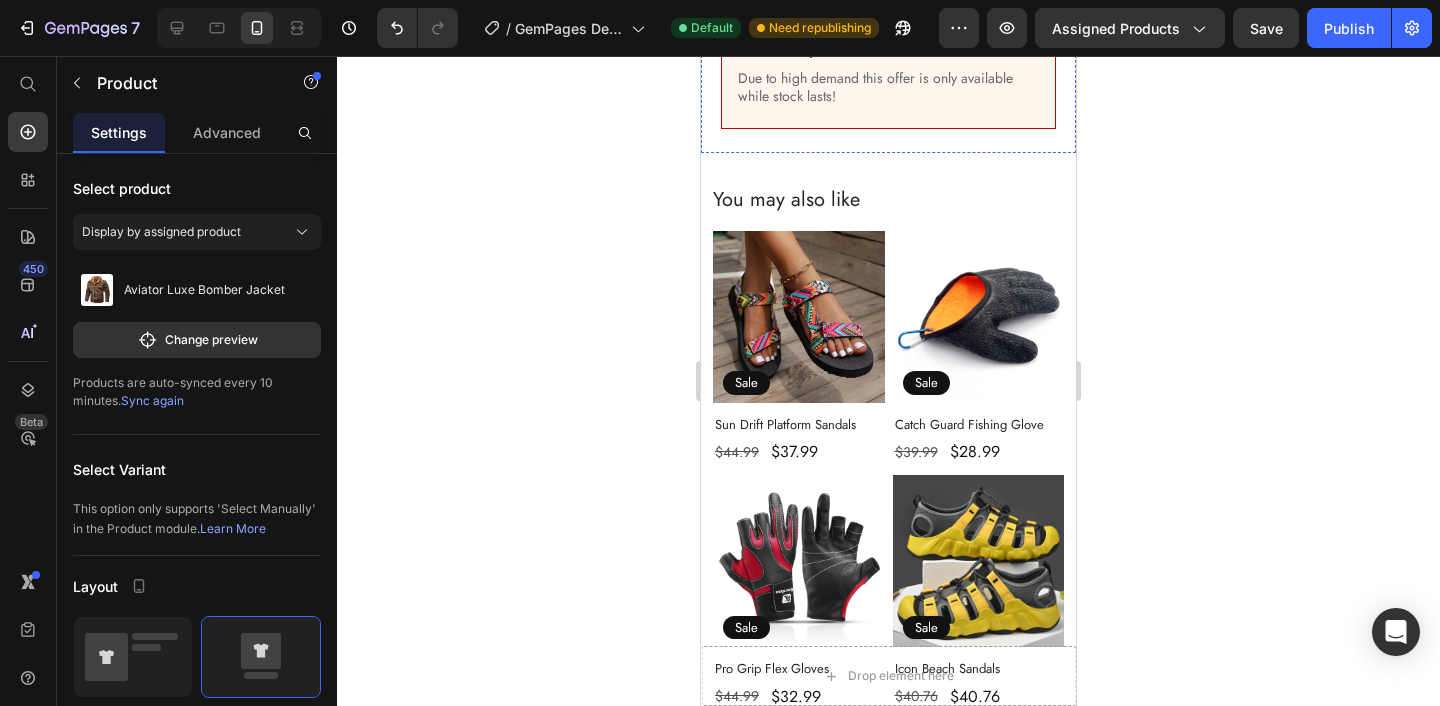scroll, scrollTop: 1471, scrollLeft: 0, axis: vertical 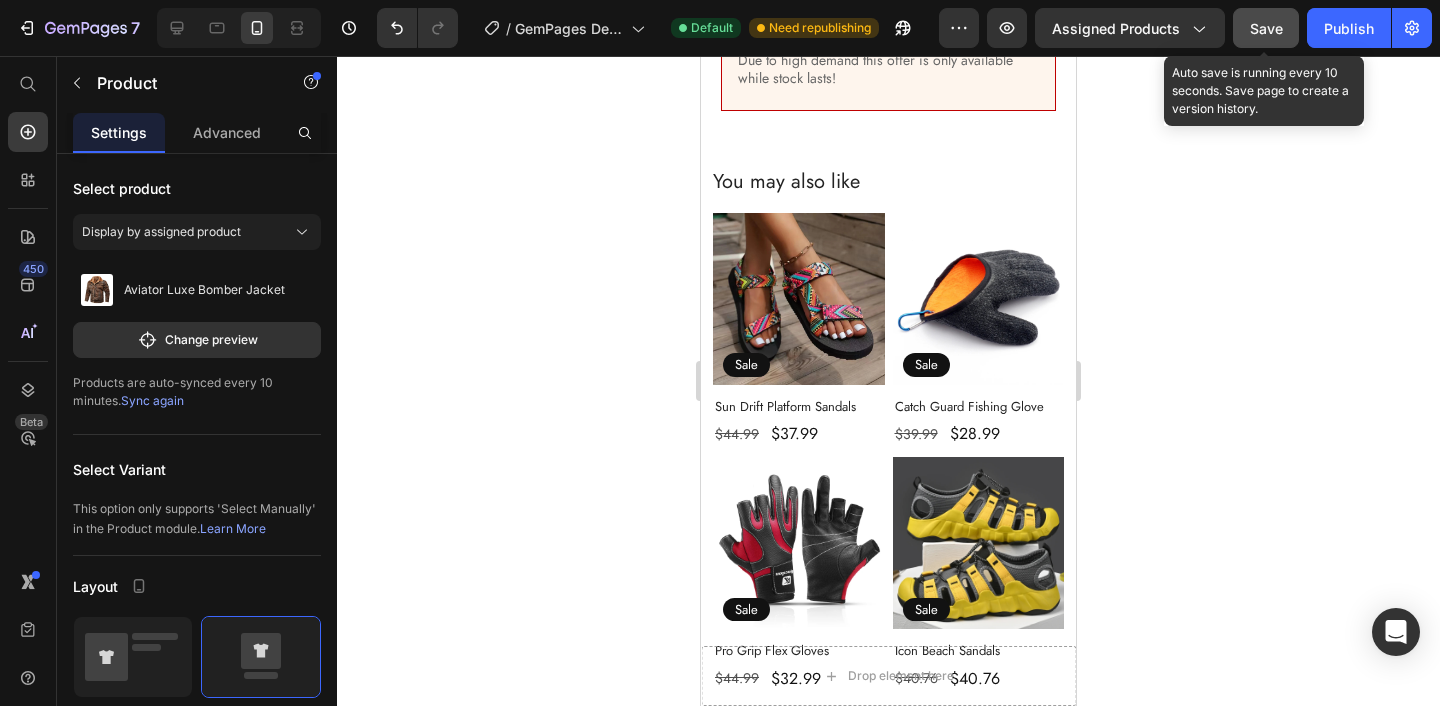 click on "Save" at bounding box center [1266, 28] 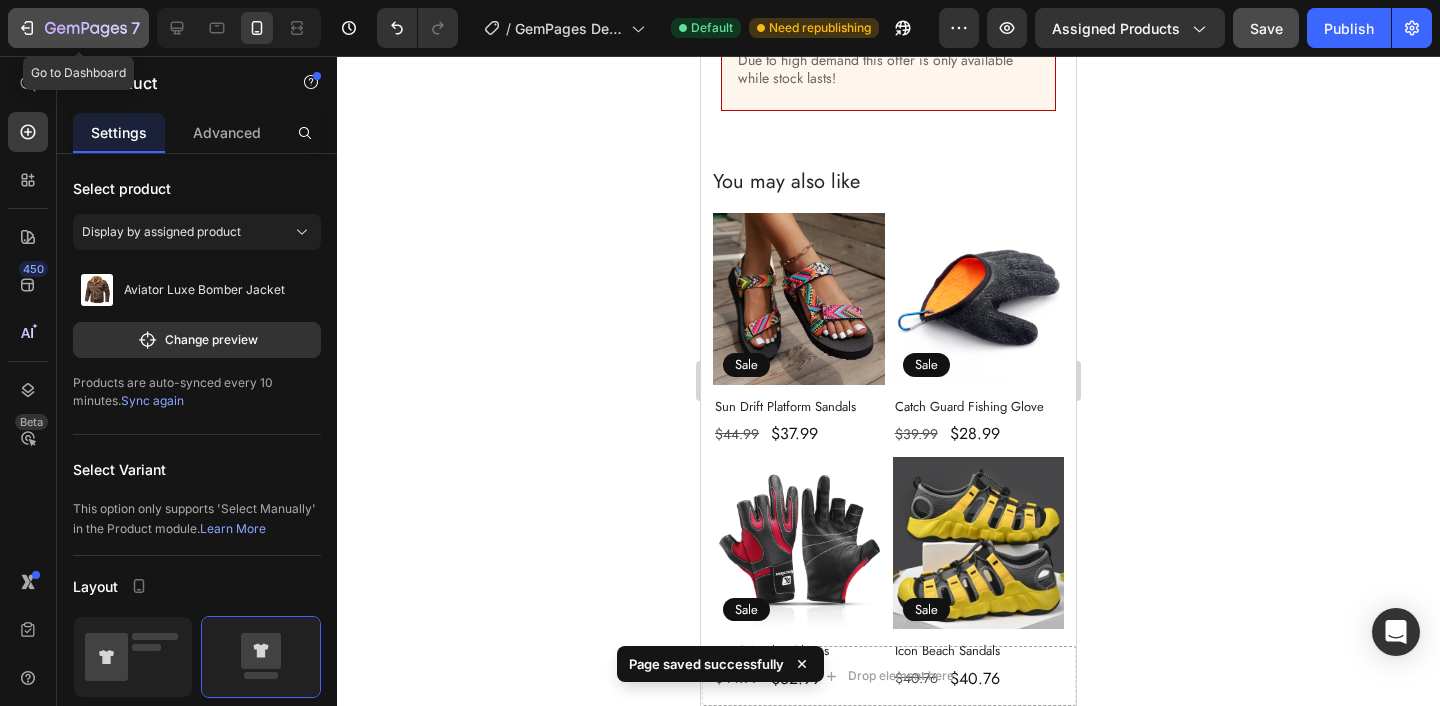 click 